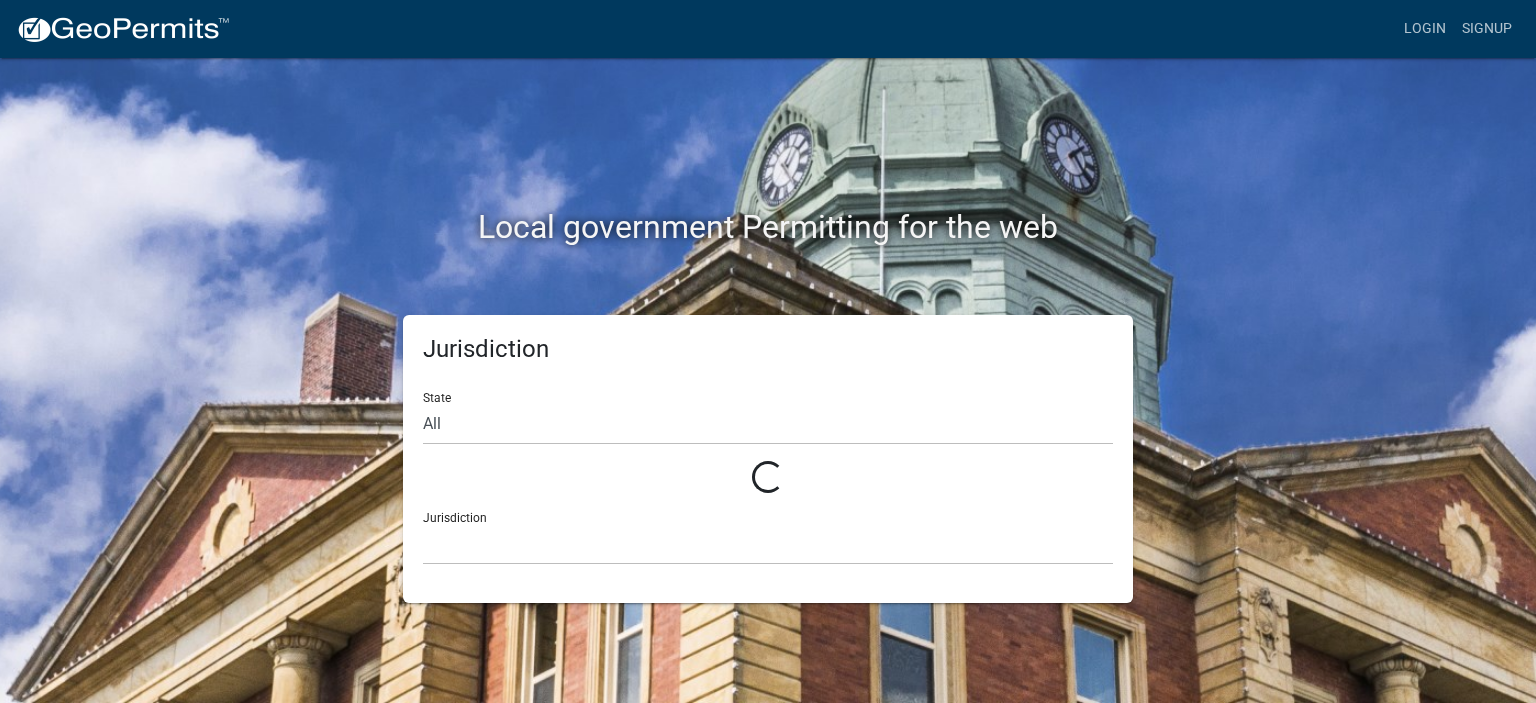 scroll, scrollTop: 0, scrollLeft: 0, axis: both 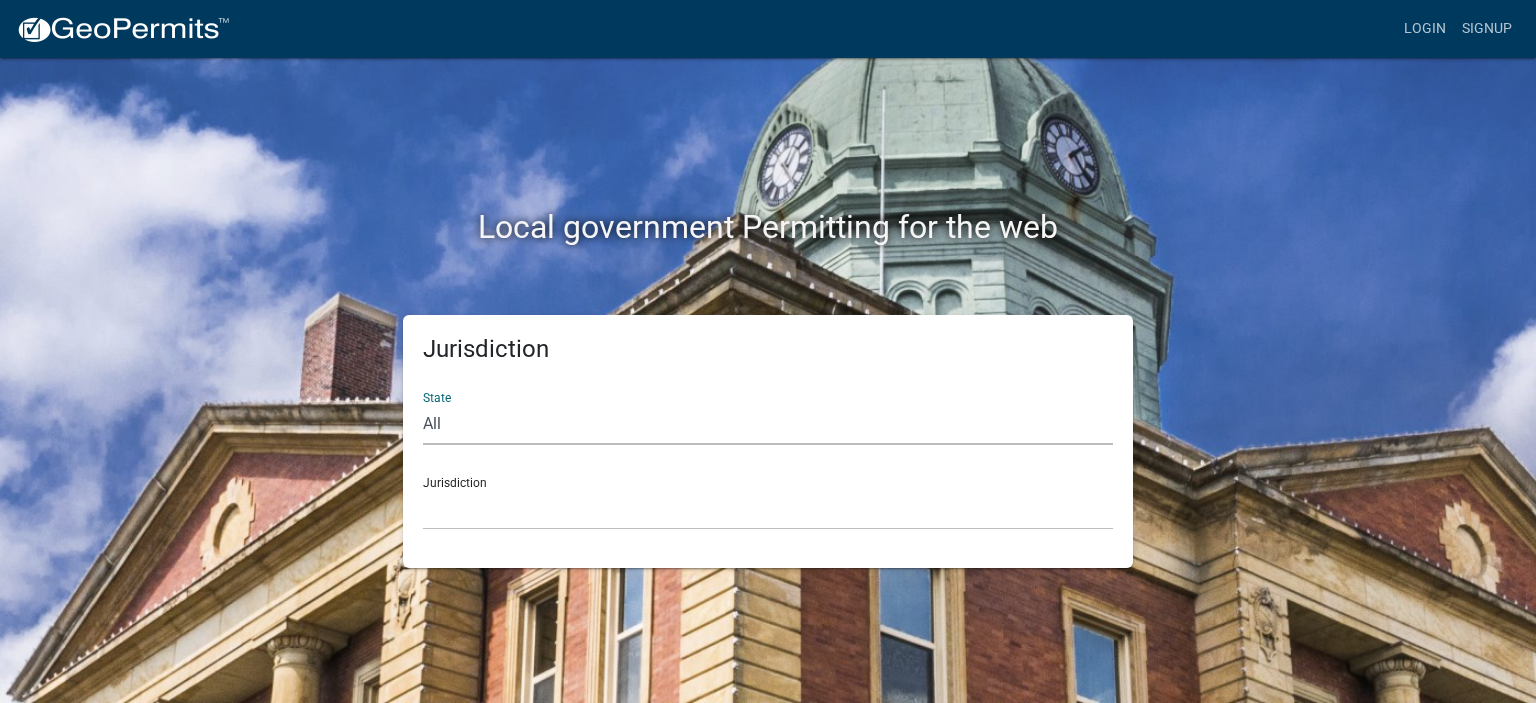 click on "All  Colorado   Georgia   Indiana   Iowa   Kansas   Minnesota   Ohio   South Carolina   Wisconsin" 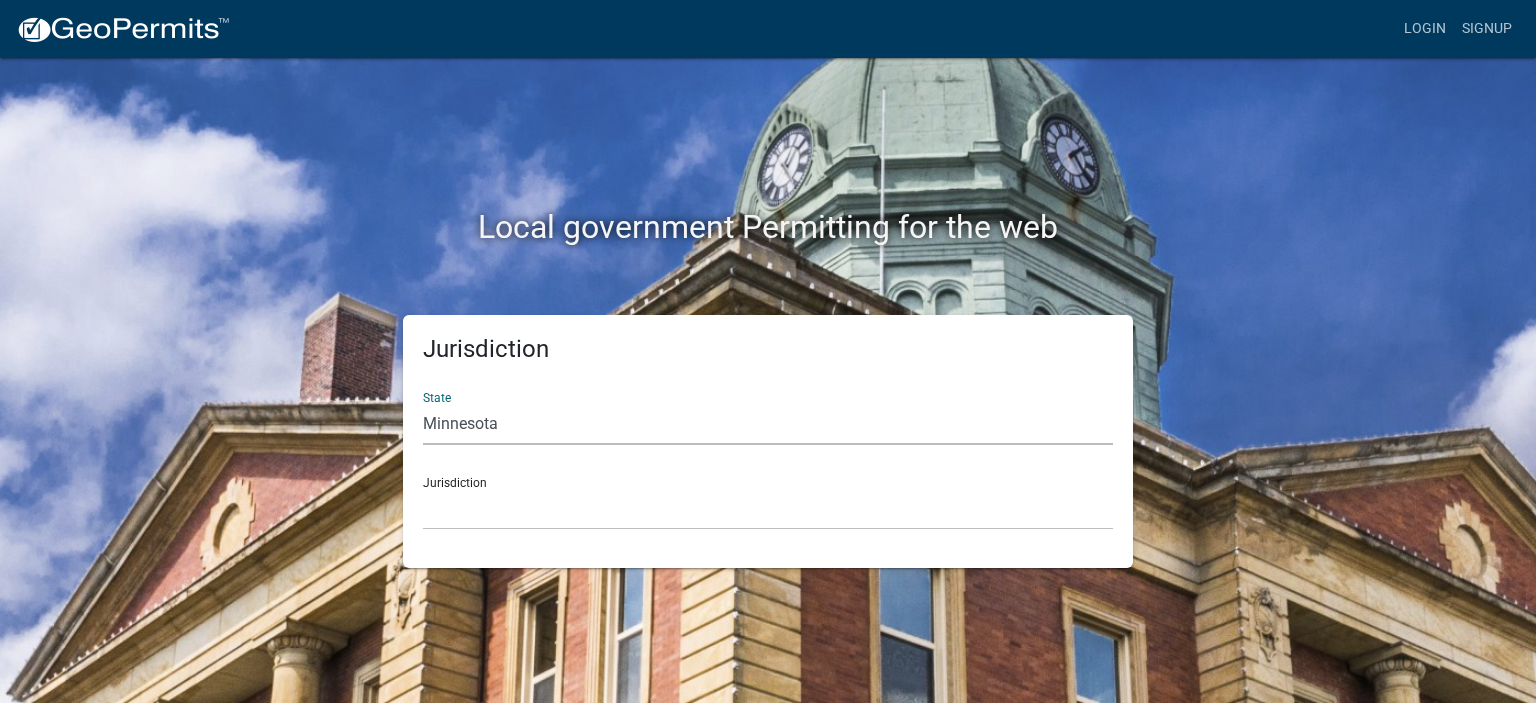 click on "All  Colorado   Georgia   Indiana   Iowa   Kansas   Minnesota   Ohio   South Carolina   Wisconsin" 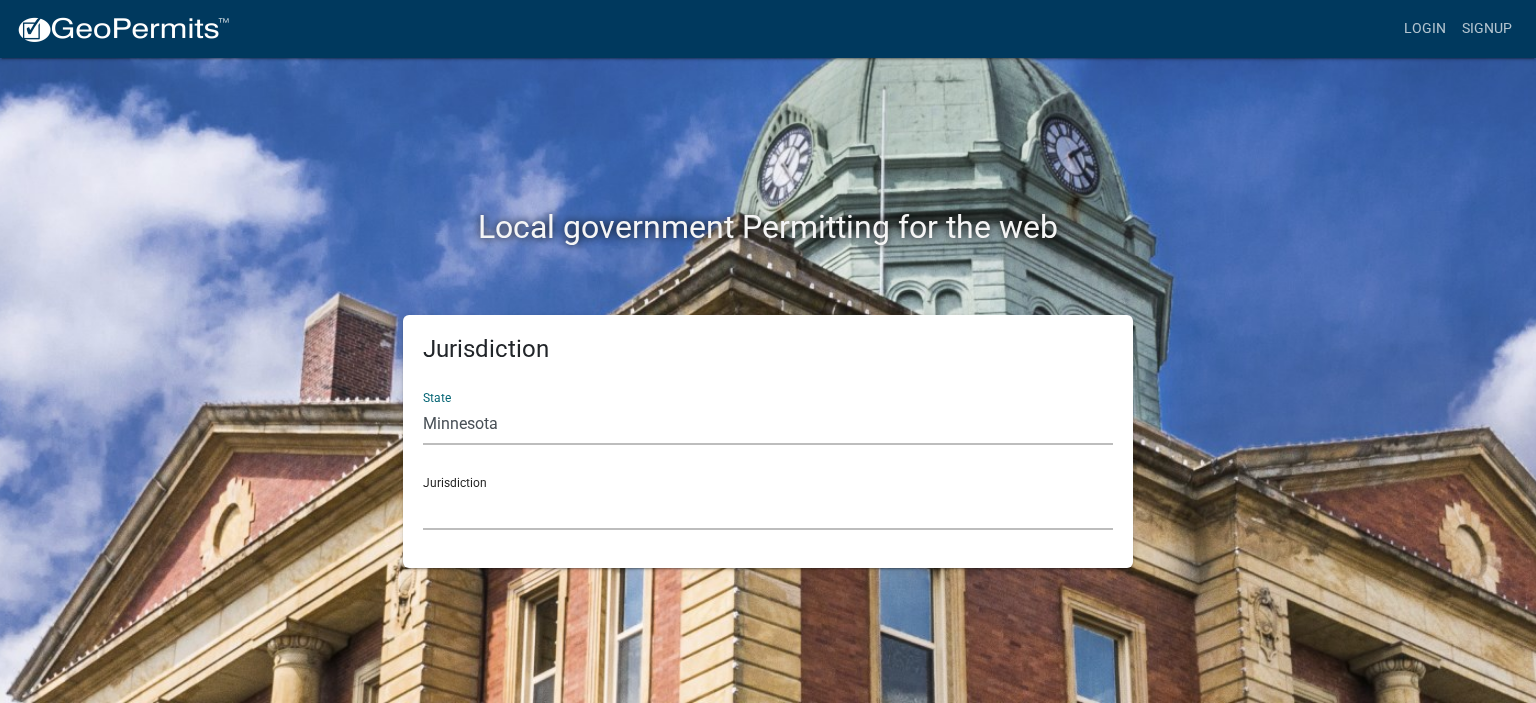 click on "Becker County, Minnesota Benton County, Minnesota Carlton County, Minnesota City of La Crescent, Minnesota City of Luverne, Minnesota City of New Ulm, Minnesota Freeborn County, Minnesota Houston County, Minnesota Isanti County, Minnesota Le Sueur County, Minnesota Mower County, Minnesota Murray County, Minnesota Otter Tail County, Minnesota Pine County, Minnesota Rice County, Minnesota Wabasha County, Minnesota Waseca County, Minnesota" 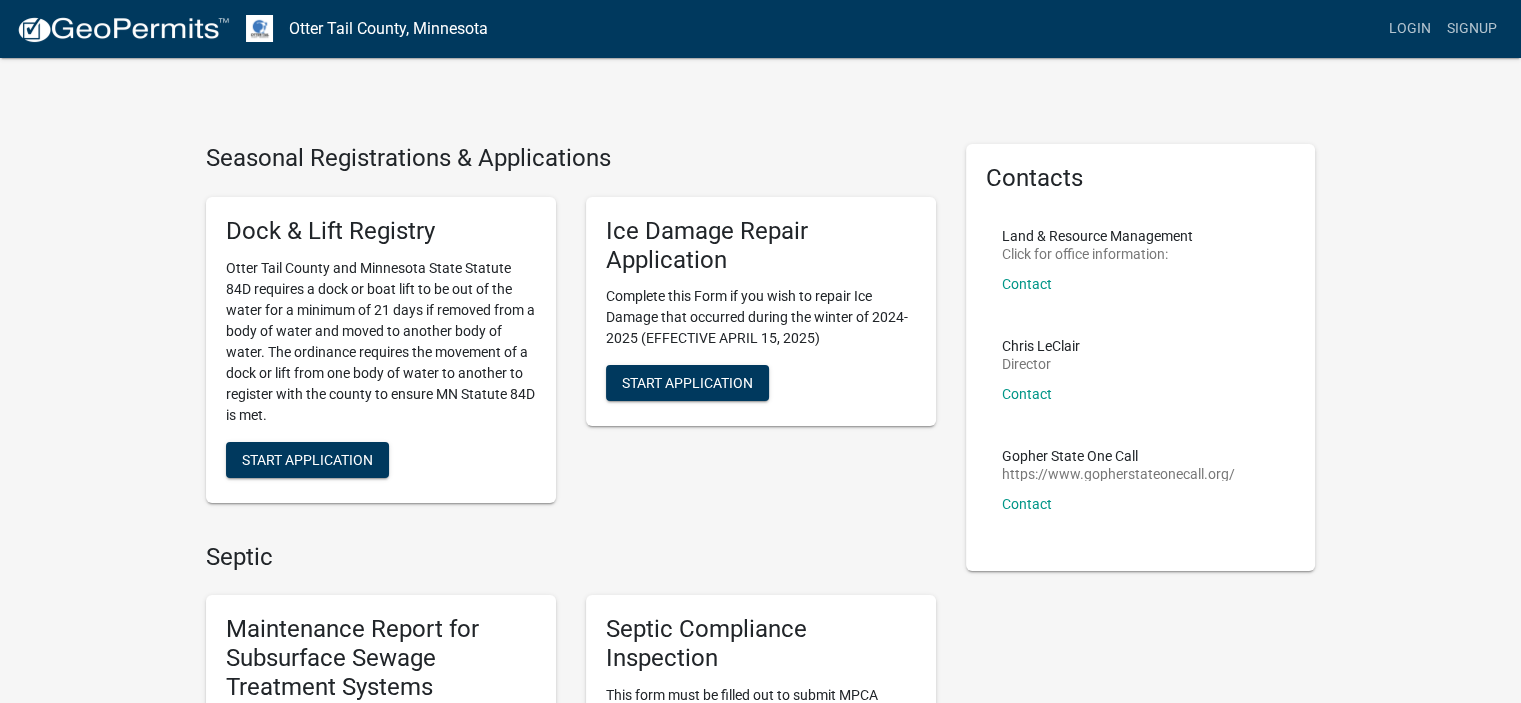 scroll, scrollTop: 615, scrollLeft: 0, axis: vertical 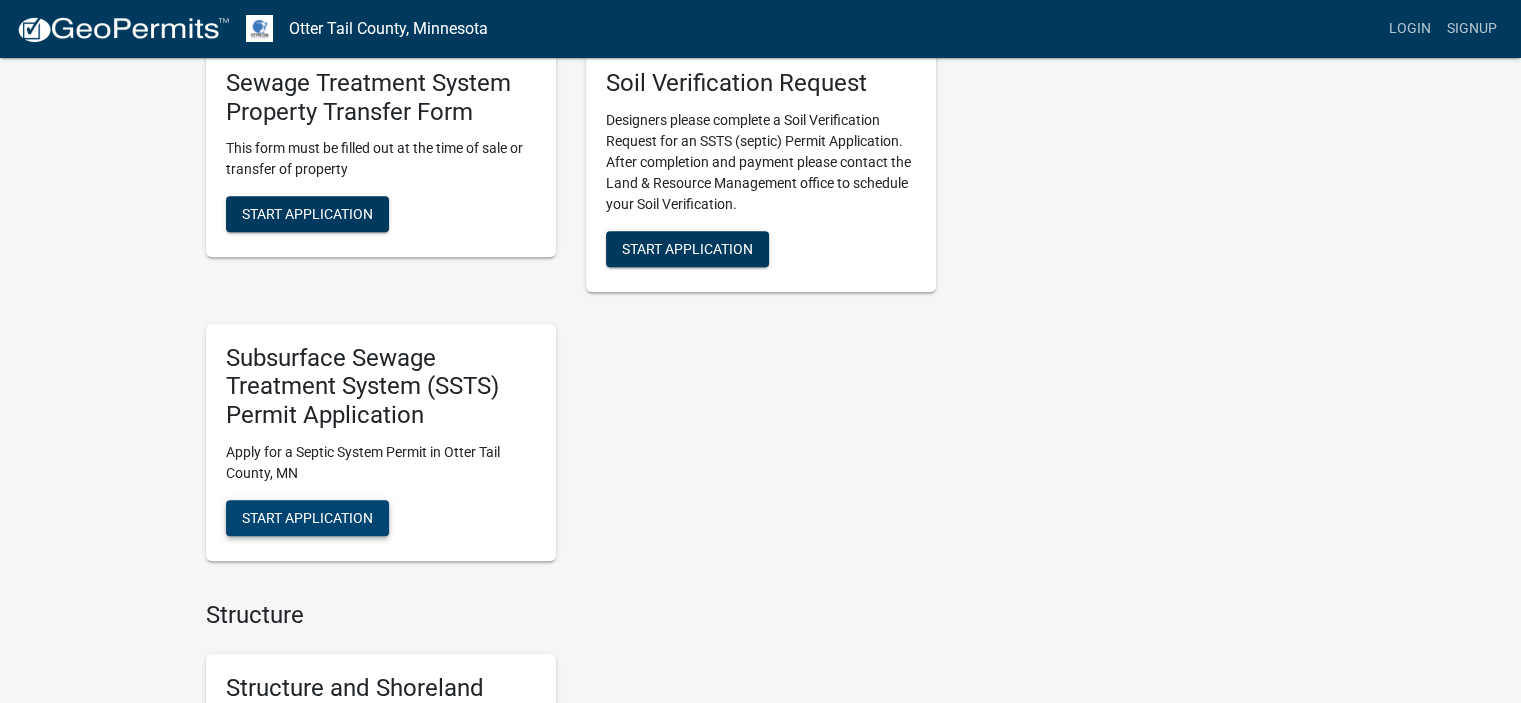 click on "Start Application" at bounding box center (307, 517) 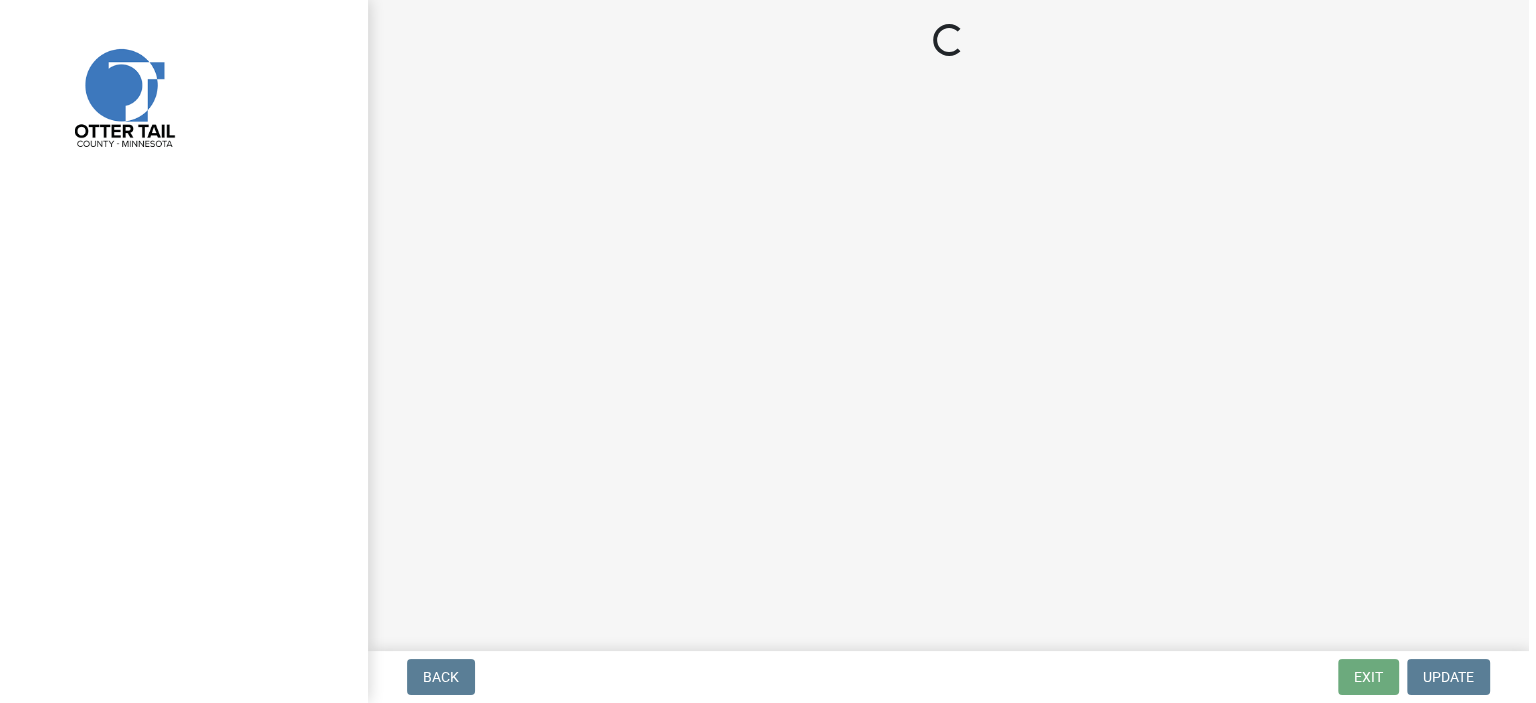 scroll, scrollTop: 0, scrollLeft: 0, axis: both 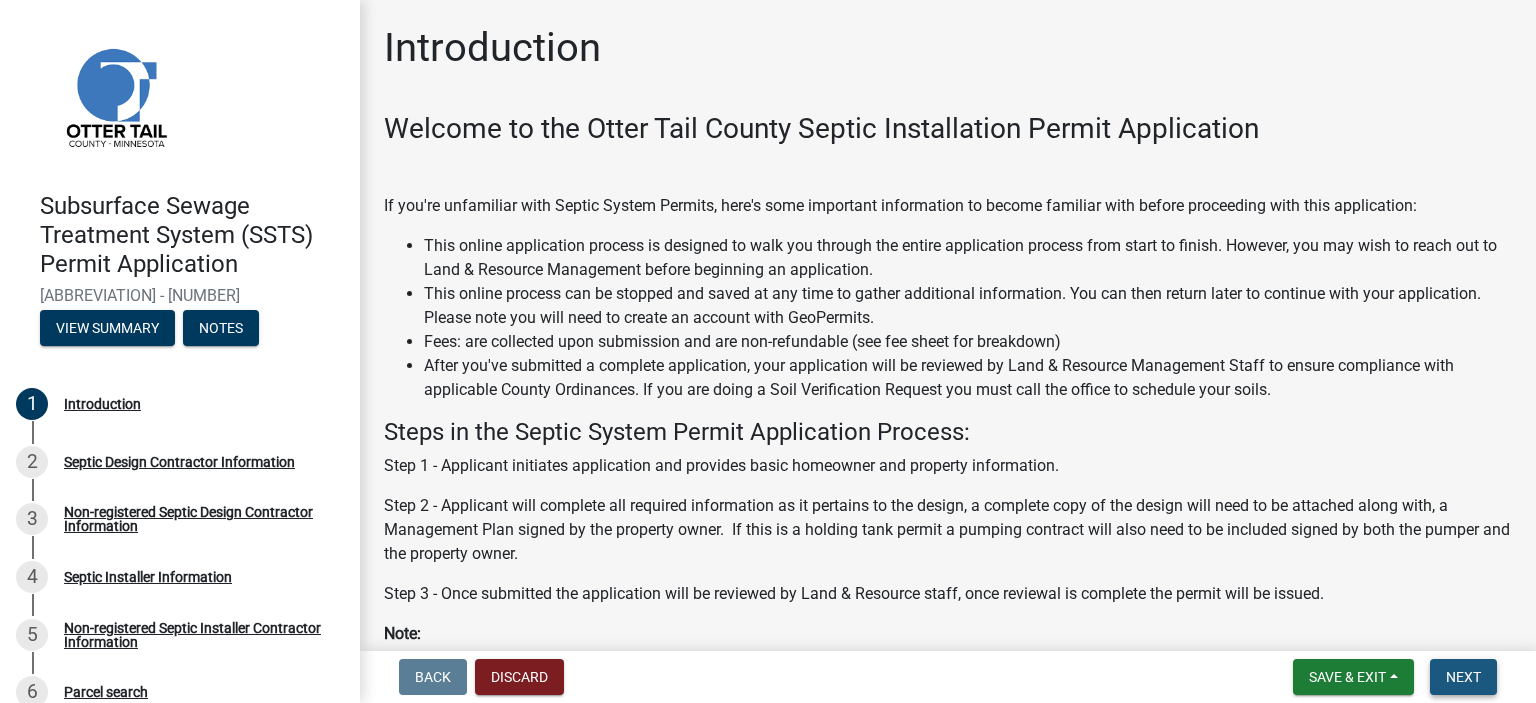 click on "Next" at bounding box center (1463, 677) 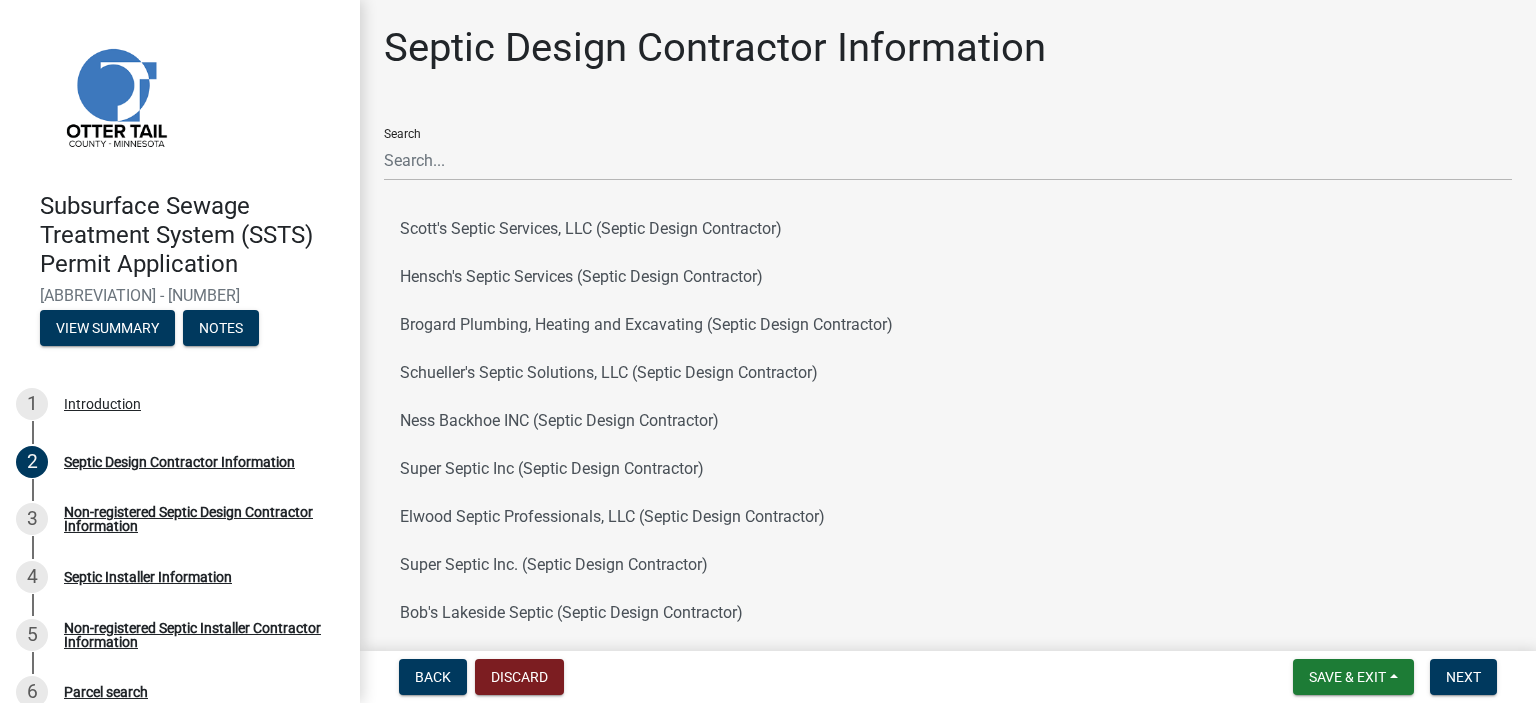 scroll, scrollTop: 212, scrollLeft: 0, axis: vertical 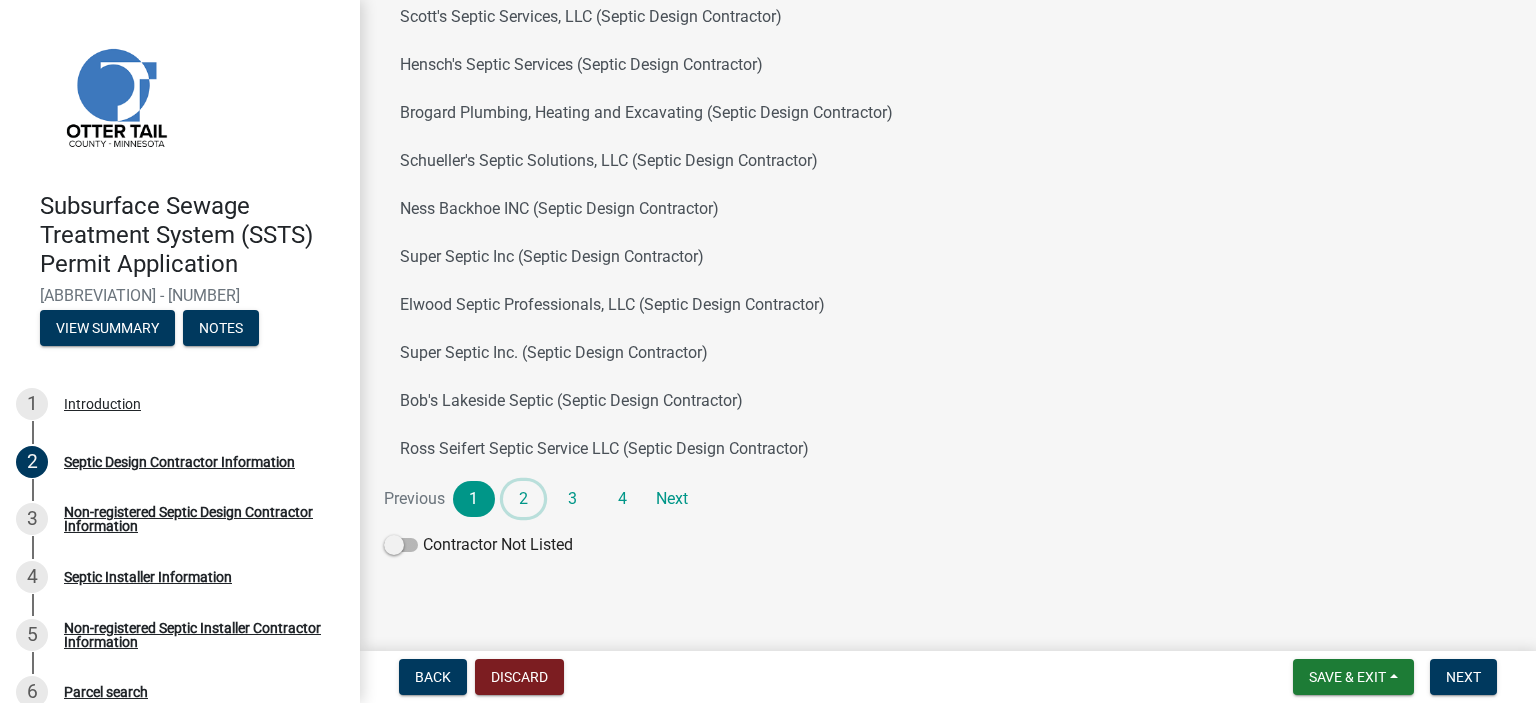 click on "2" 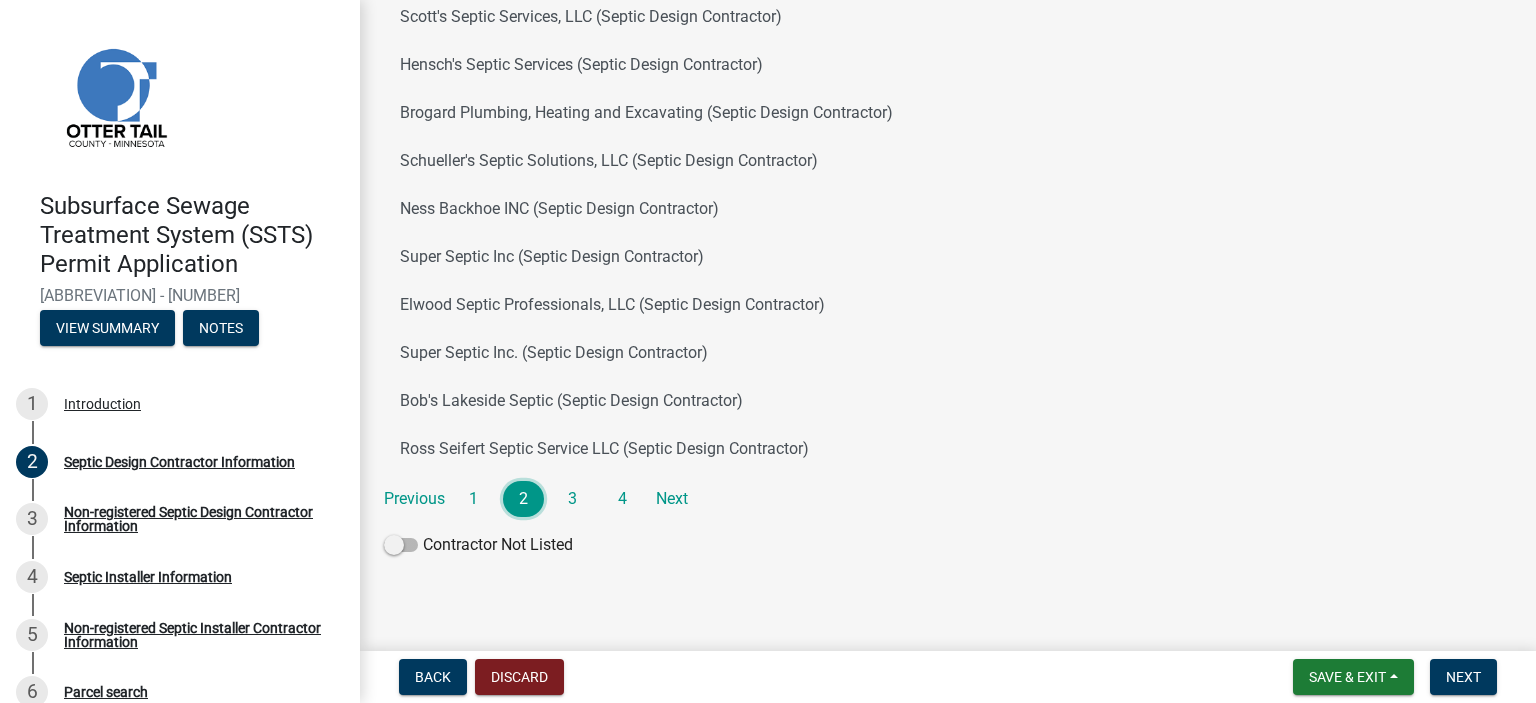 scroll, scrollTop: 212, scrollLeft: 0, axis: vertical 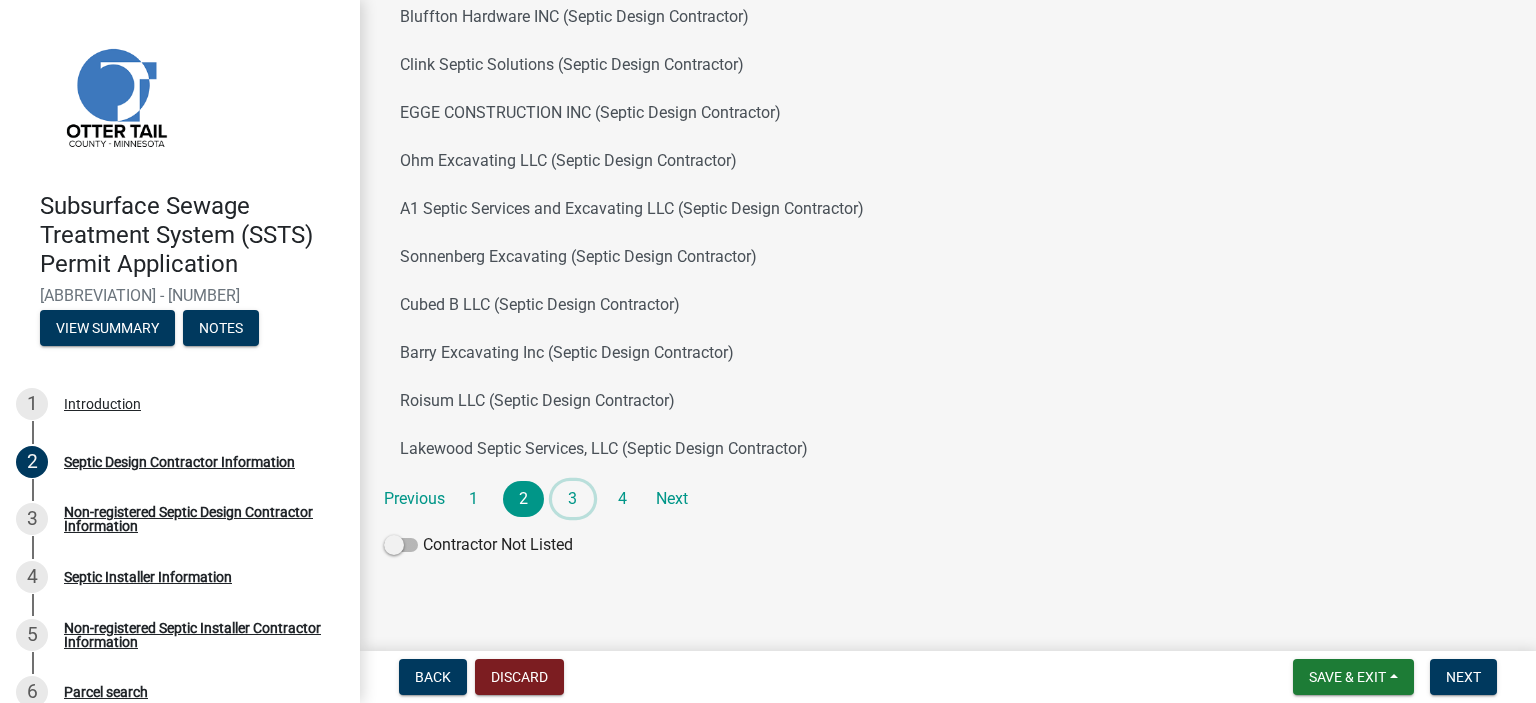 click on "3" 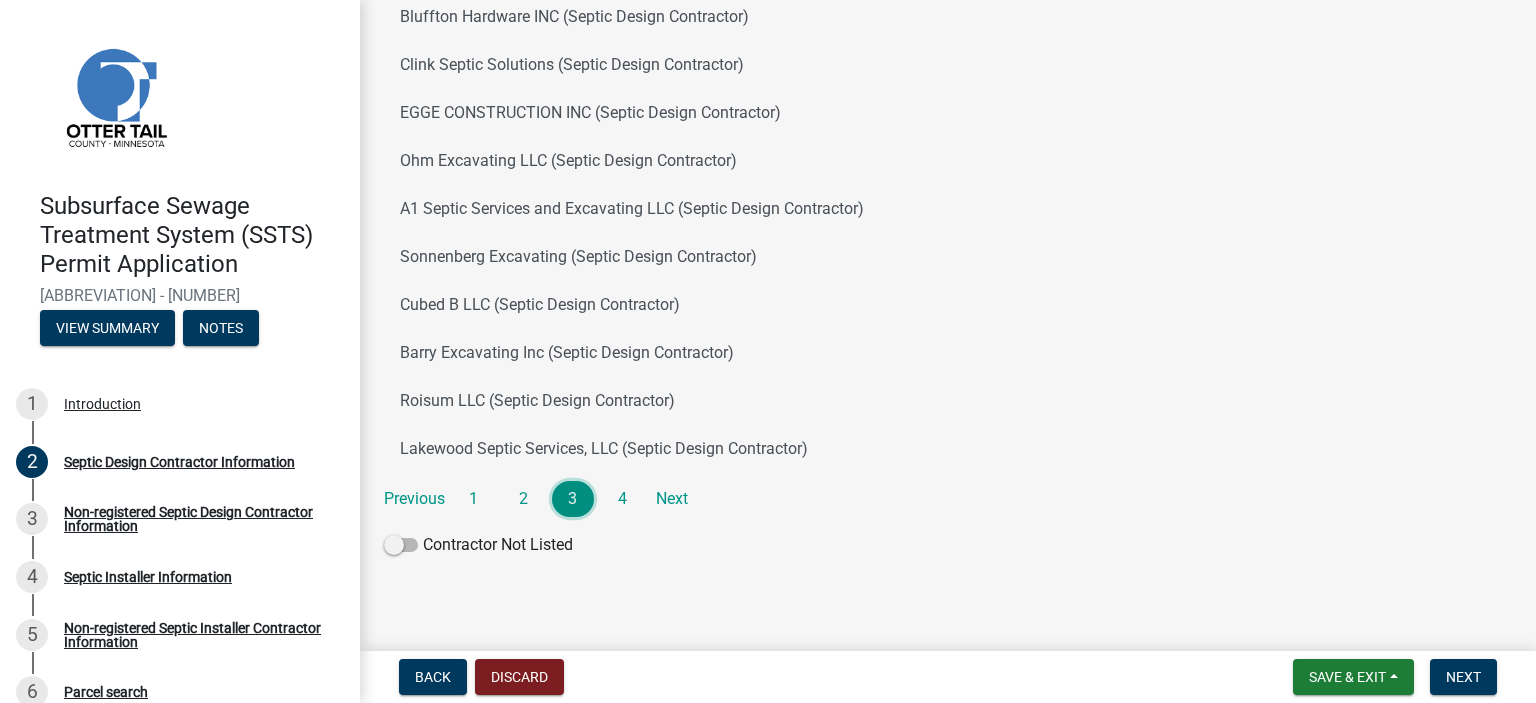 scroll, scrollTop: 212, scrollLeft: 0, axis: vertical 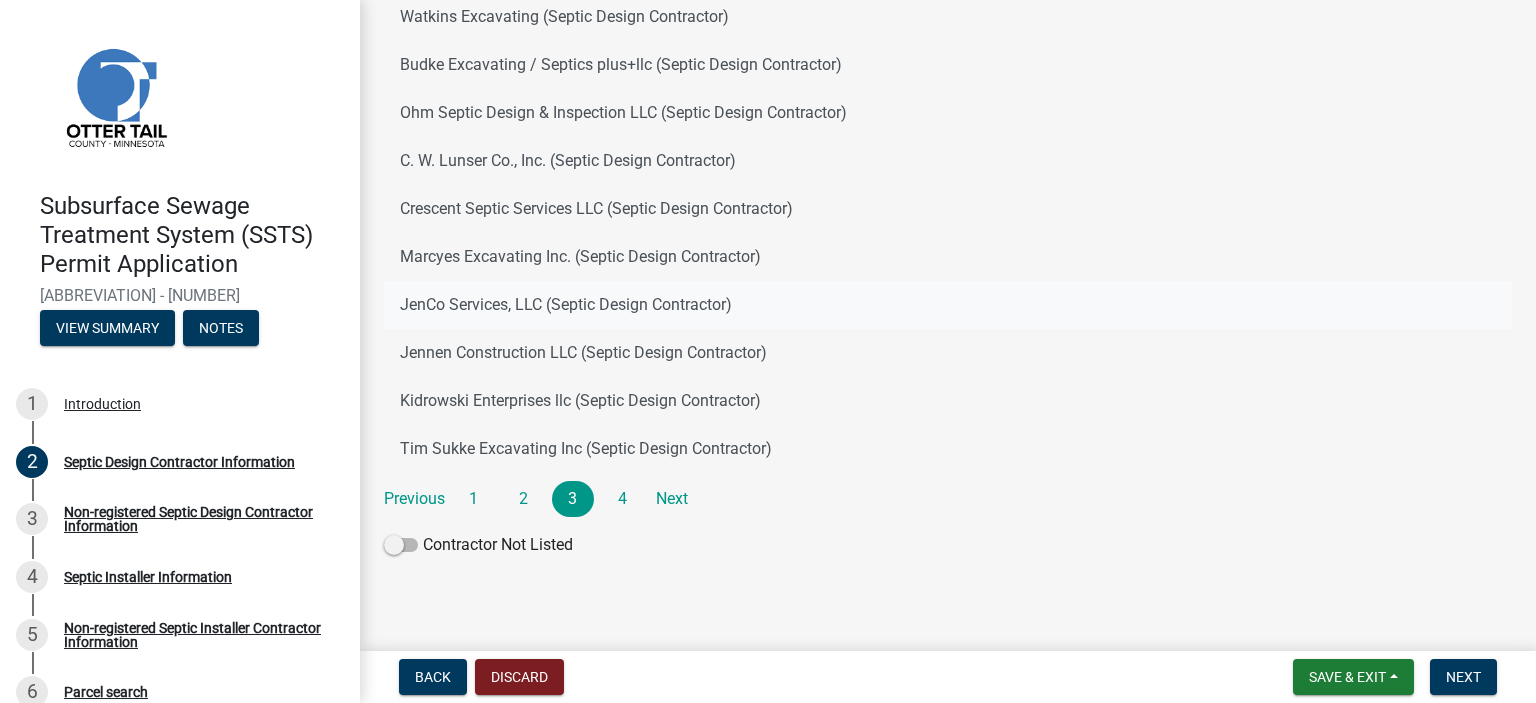 click on "JenCo Services, LLC (Septic Design Contractor)" 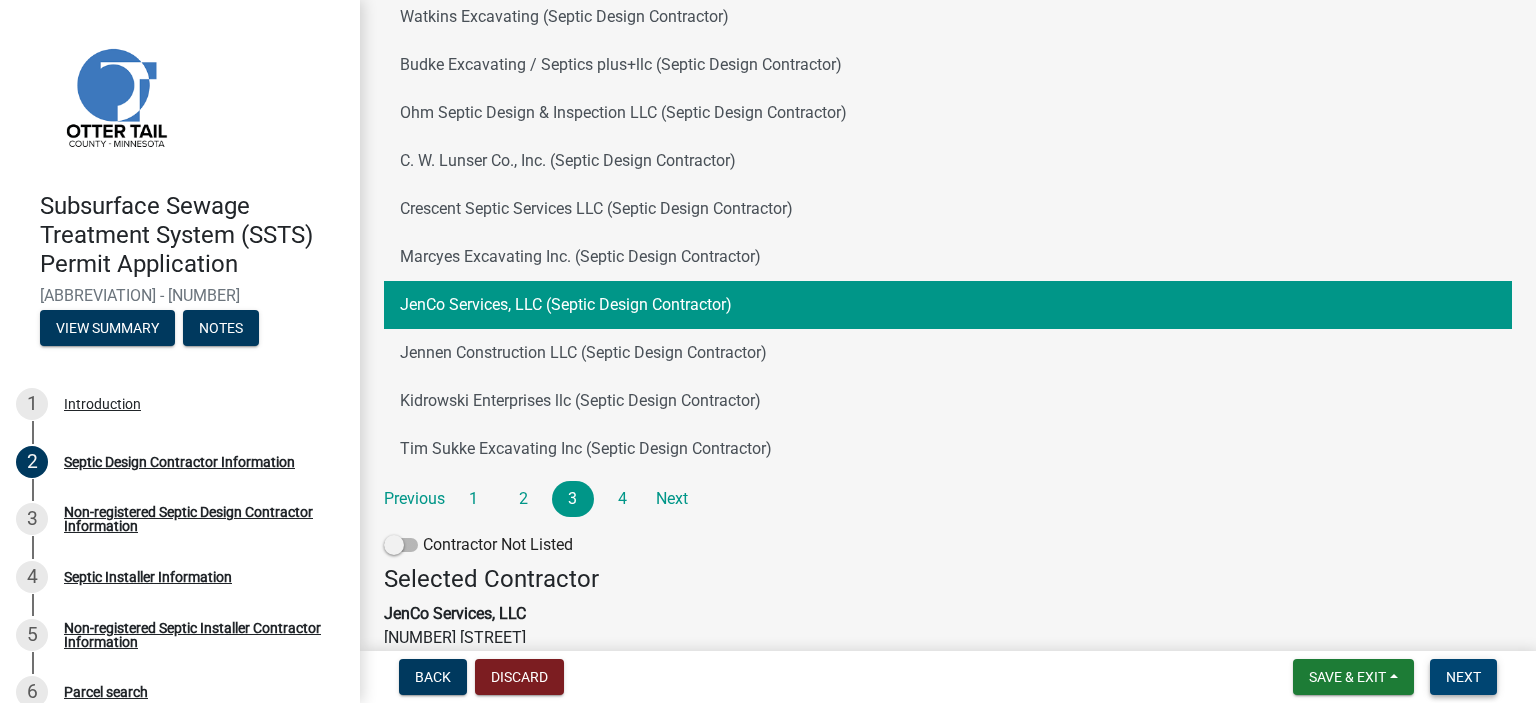 click on "Next" at bounding box center [1463, 677] 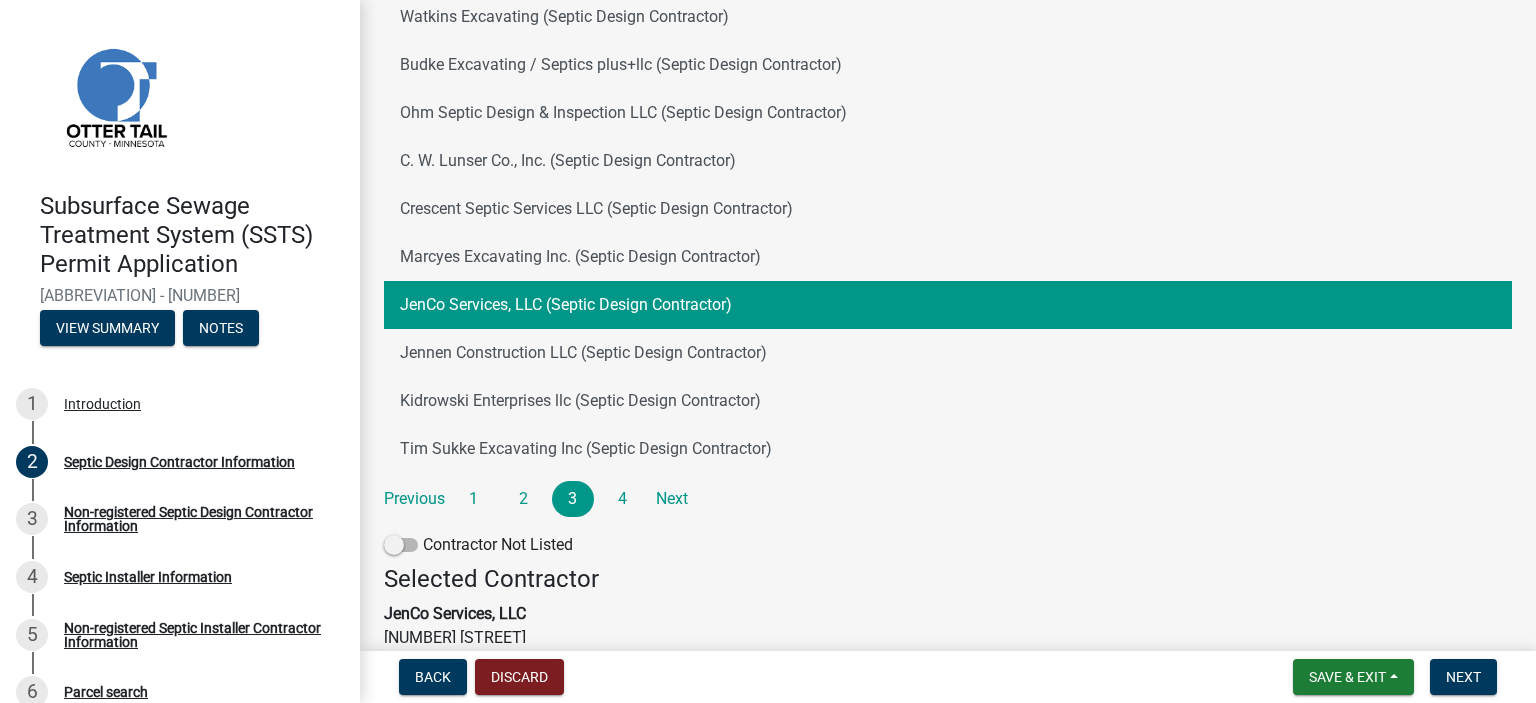 scroll, scrollTop: 0, scrollLeft: 0, axis: both 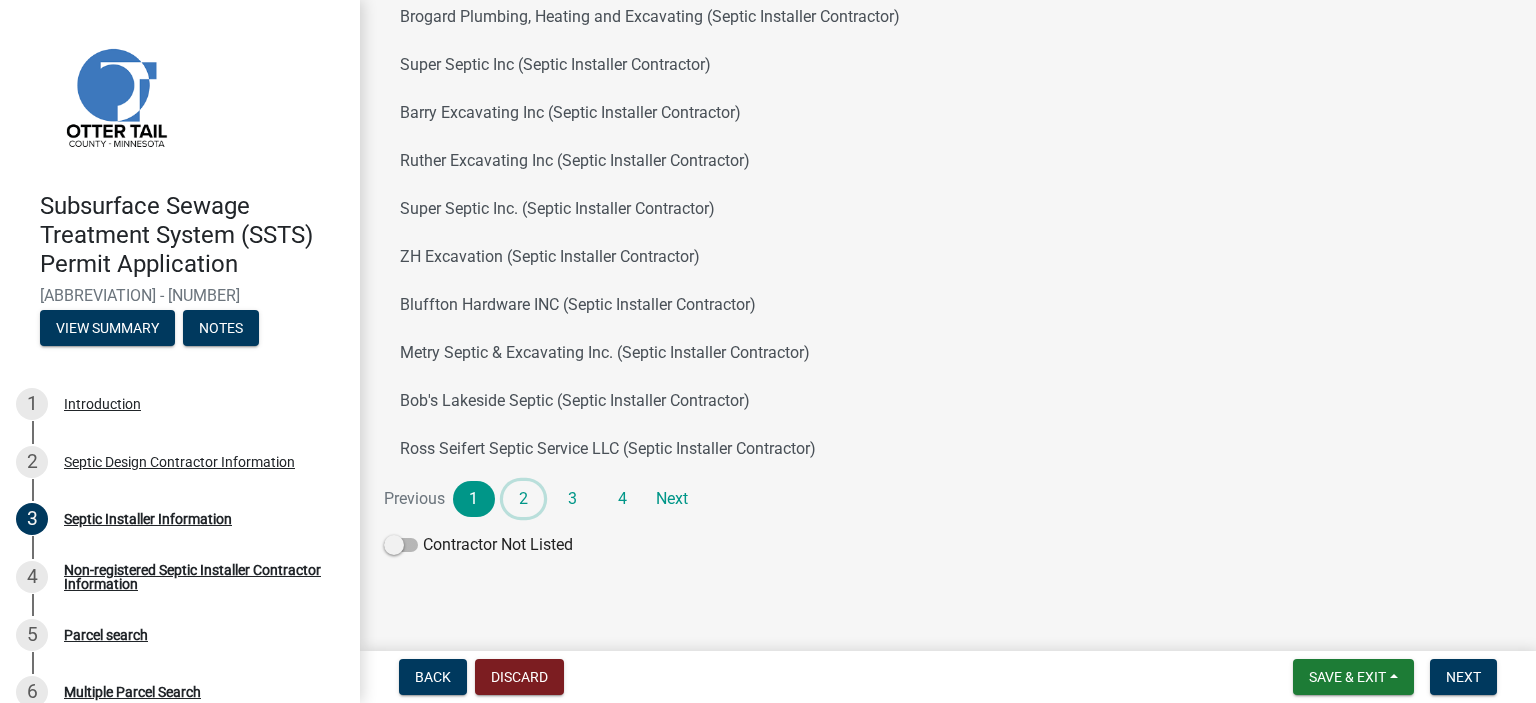 click on "2" 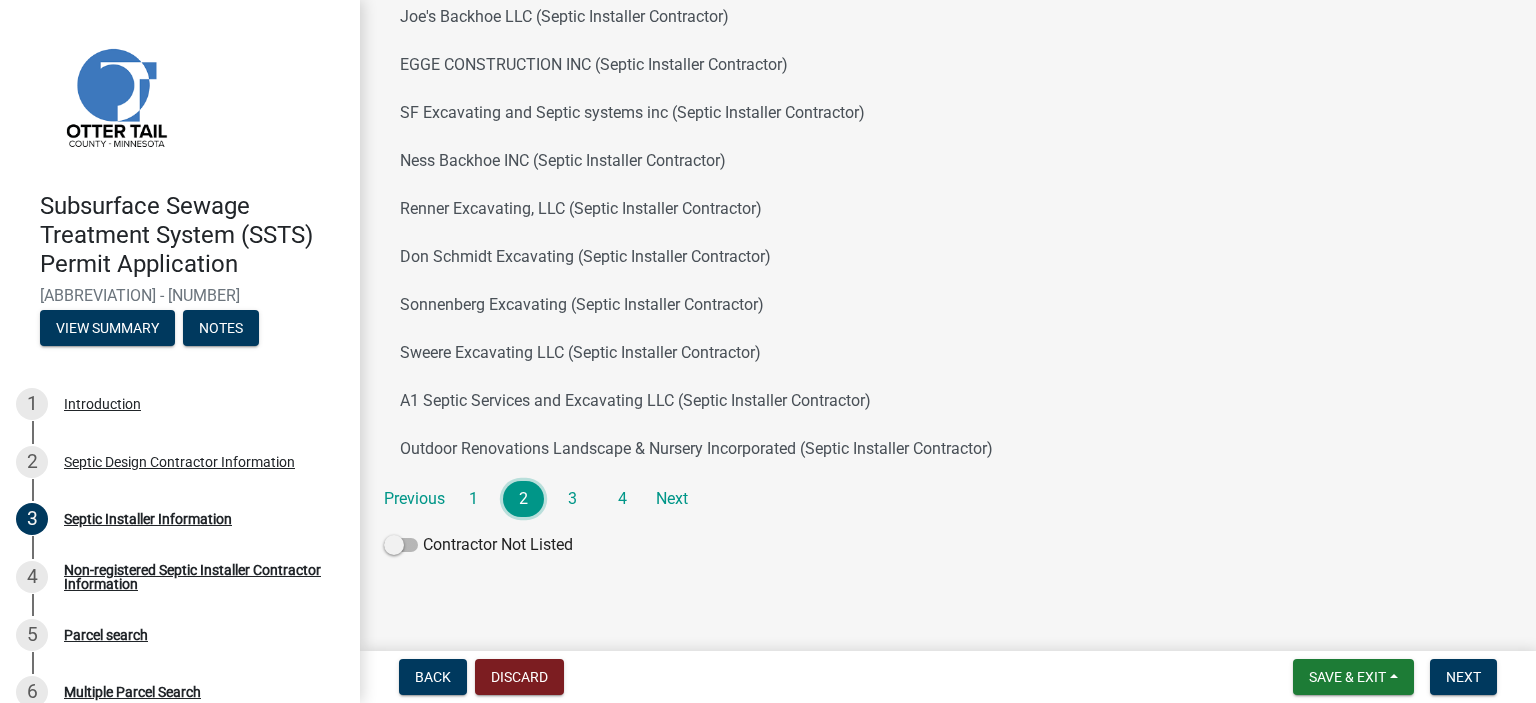 scroll, scrollTop: 212, scrollLeft: 0, axis: vertical 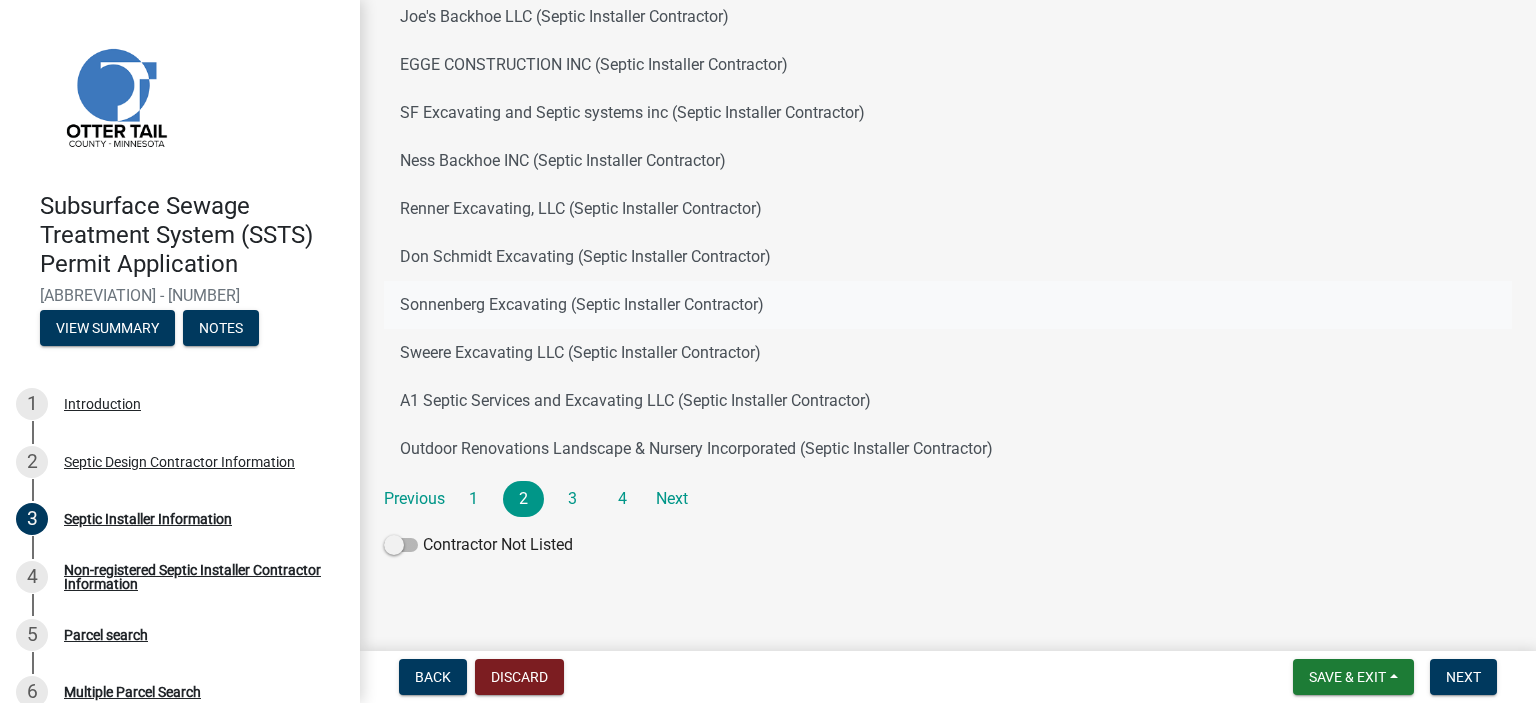 click on "Sonnenberg Excavating (Septic Installer Contractor)" 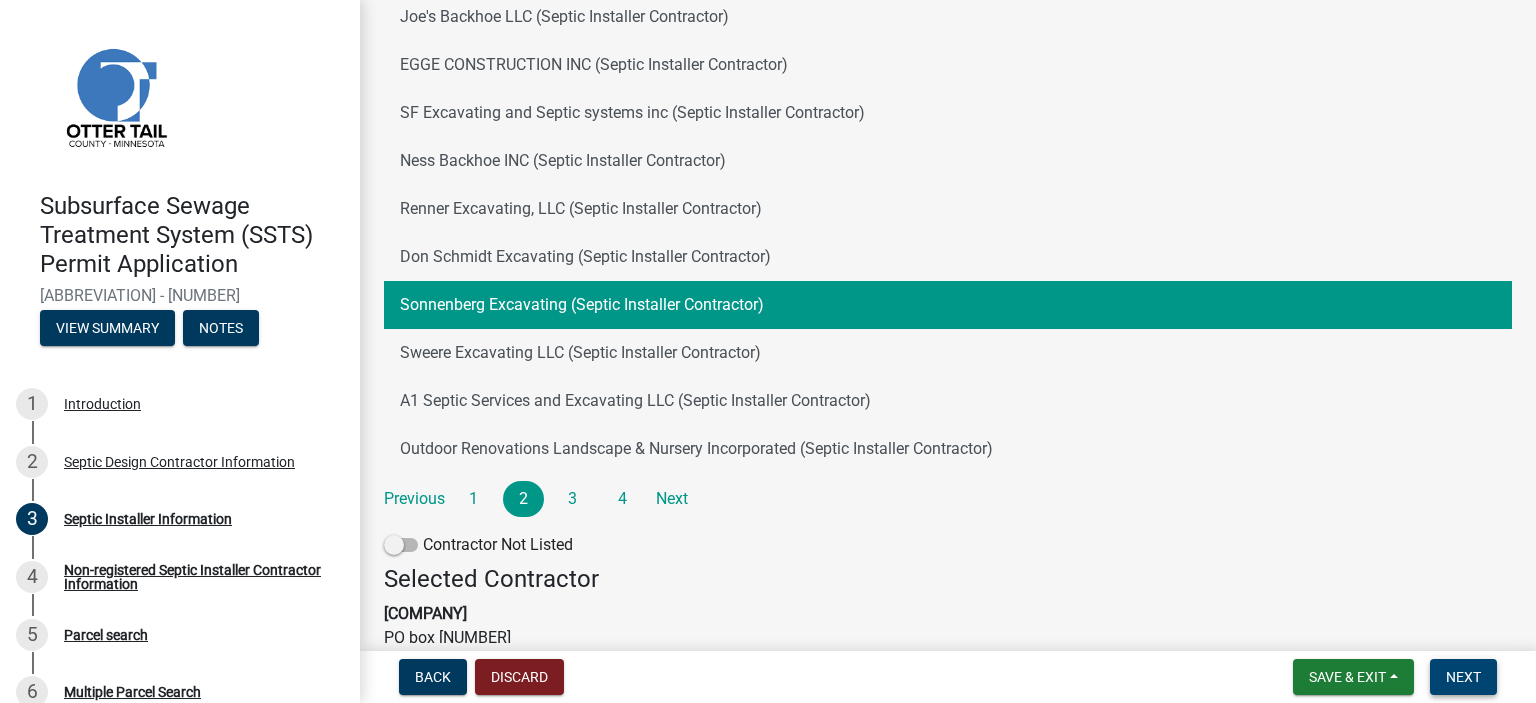 click on "Next" at bounding box center [1463, 677] 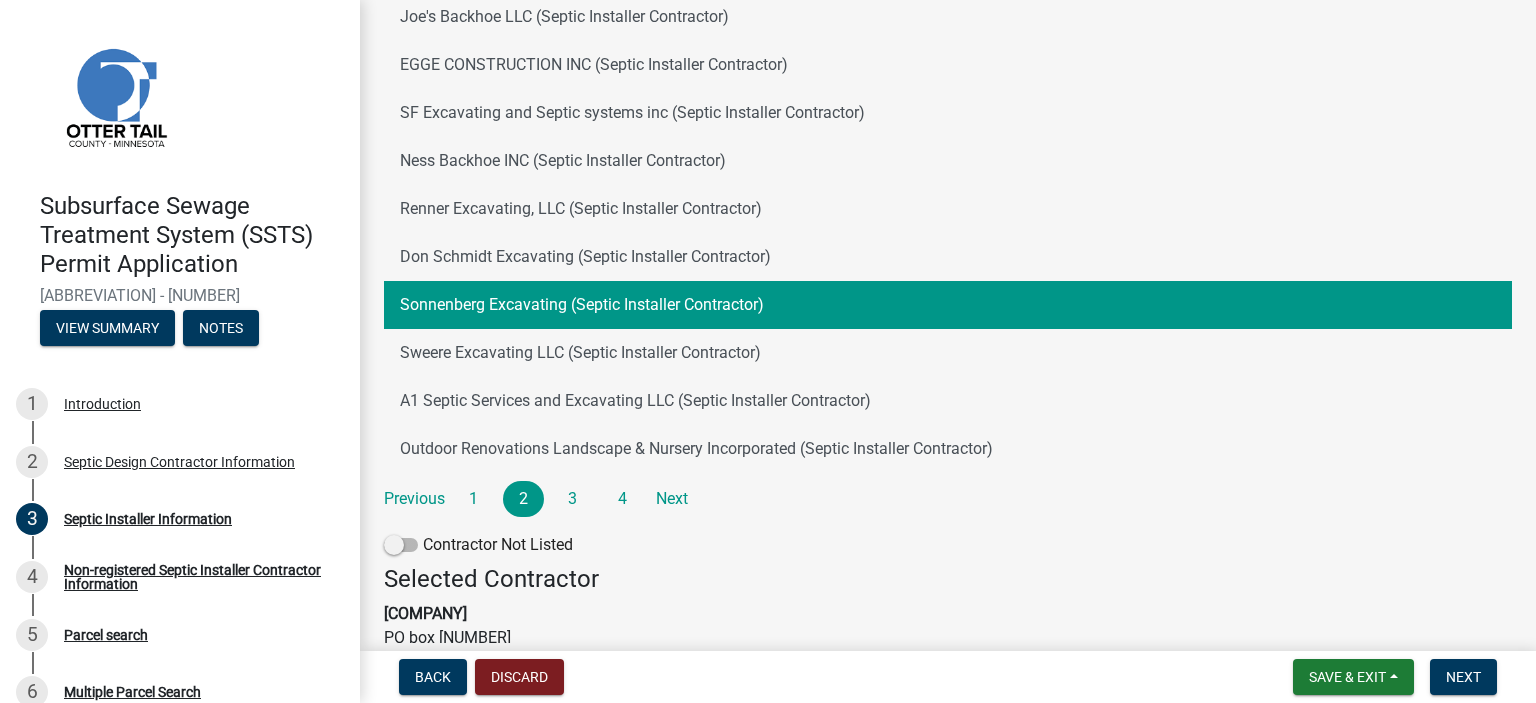 scroll, scrollTop: 0, scrollLeft: 0, axis: both 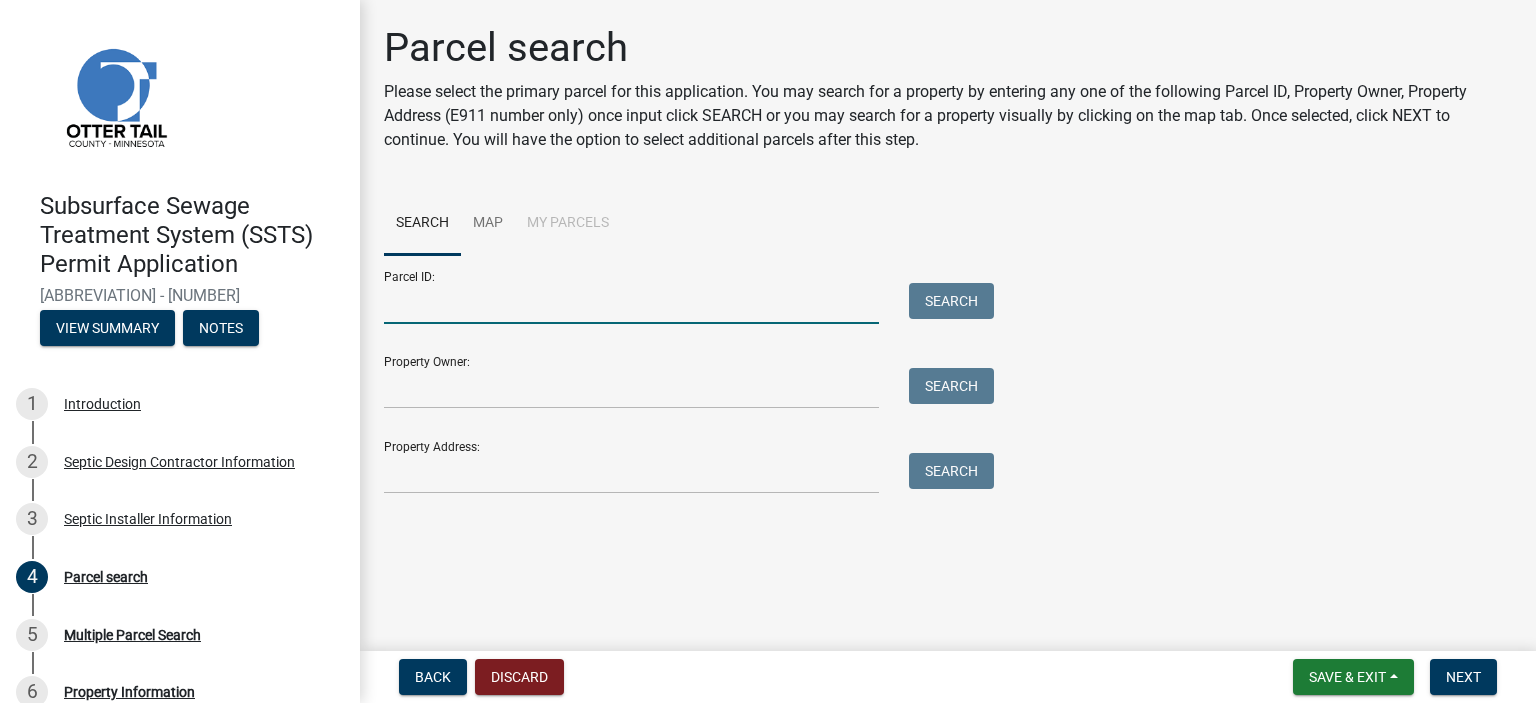 click on "Parcel ID:" at bounding box center (631, 303) 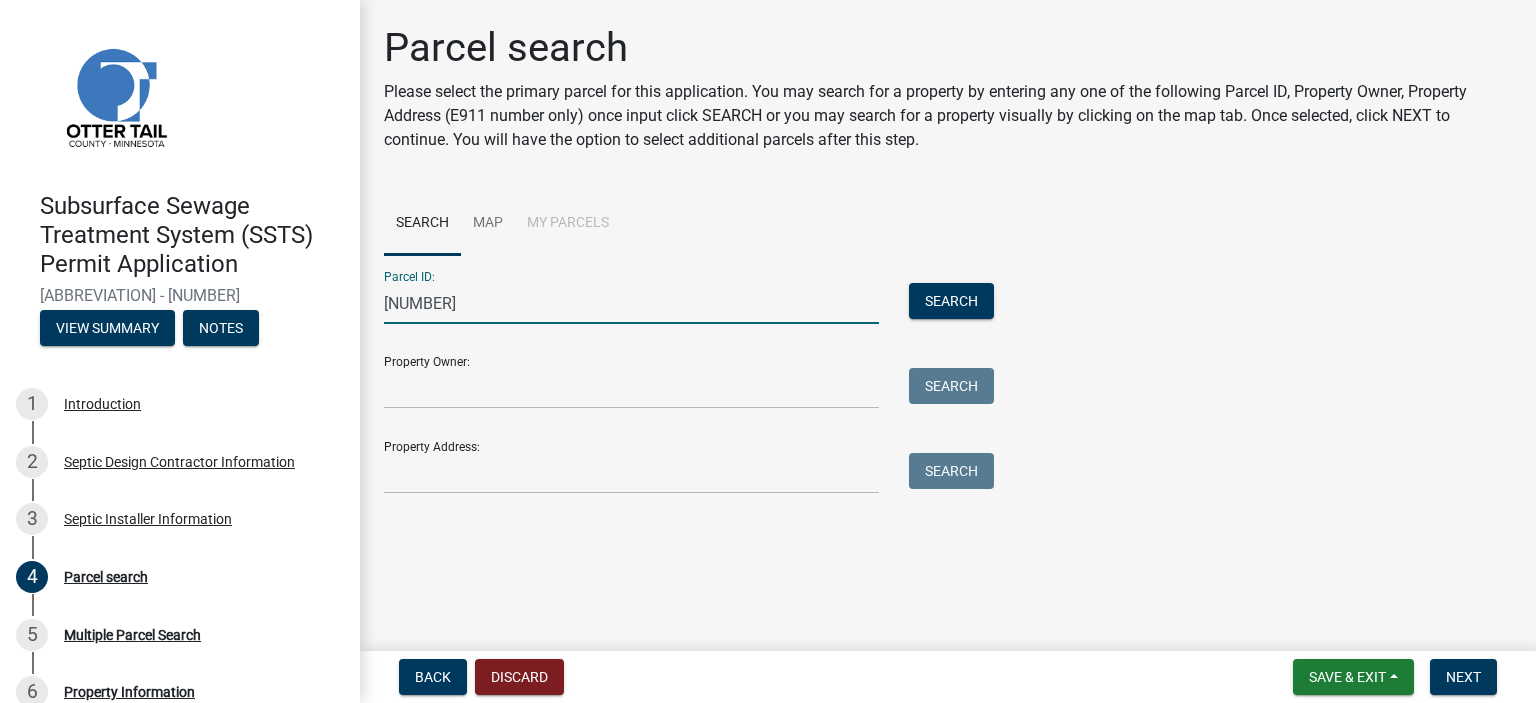 type on "[NUMBER]" 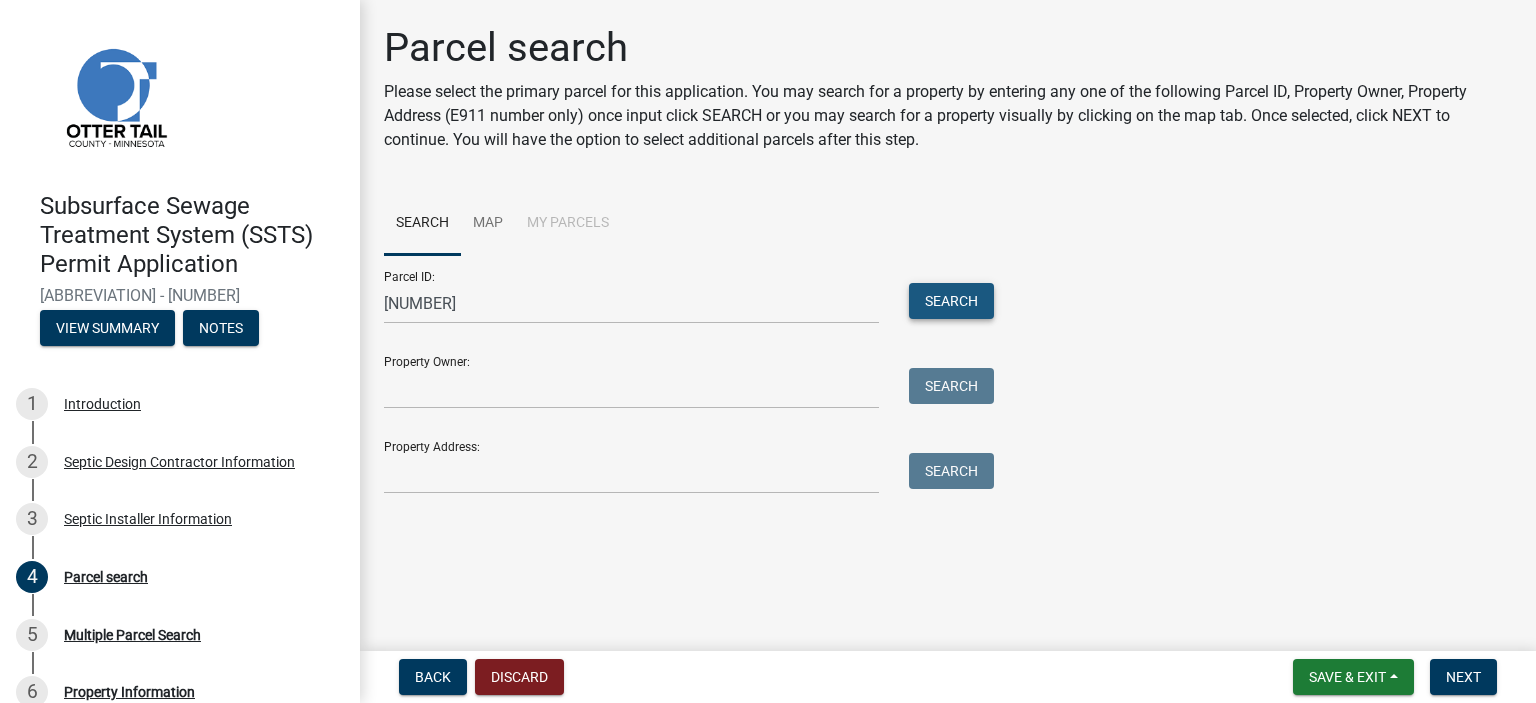 click on "Search" at bounding box center [951, 301] 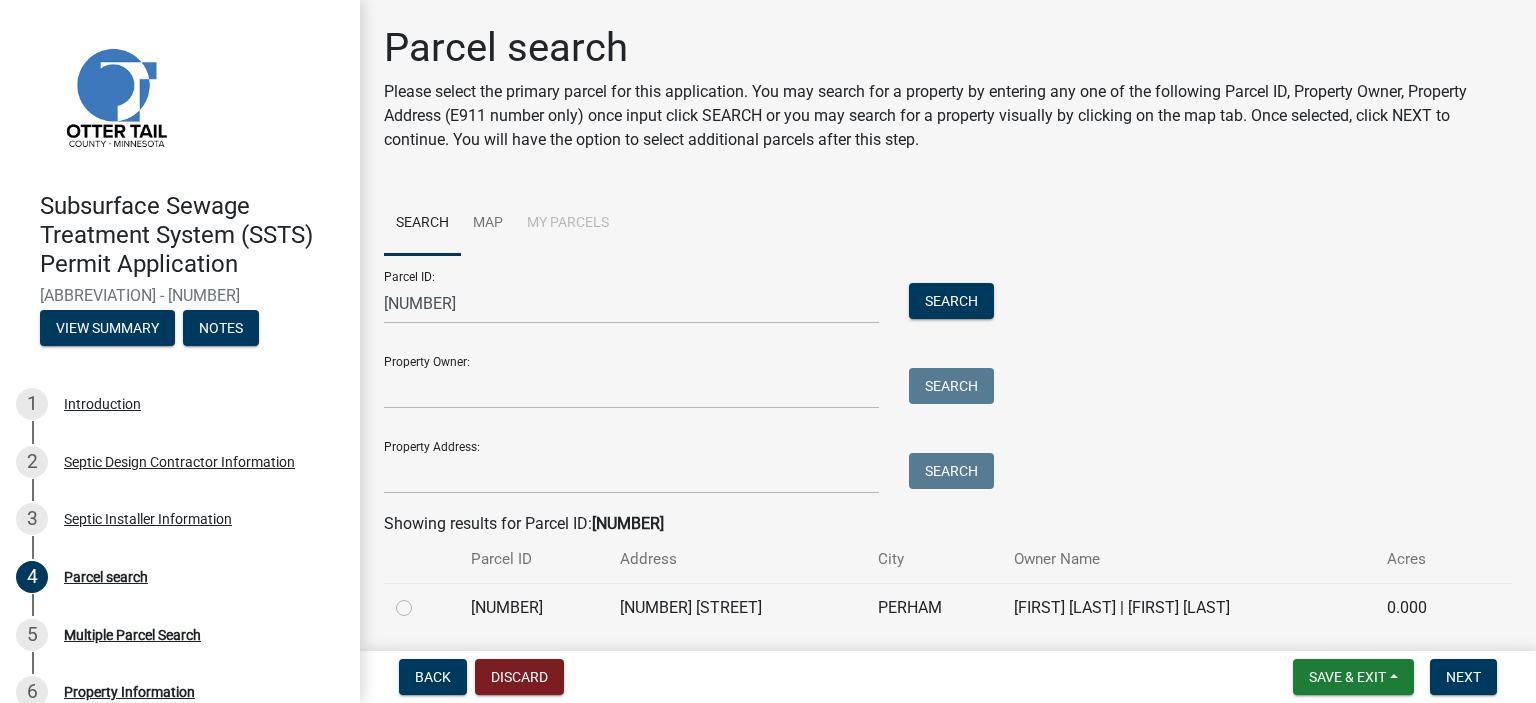 click 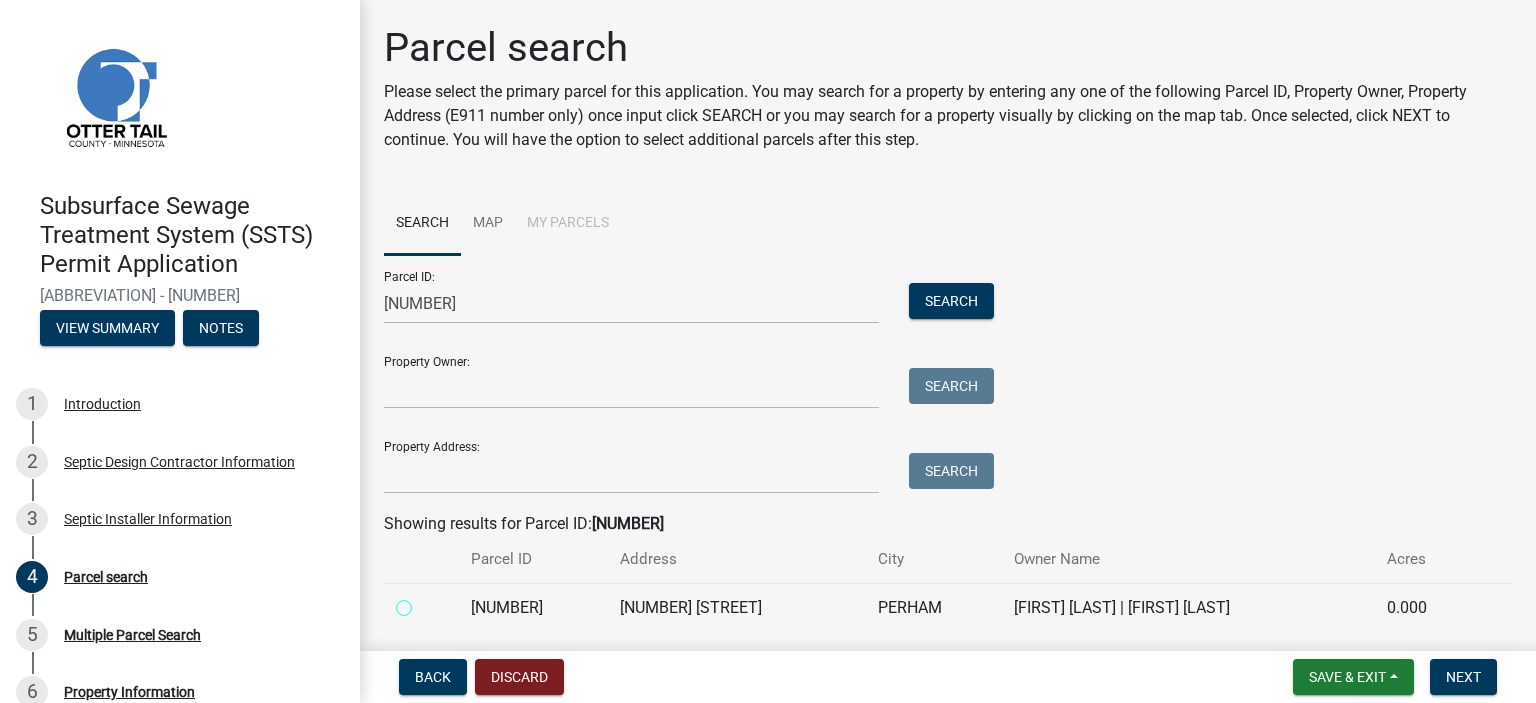 click at bounding box center [426, 602] 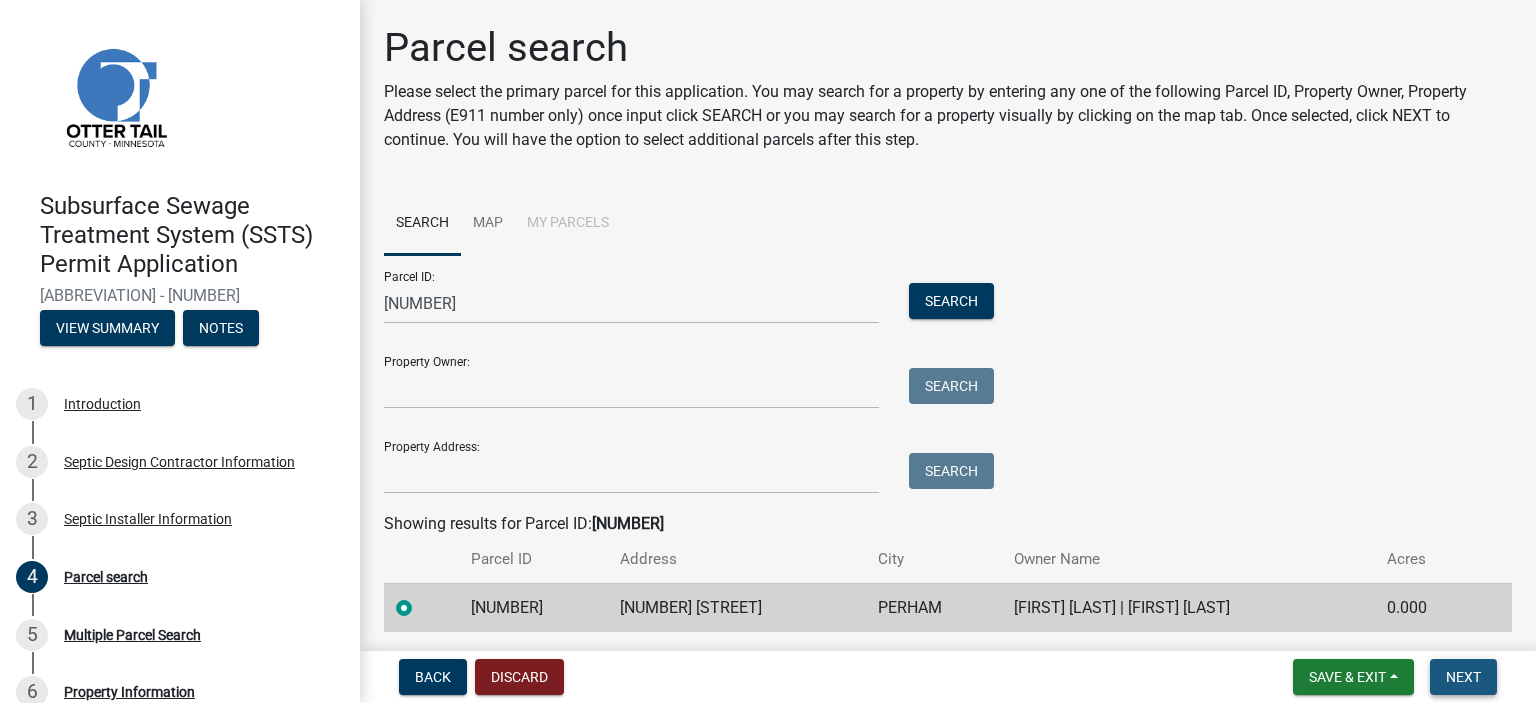 click on "Next" at bounding box center (1463, 677) 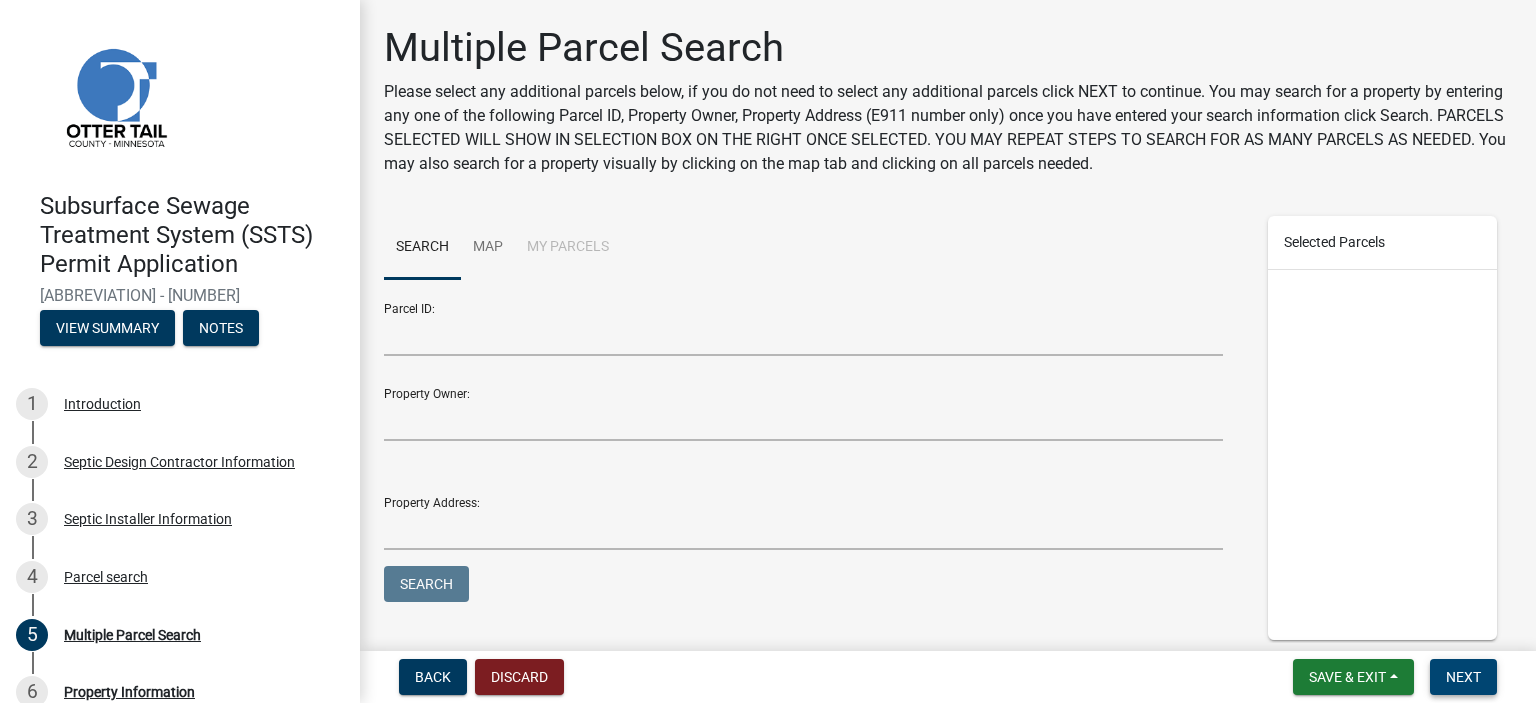 click on "Next" at bounding box center (1463, 677) 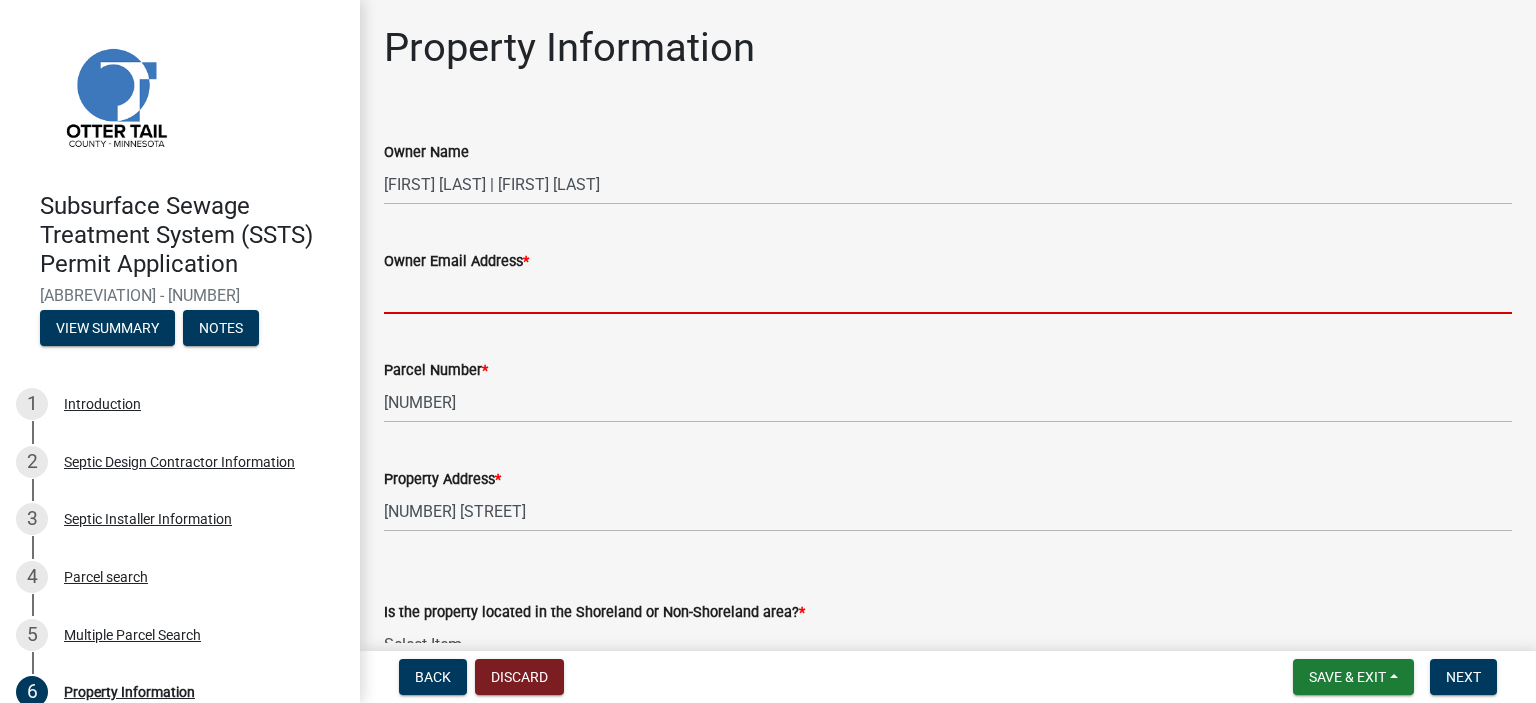 click on "Owner Email Address  *" at bounding box center [948, 293] 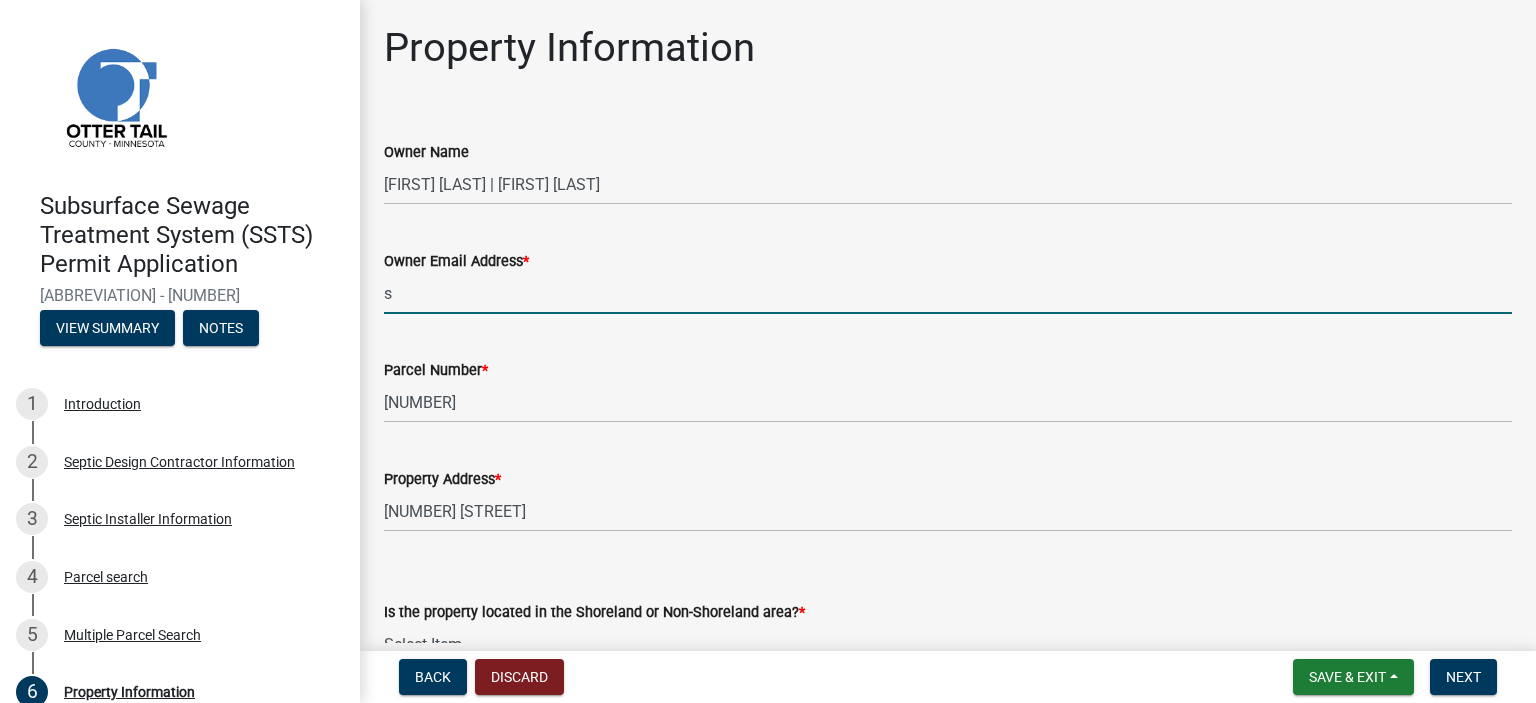 type on "[EMAIL]" 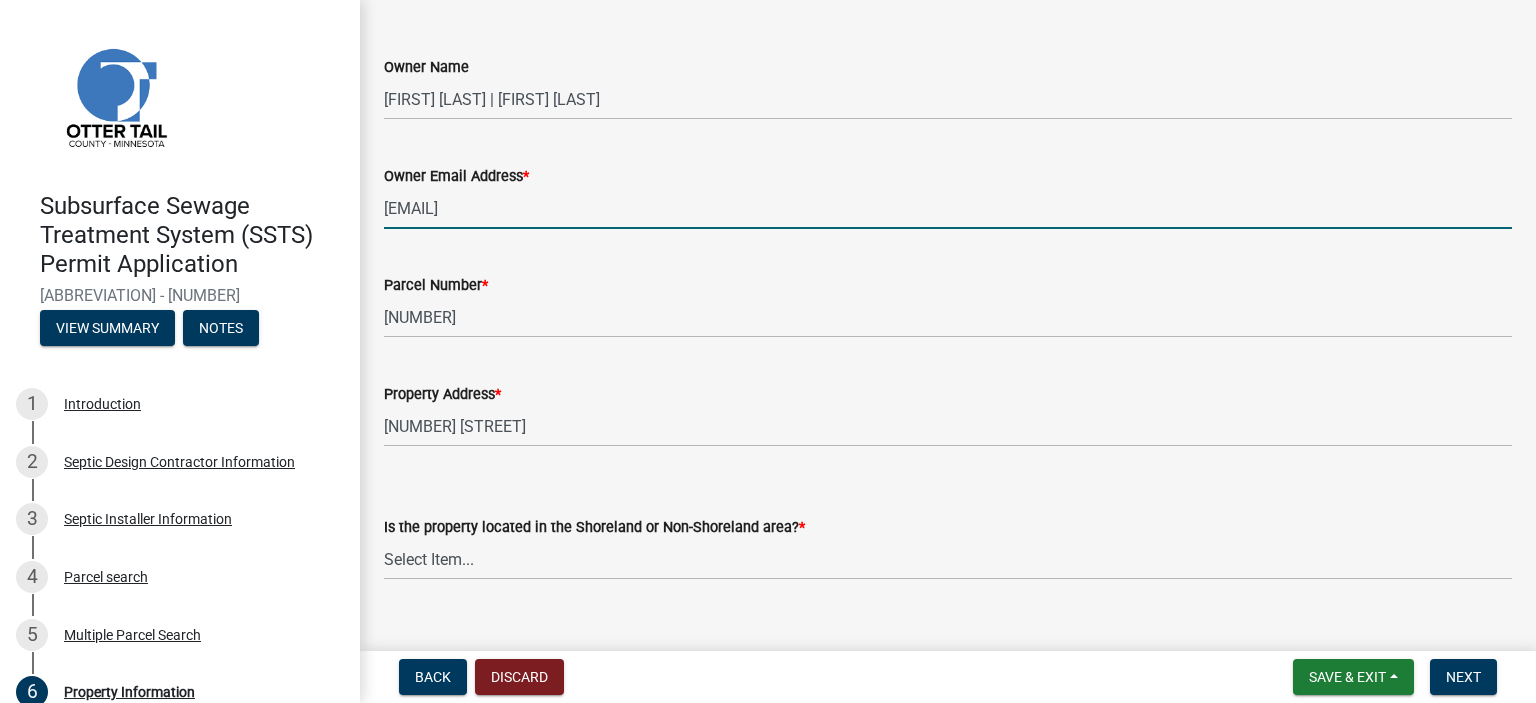 scroll, scrollTop: 117, scrollLeft: 0, axis: vertical 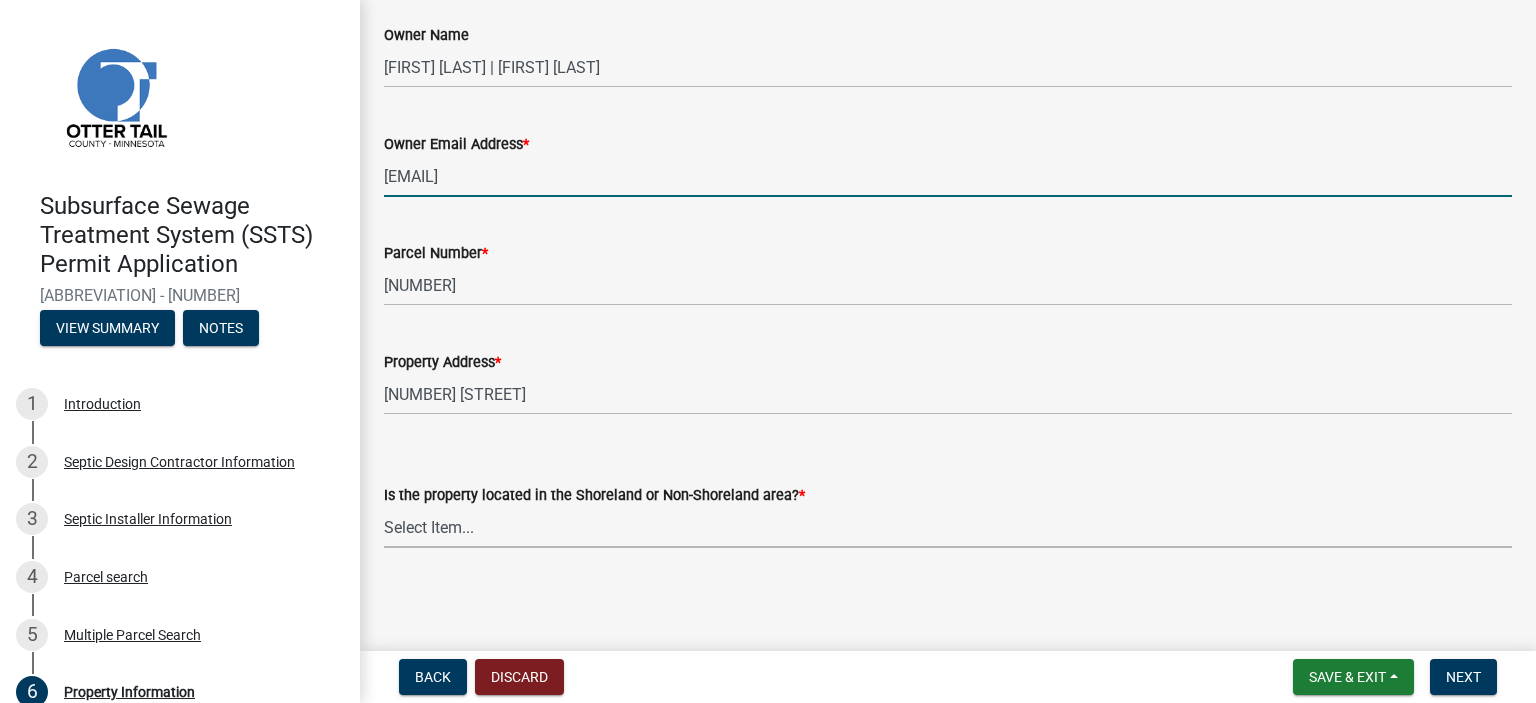 click on "Select Item...   Shoreland   Non-Shoreland" at bounding box center [948, 527] 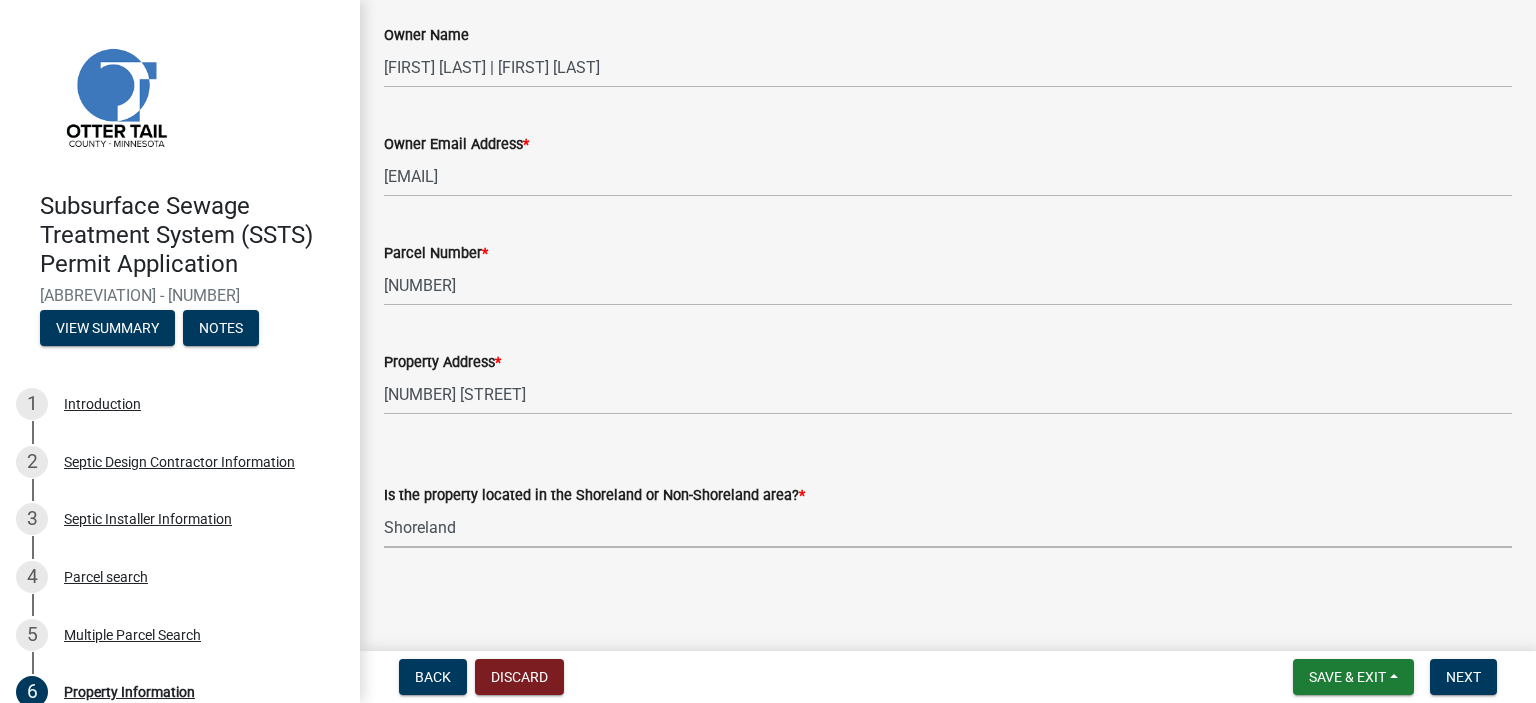 click on "Select Item...   Shoreland   Non-Shoreland" at bounding box center (948, 527) 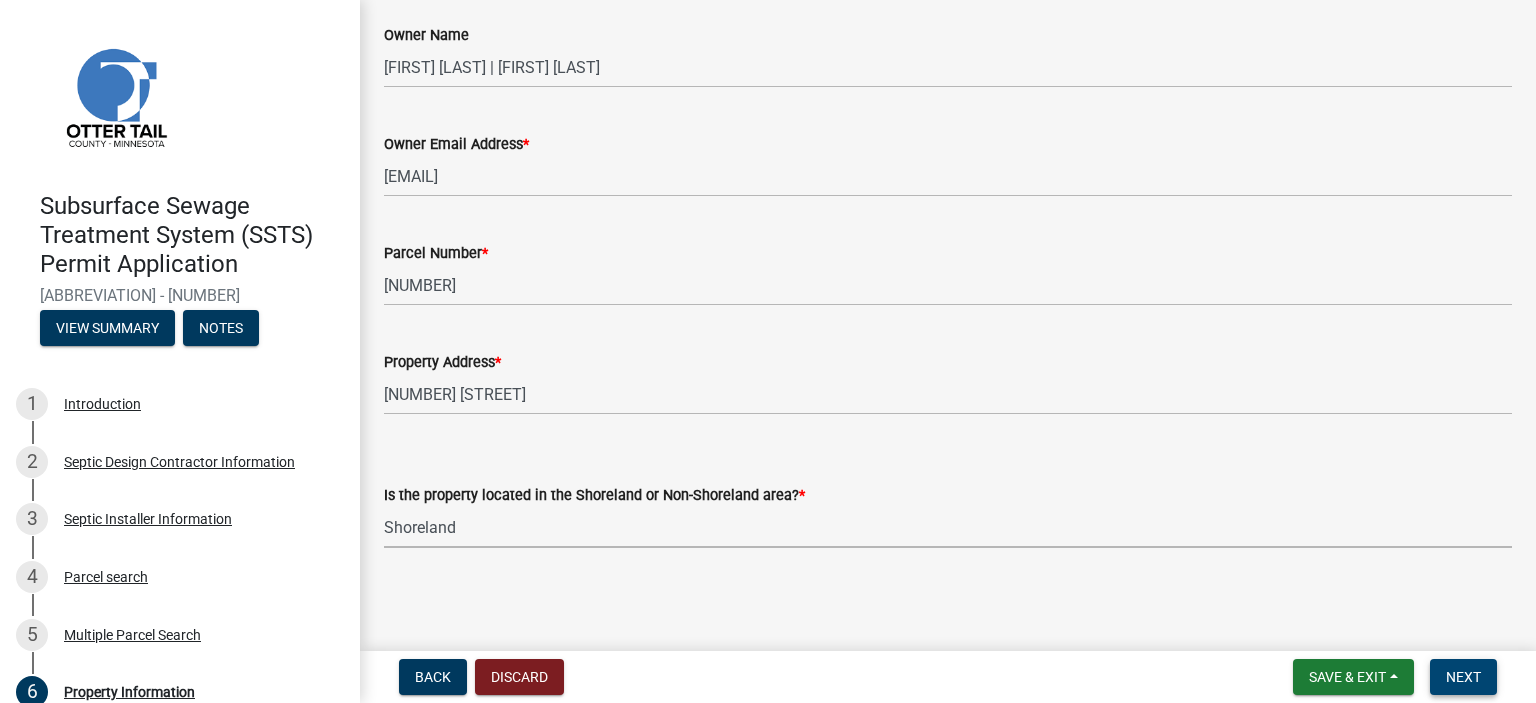 click on "Next" at bounding box center (1463, 677) 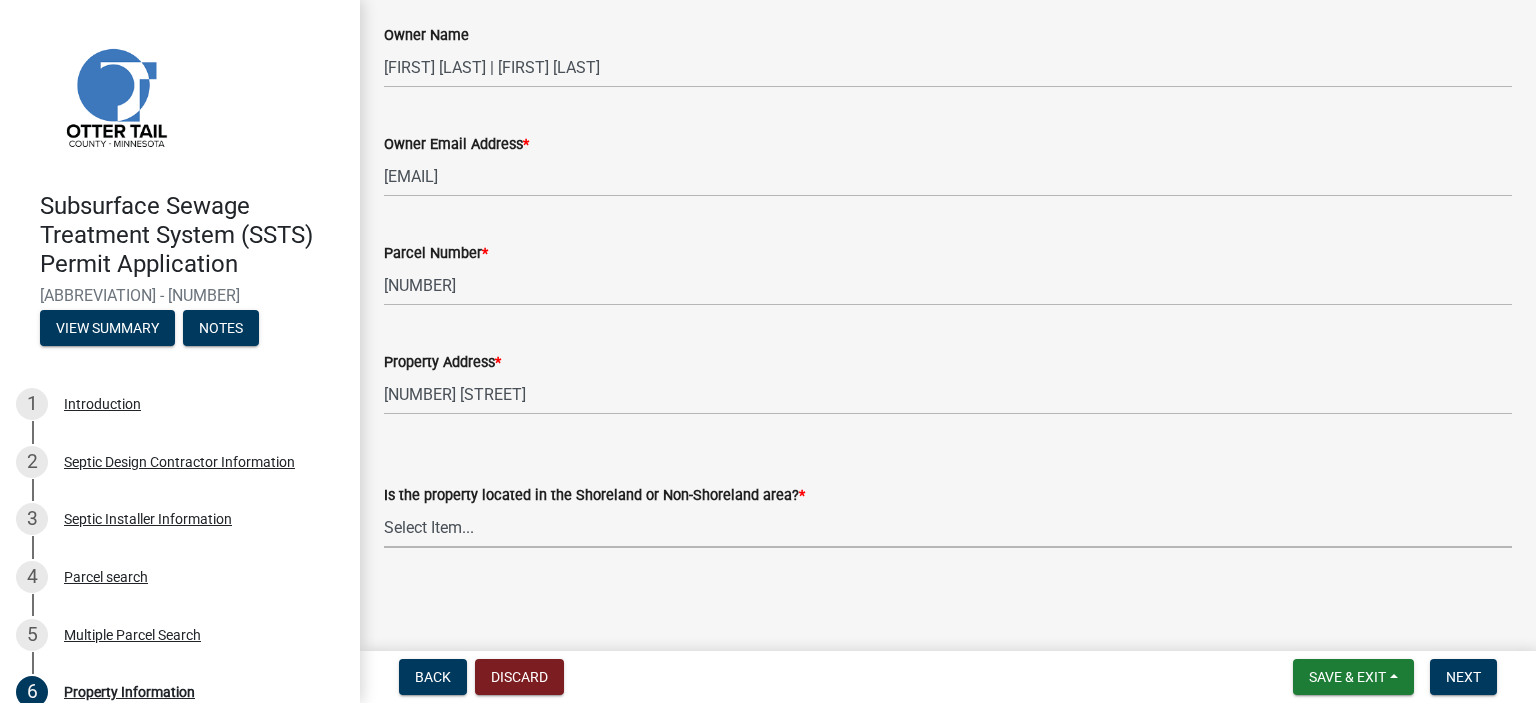 scroll, scrollTop: 0, scrollLeft: 0, axis: both 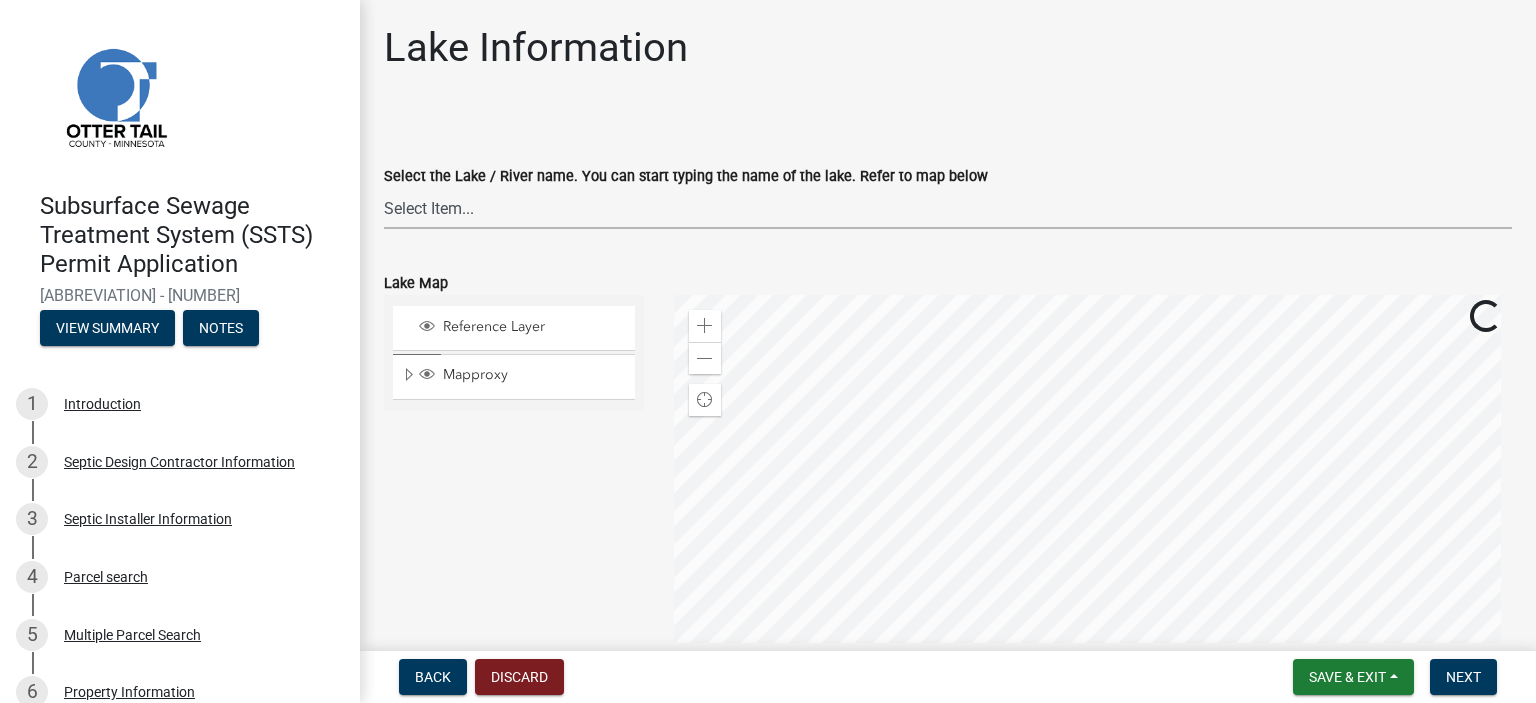 click on "Select Item...   None    Adley  56-031   Albert  56-118    Alfred  56-600    Alice  56-244   Alice   56-506    Alice  56-867   Alice  84-001   Alkali   56-611   Almora   56-049   Altner   56-875   Anderson   56-716   Anna   56-448    Annie  56-604   Annie Battle   56-241   Archie   56-629   Arken   56-086   Augusta   56-025   Back   56-441   Bahle   56-637   Bass   56-544   Bass   56-570   Bass   56-722   Bass   56-770   Bear   56-069   Beauty Shore   56-195   Beebe   56-416   Beers   56-724   Beiningen   56-754   Belmont   56-237   Berend   56-507   Berger   56-149   Besser  56-027   Big Crow   56-576   Big McDonald   56-386   Big Pine   56-130   Big Stone   56-701   Birch   56-674   Blacken   56-405    Blanche  56-240   Block   56-079   Boedigheimer   56-212   Bolton   56-318   Bon   56-734   Boos   56-341   Boot   03-248   Bracket   56-738   Bradbury   56-548   Bray   56-472   Bredeson   56-173   Brekke   56-664   Bromseth   56-655   Brown   56-315   Buchanan   56-209   Buck   03-473   Bullhead   56-171" at bounding box center [948, 208] 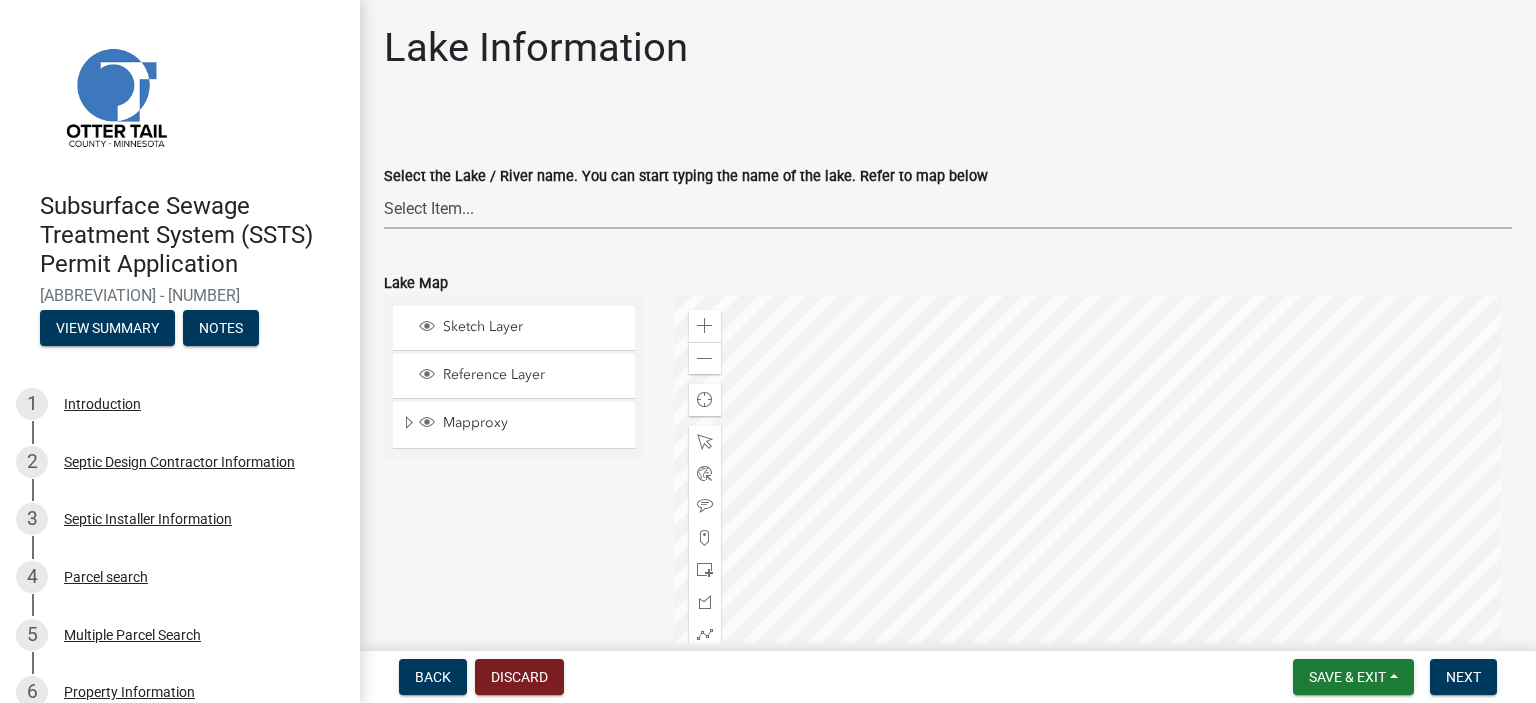click on "Select Item...   None    Adley  56-031   Albert  56-118    Alfred  56-600    Alice  56-244   Alice   56-506    Alice  56-867   Alice  84-001   Alkali   56-611   Almora   56-049   Altner   56-875   Anderson   56-716   Anna   56-448    Annie  56-604   Annie Battle   56-241   Archie   56-629   Arken   56-086   Augusta   56-025   Back   56-441   Bahle   56-637   Bass   56-544   Bass   56-570   Bass   56-722   Bass   56-770   Bear   56-069   Beauty Shore   56-195   Beebe   56-416   Beers   56-724   Beiningen   56-754   Belmont   56-237   Berend   56-507   Berger   56-149   Besser  56-027   Big Crow   56-576   Big McDonald   56-386   Big Pine   56-130   Big Stone   56-701   Birch   56-674   Blacken   56-405    Blanche  56-240   Block   56-079   Boedigheimer   56-212   Bolton   56-318   Bon   56-734   Boos   56-341   Boot   03-248   Bracket   56-738   Bradbury   56-548   Bray   56-472   Bredeson   56-173   Brekke   56-664   Bromseth   56-655   Brown   56-315   Buchanan   56-209   Buck   03-473   Bullhead   56-171" at bounding box center (948, 208) 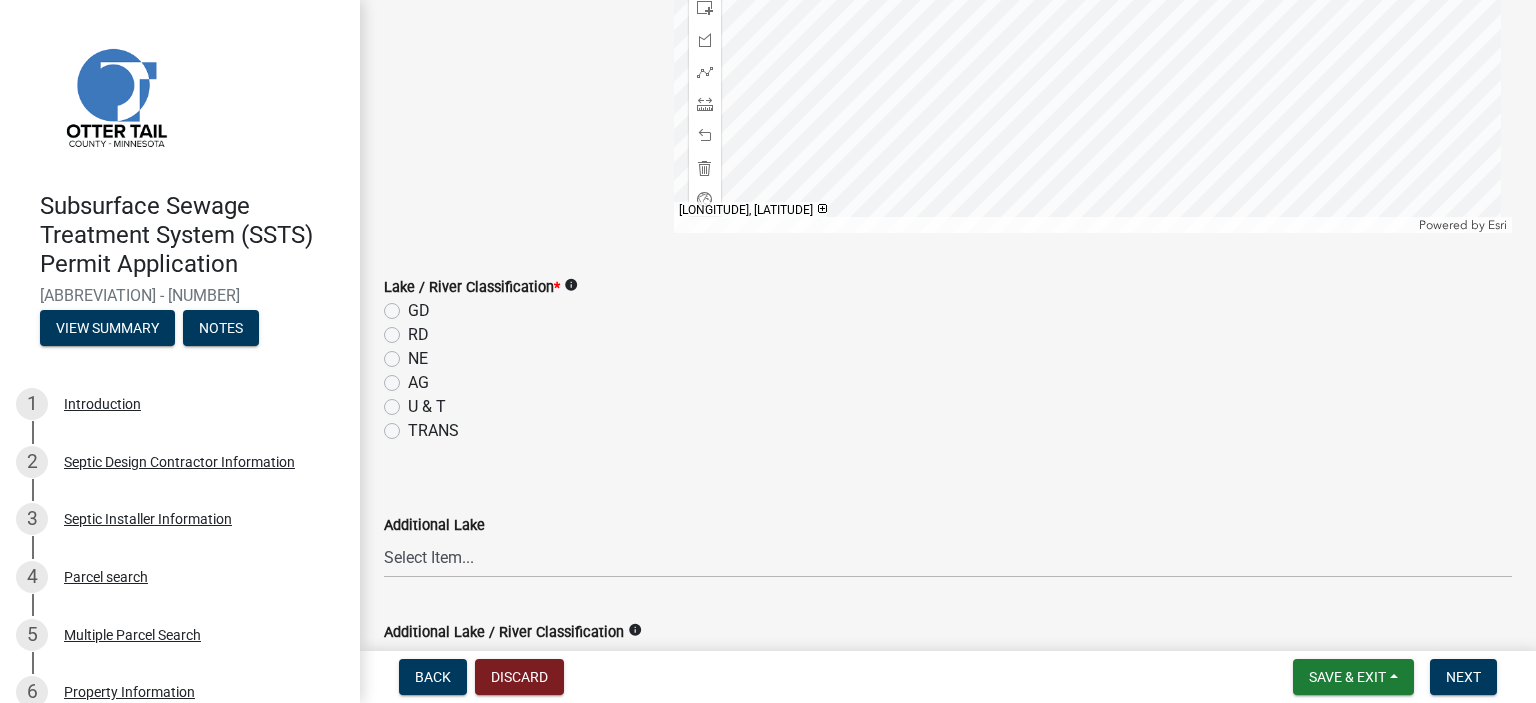 click on "RD" 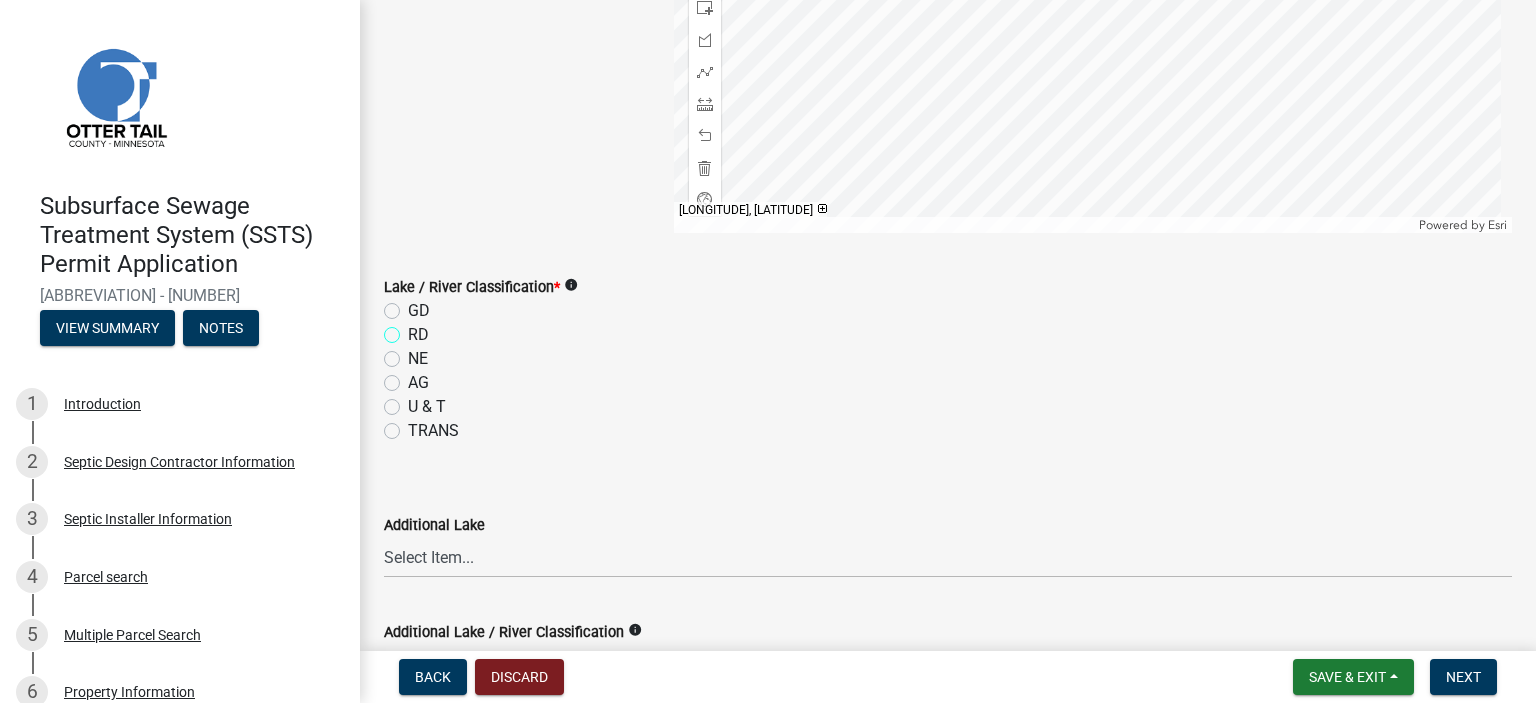 click on "RD" at bounding box center [414, 329] 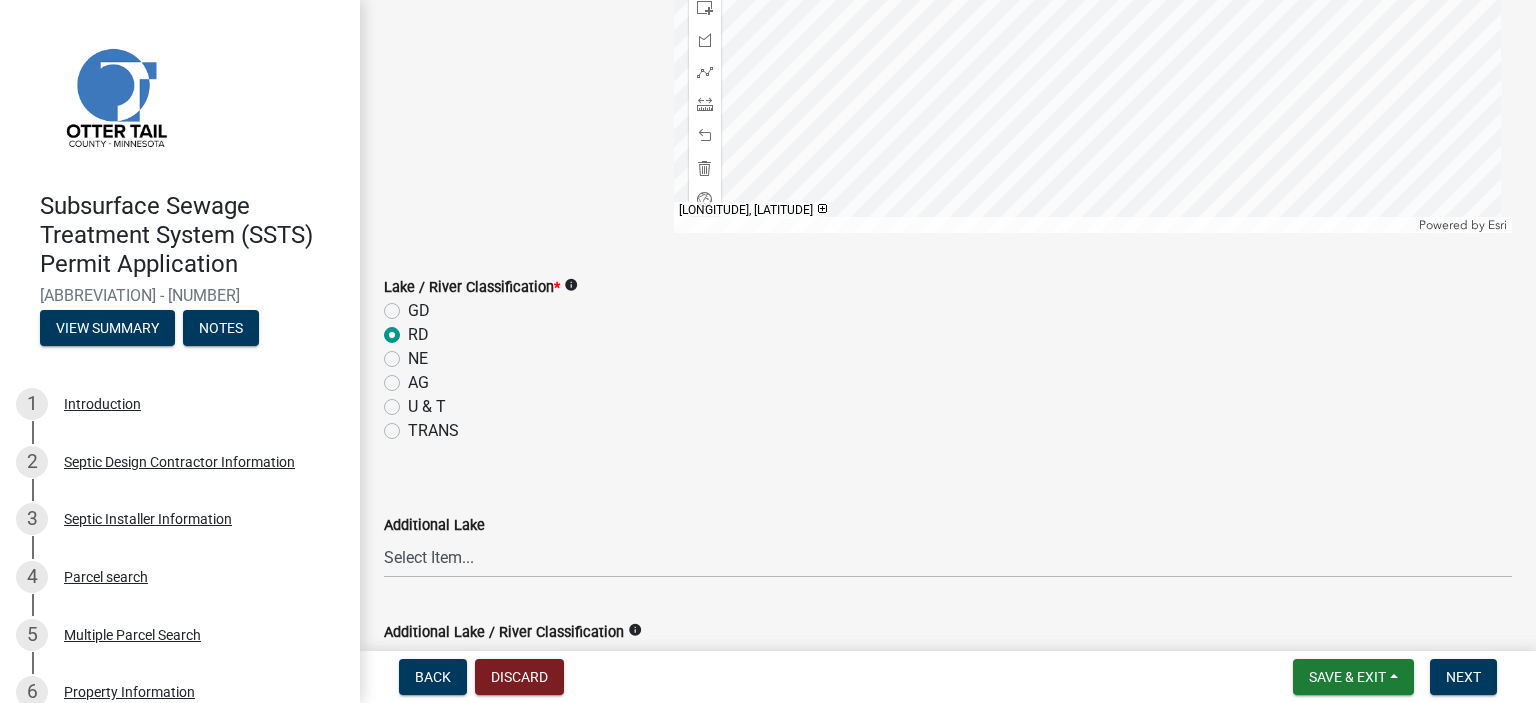radio on "true" 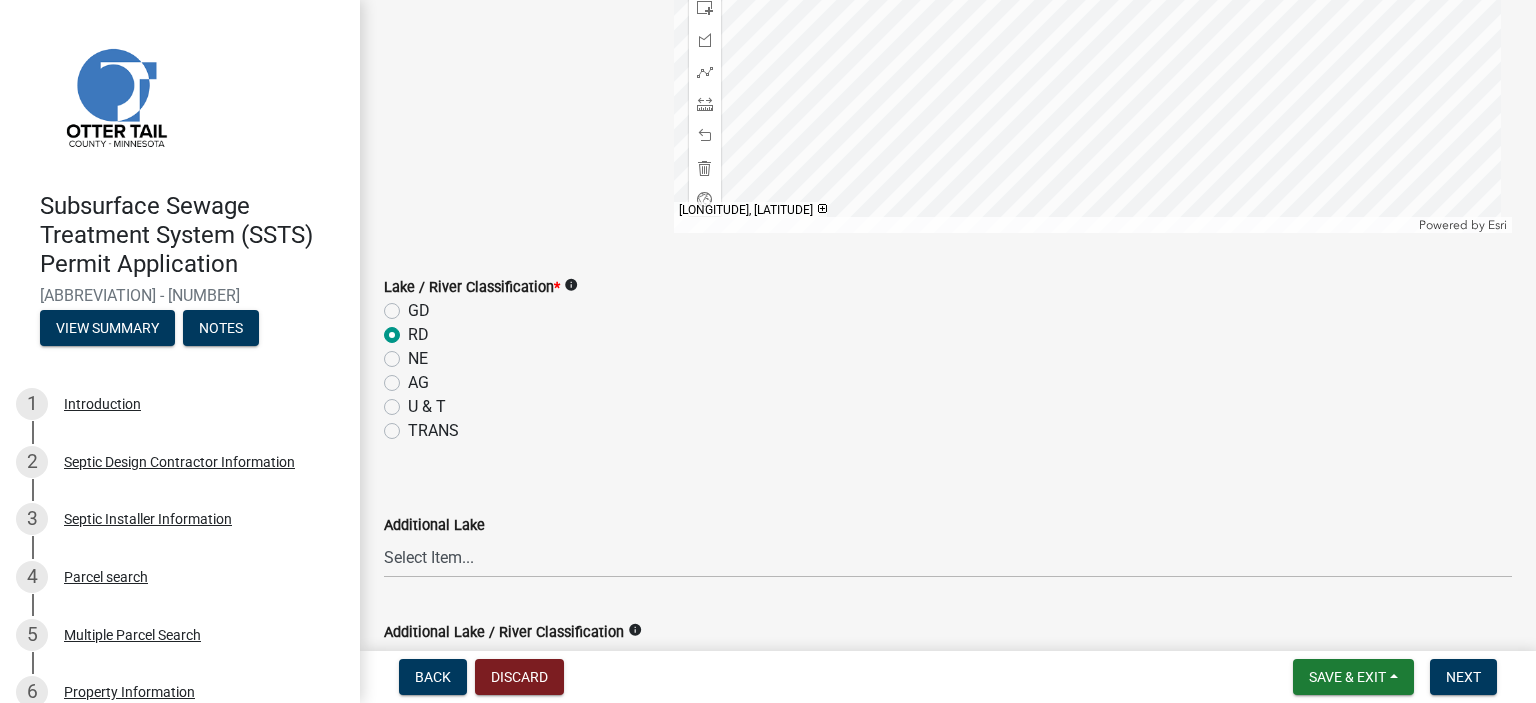 scroll, scrollTop: 803, scrollLeft: 0, axis: vertical 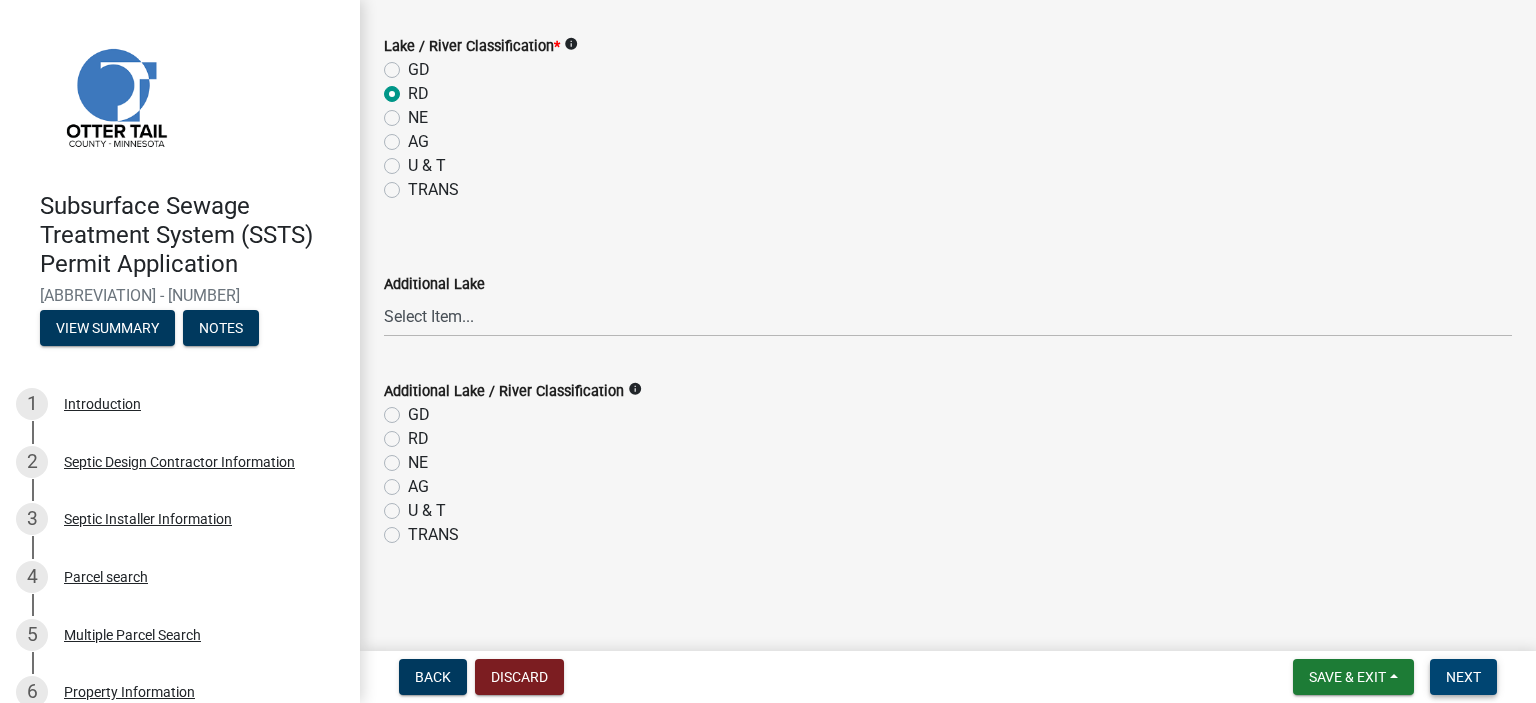 click on "Next" at bounding box center (1463, 677) 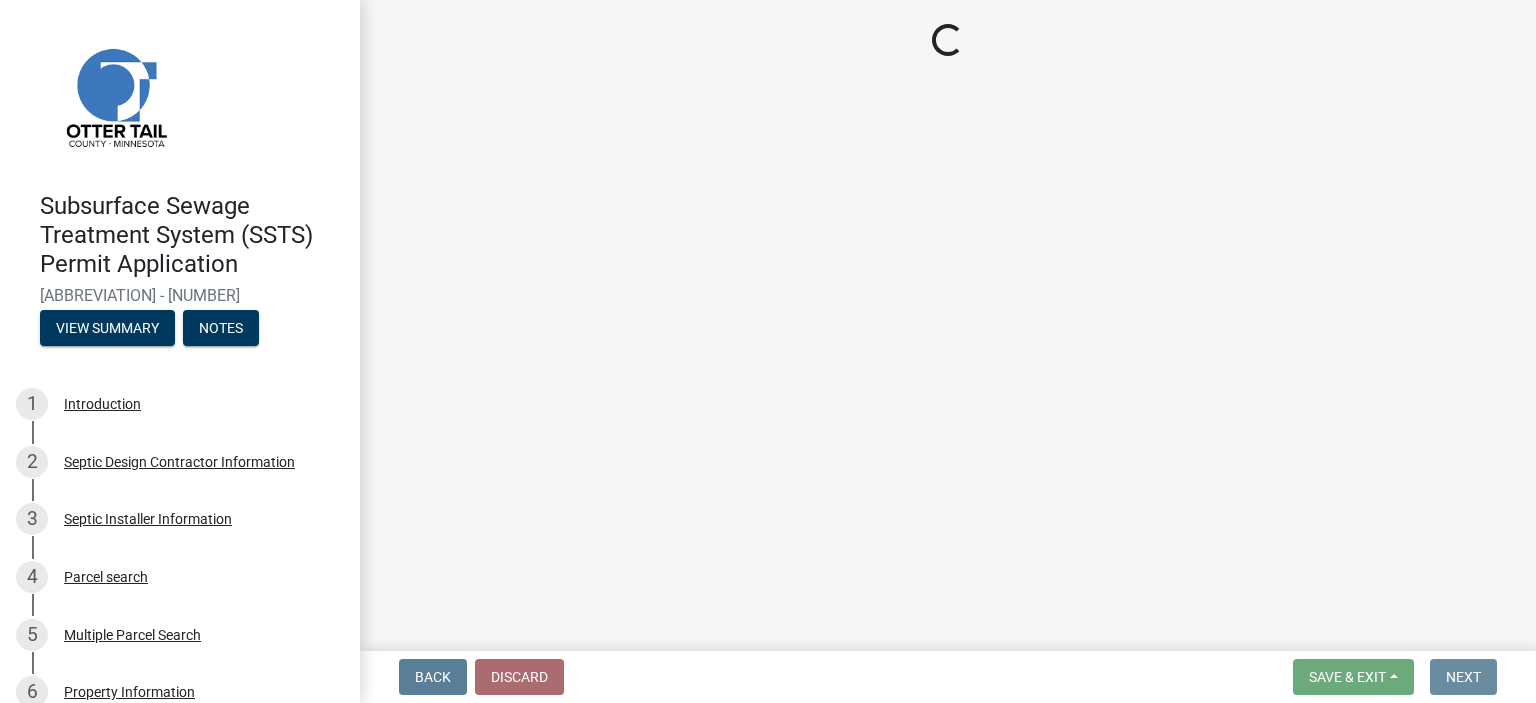 scroll, scrollTop: 0, scrollLeft: 0, axis: both 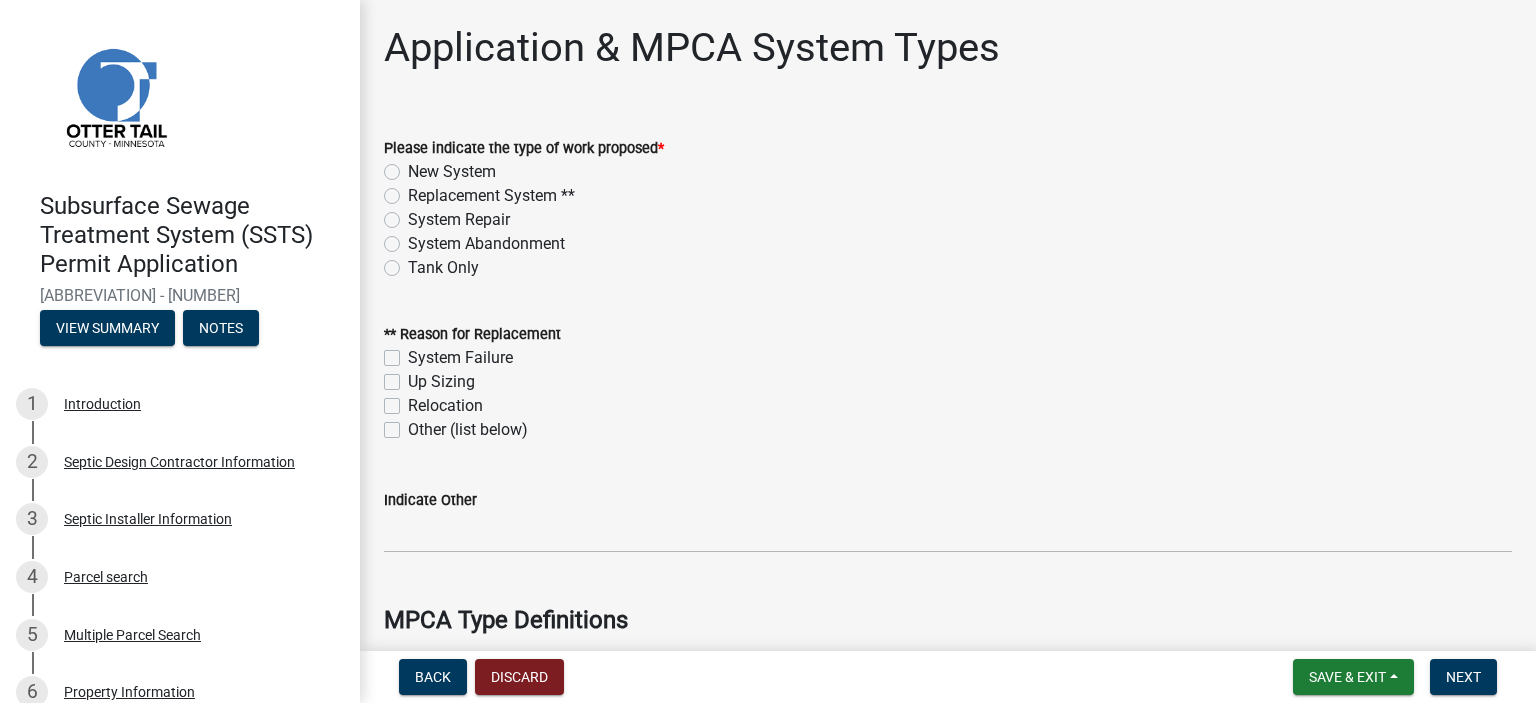 click on "New System" 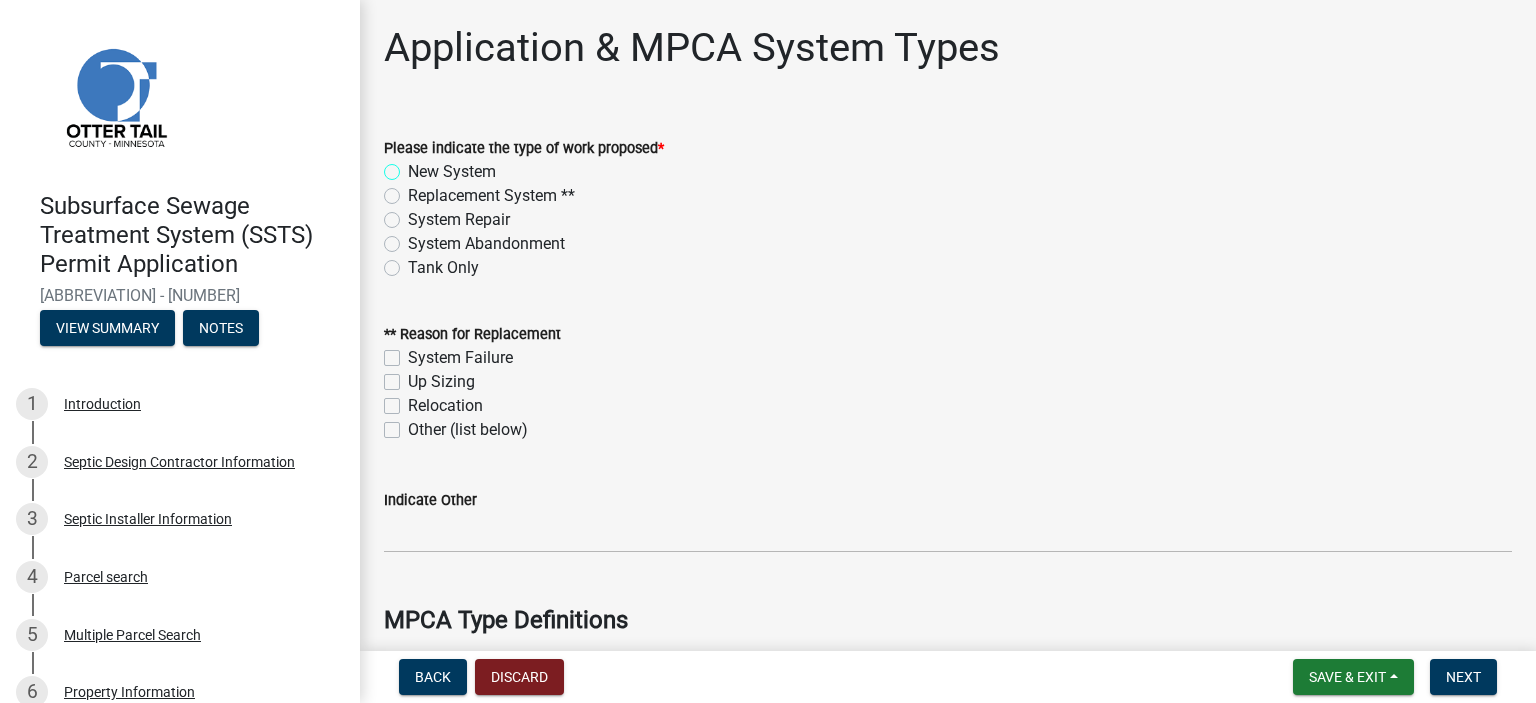 click on "New System" at bounding box center (414, 166) 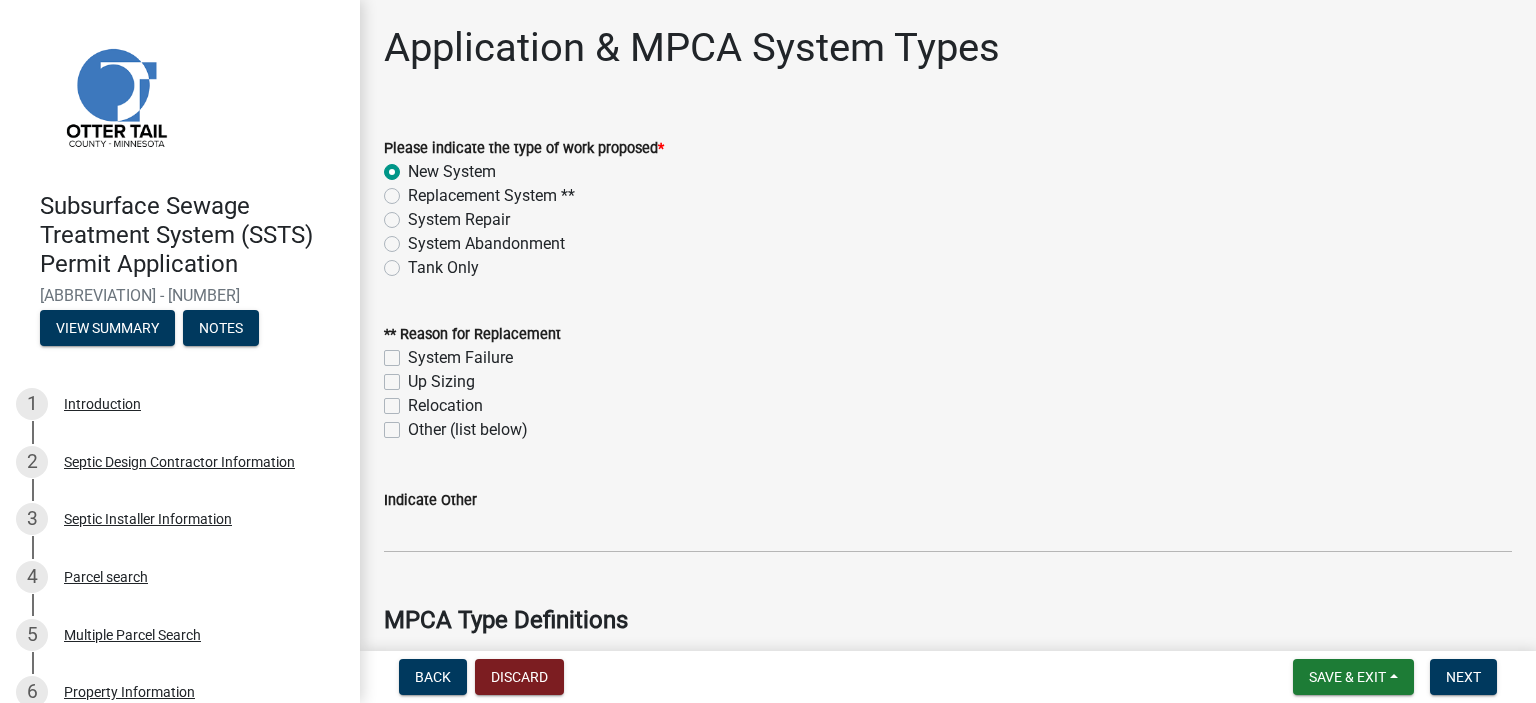 radio on "true" 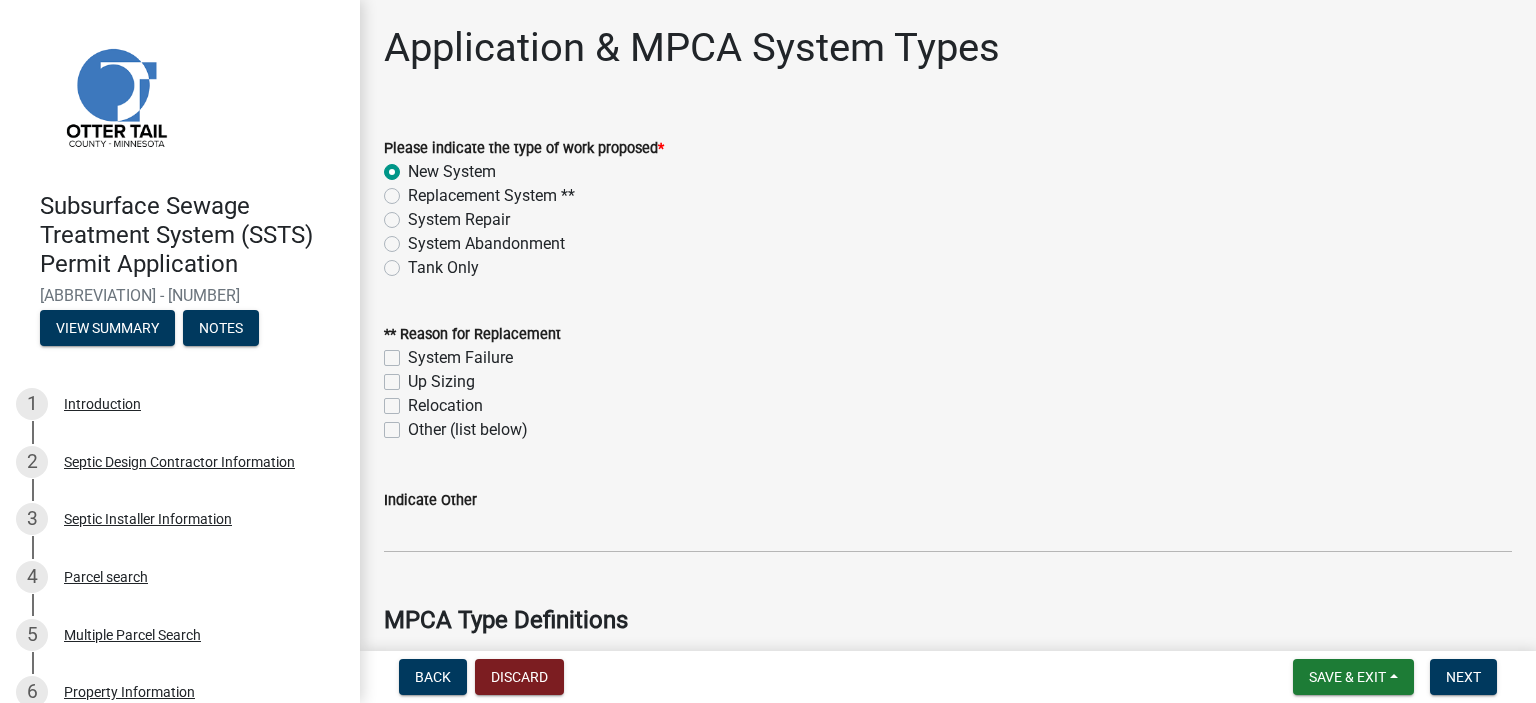 scroll, scrollTop: 562, scrollLeft: 0, axis: vertical 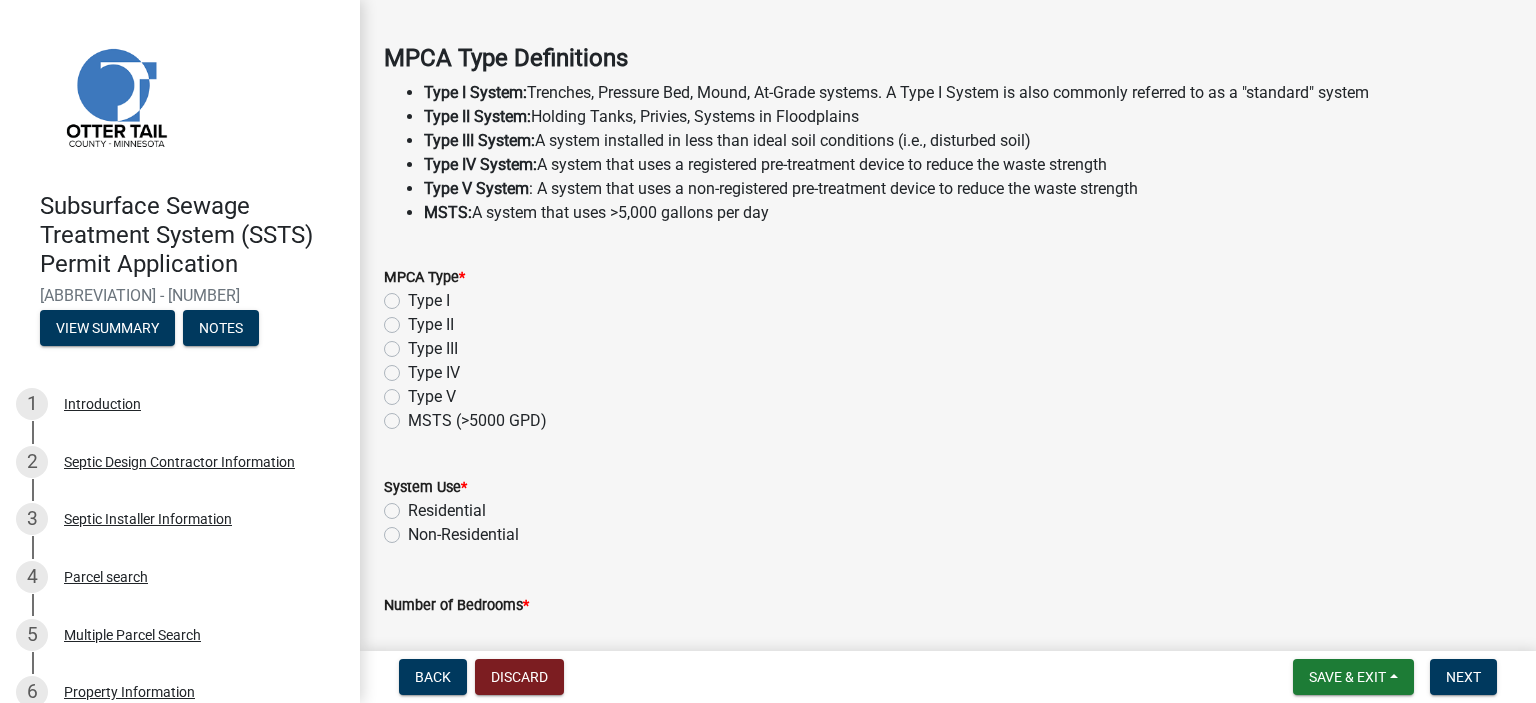 click on "Type I" 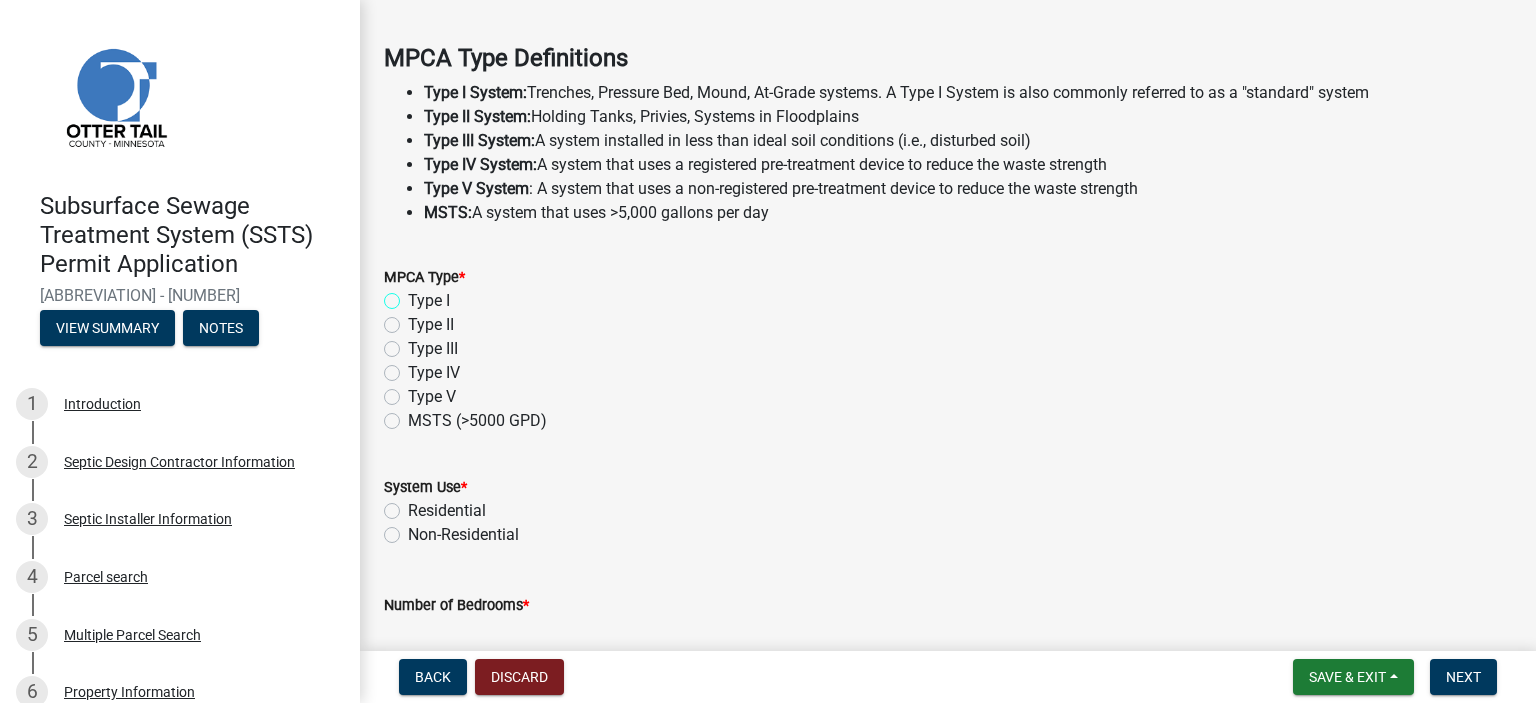 click on "Type I" at bounding box center (414, 295) 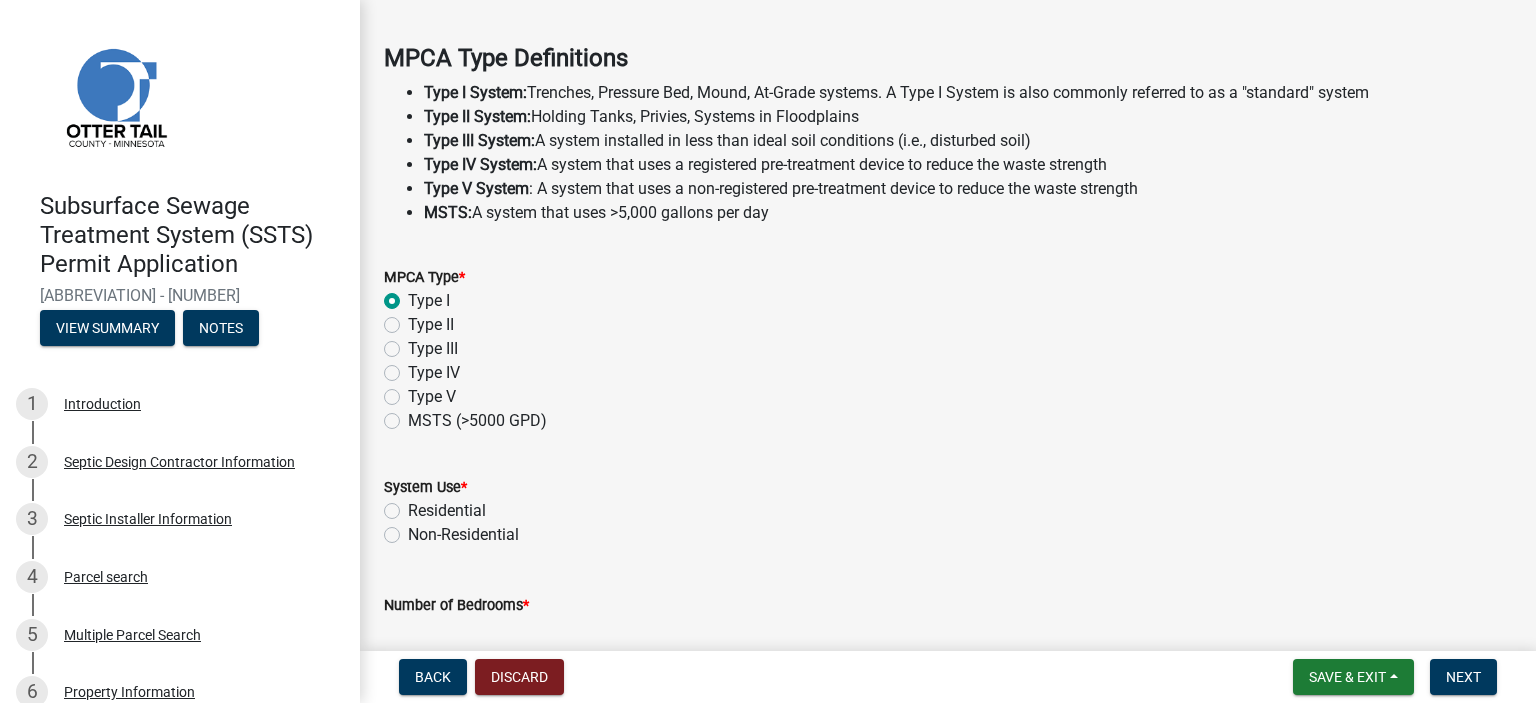 radio on "true" 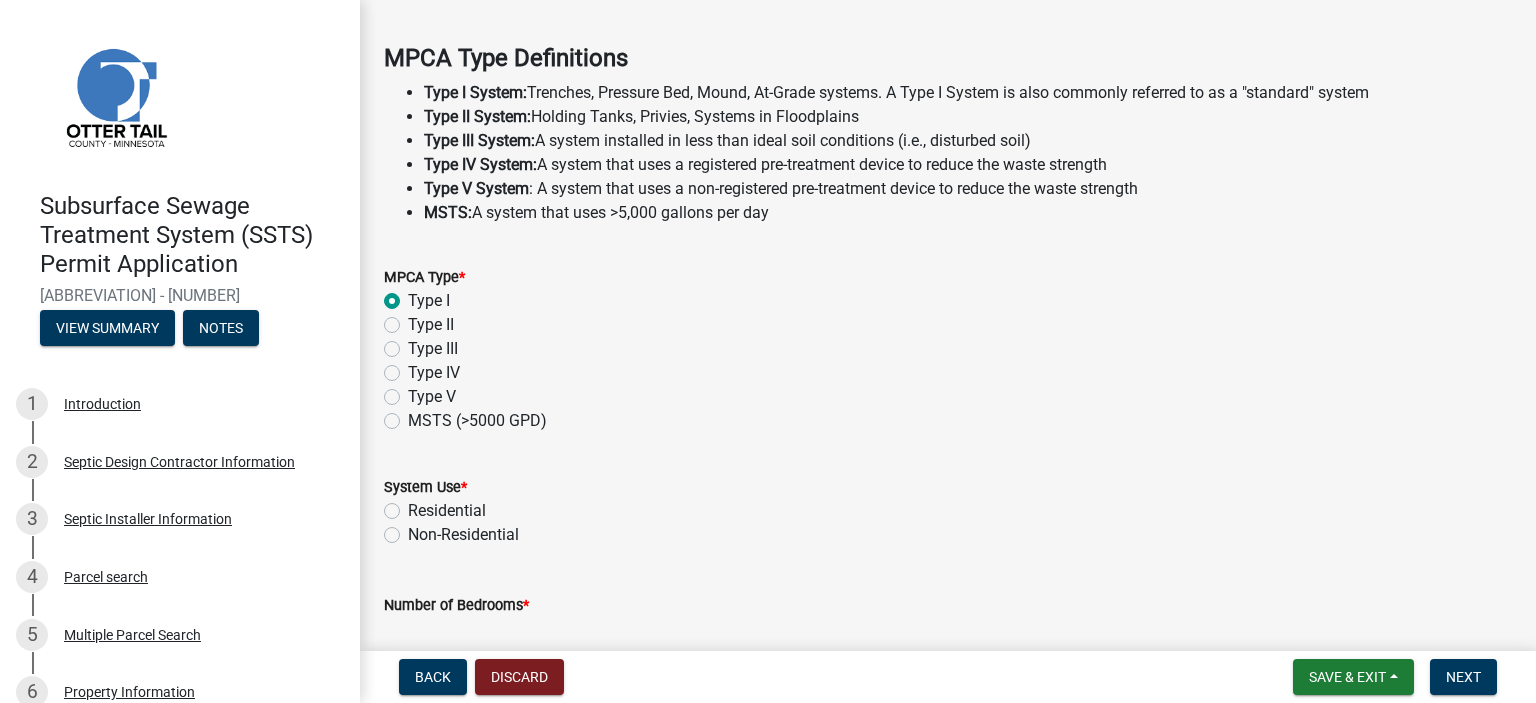 click on "Residential" 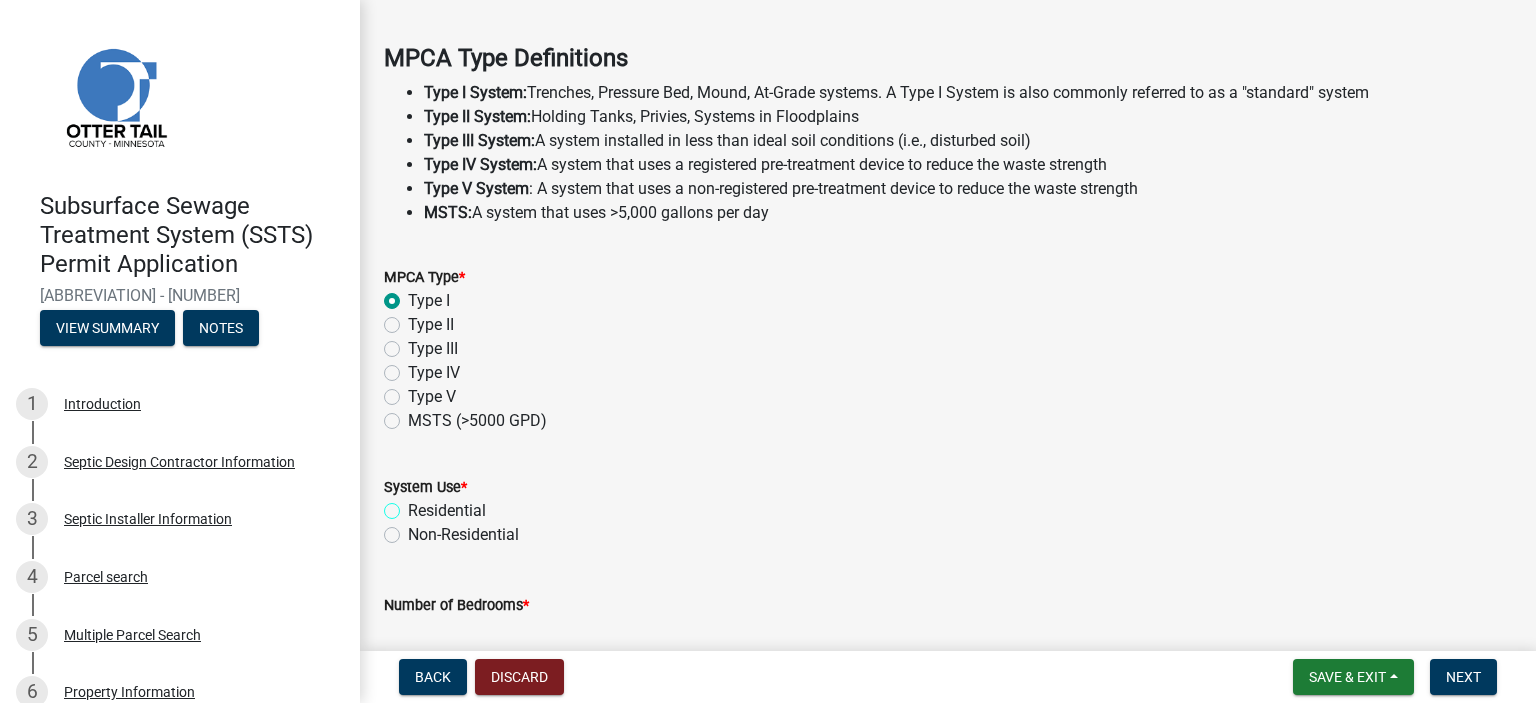 click on "Residential" at bounding box center [414, 505] 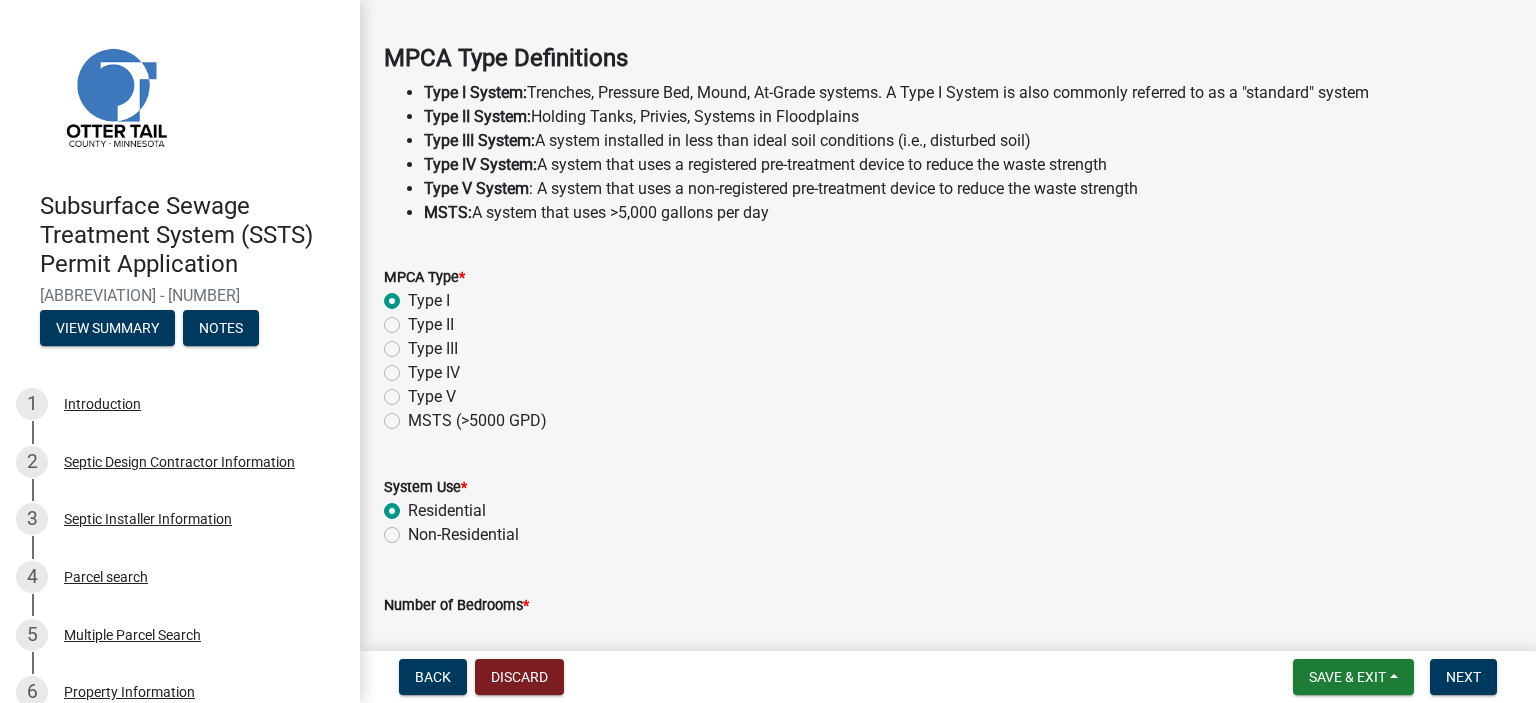 radio on "true" 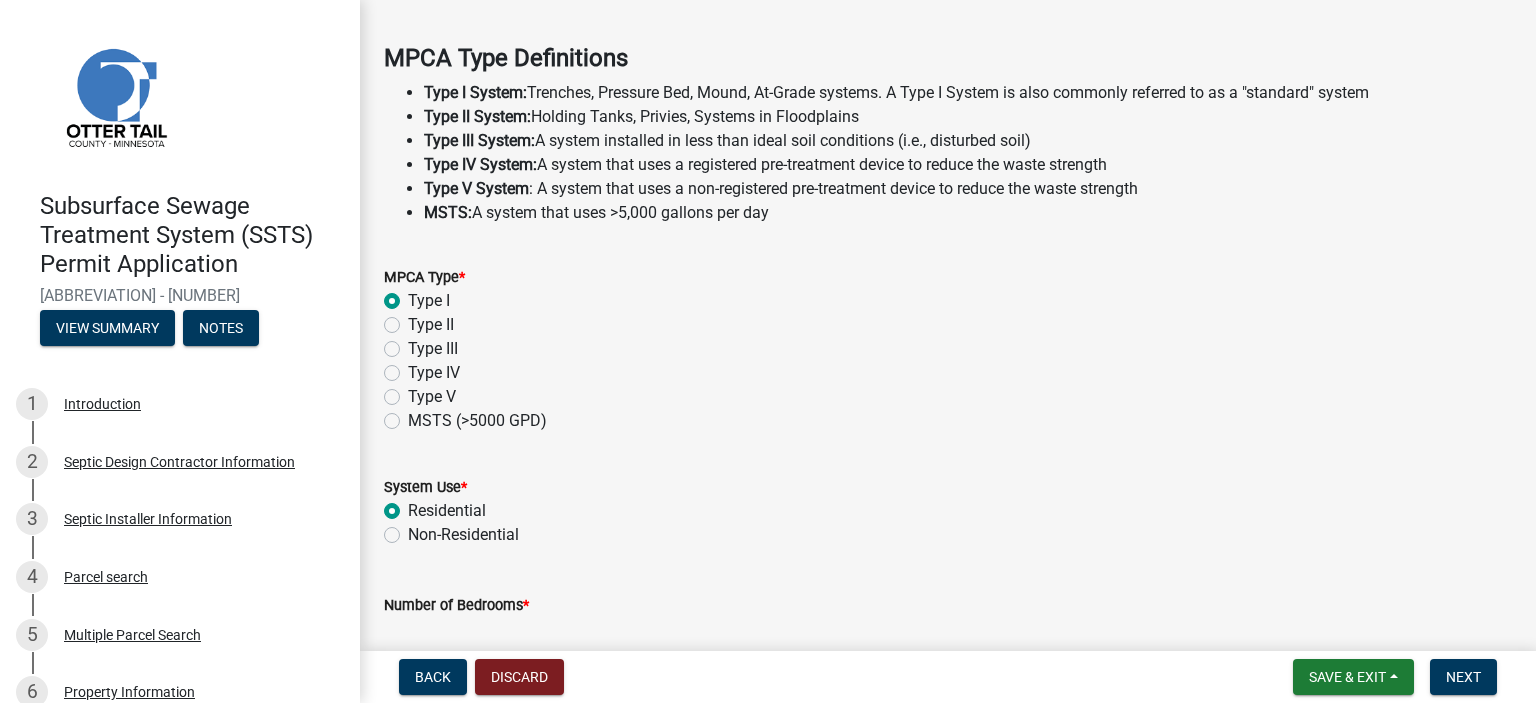 scroll, scrollTop: 779, scrollLeft: 0, axis: vertical 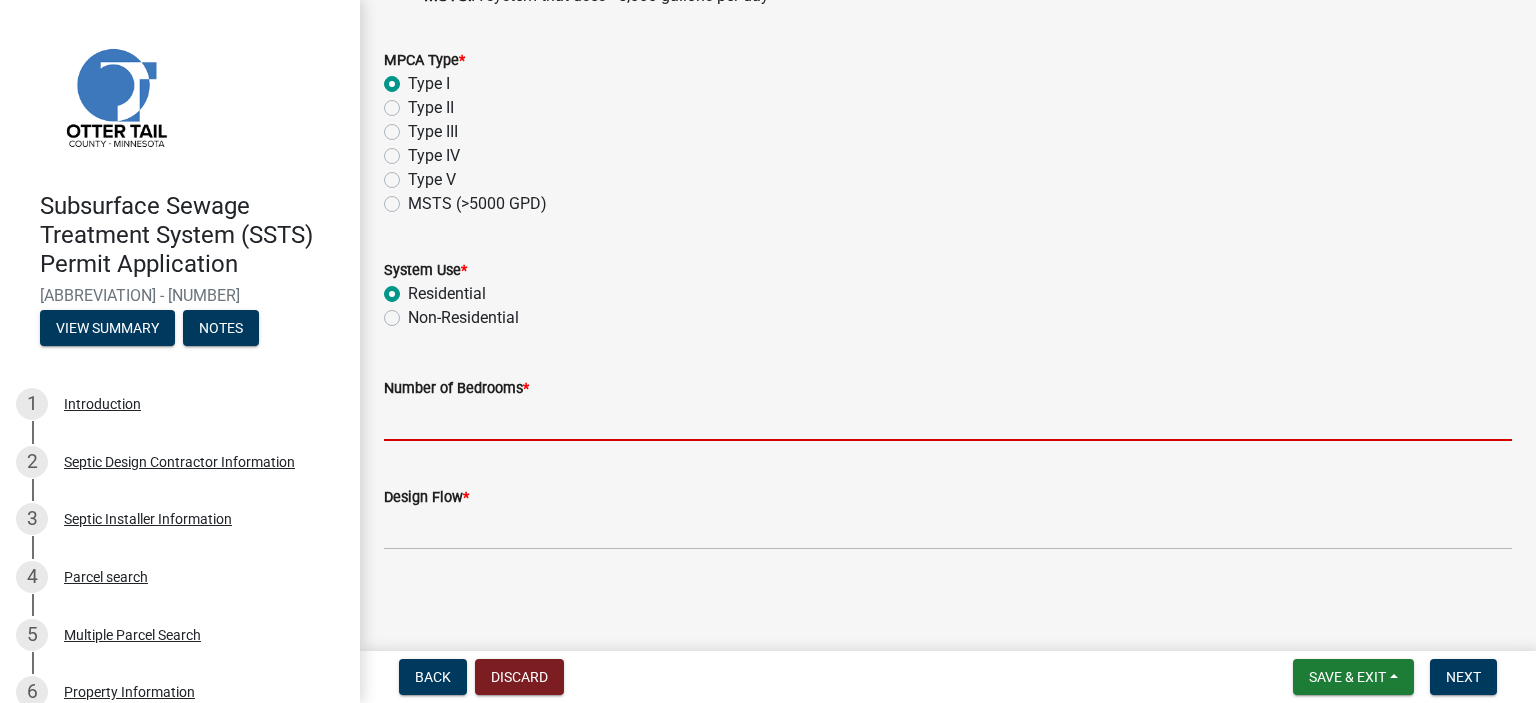 click on "Number of Bedrooms  *" at bounding box center (948, 420) 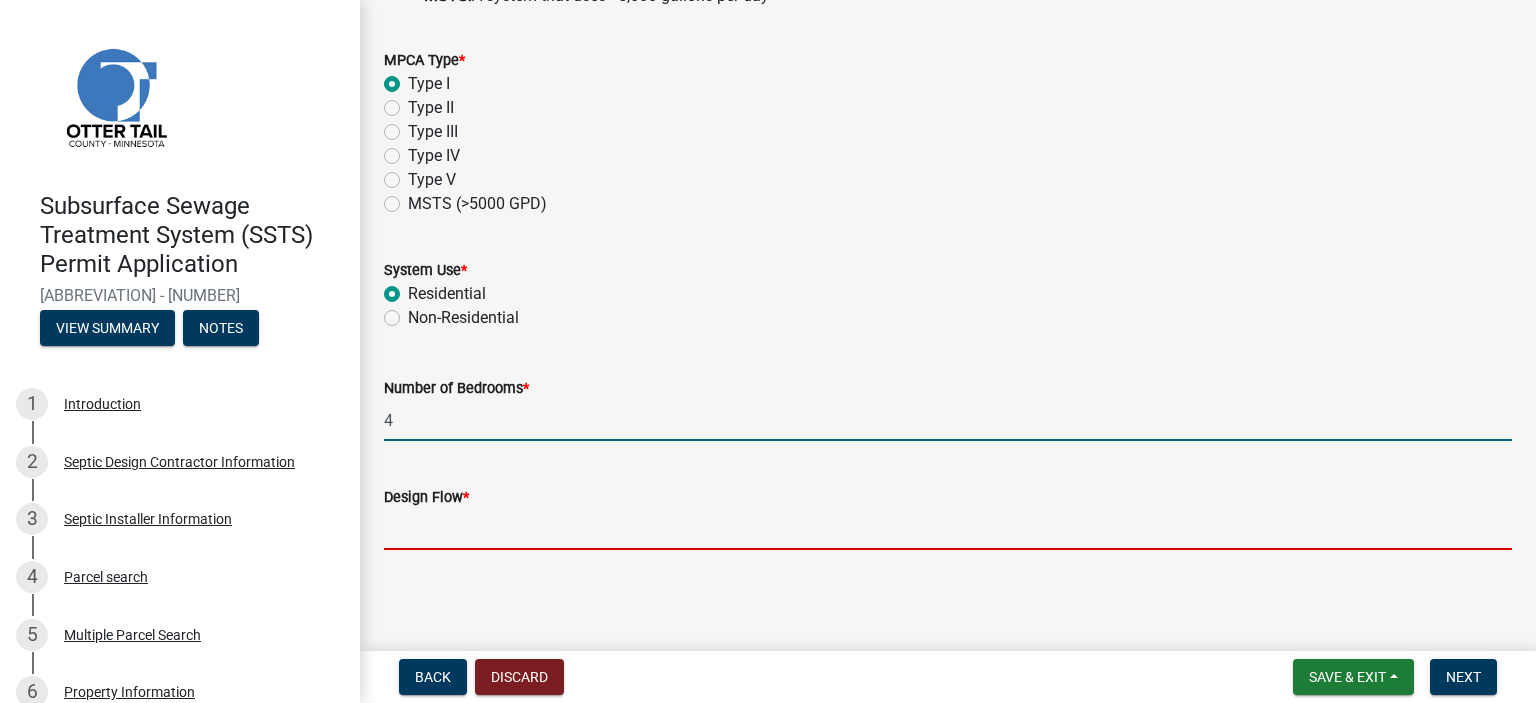 click on "Design Flow  *" at bounding box center [948, 529] 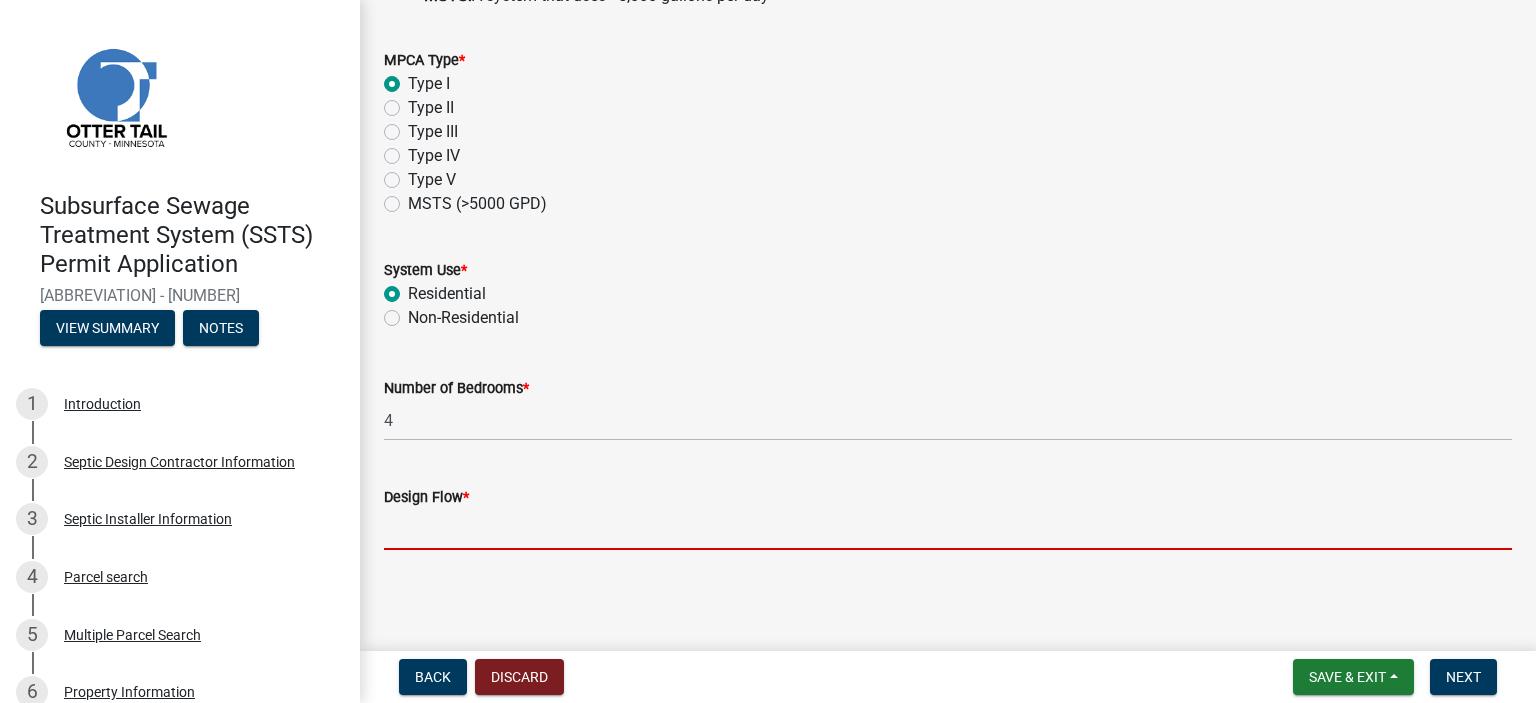 type on "600" 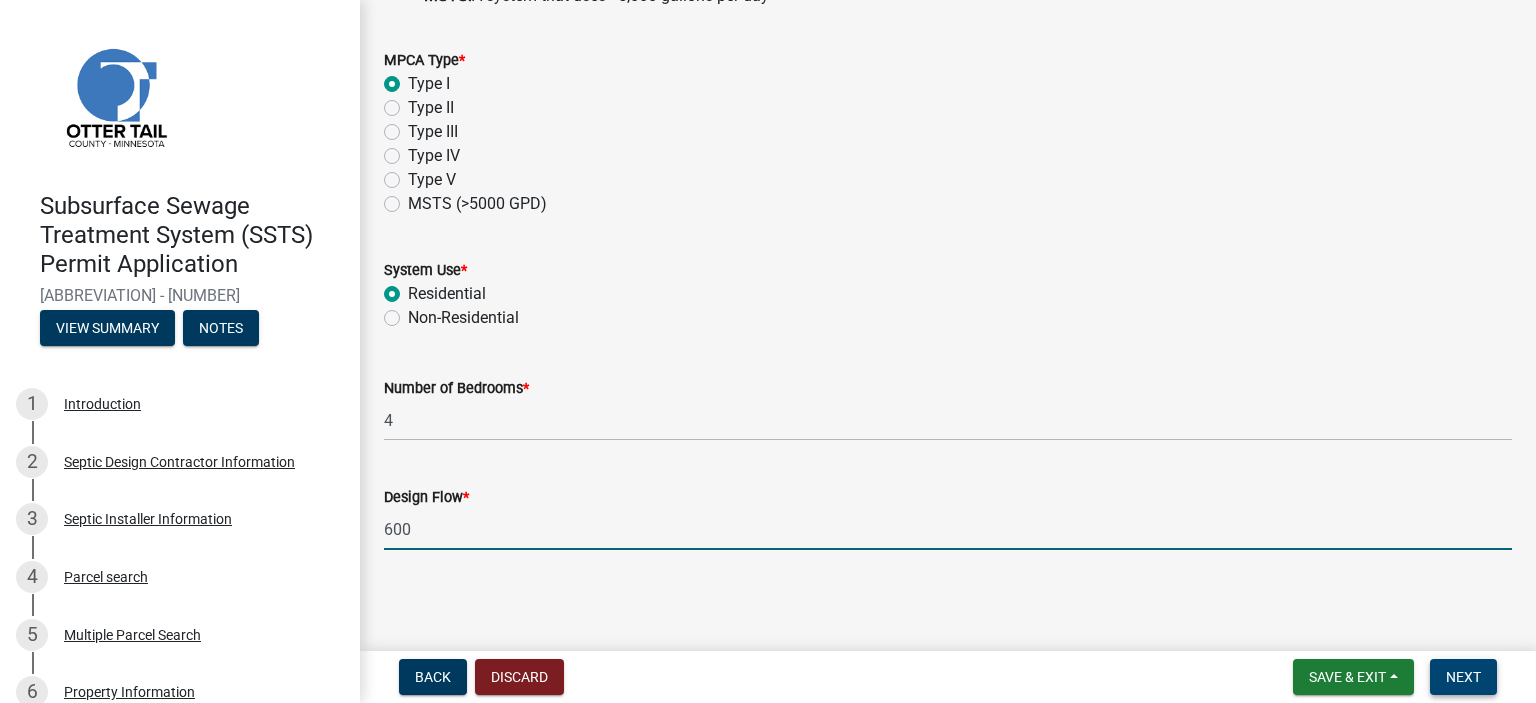 click on "Next" at bounding box center (1463, 677) 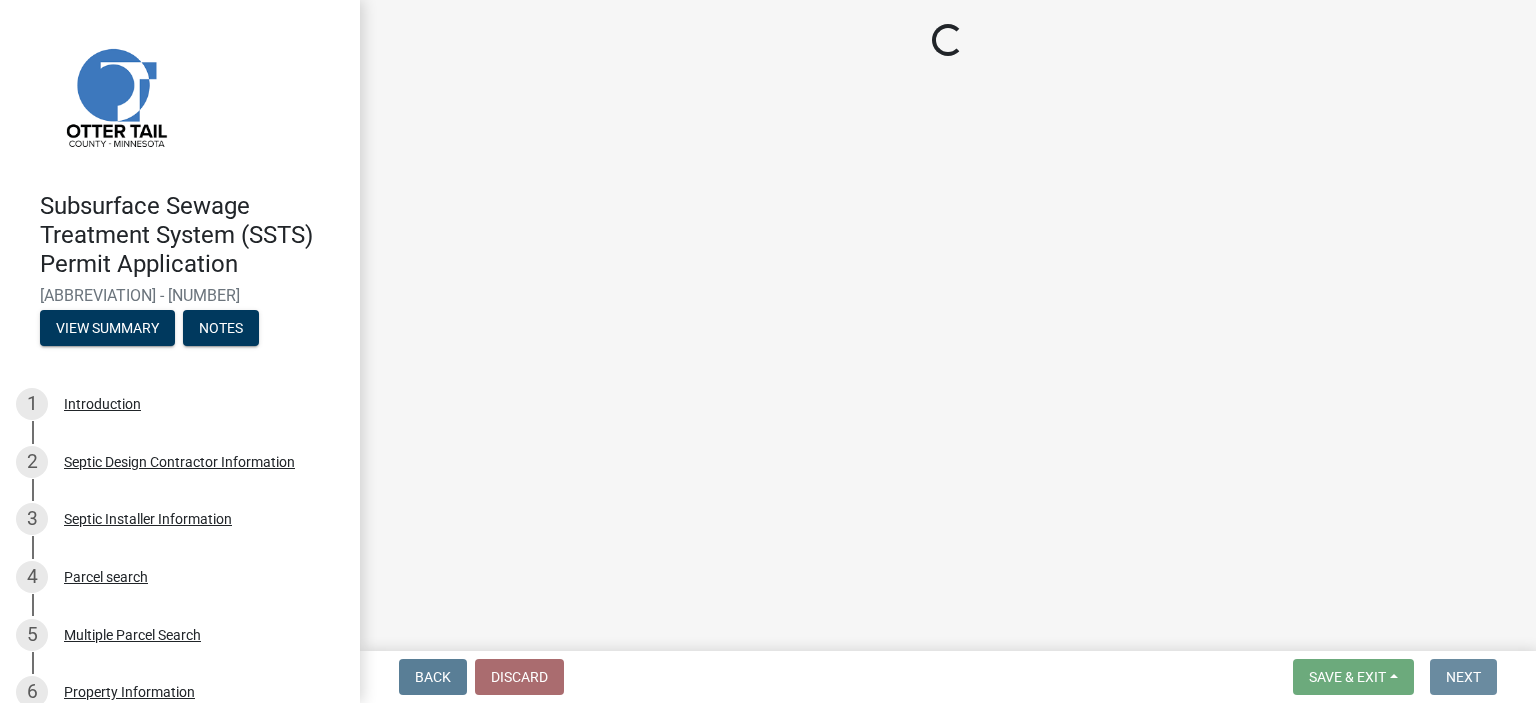 scroll, scrollTop: 0, scrollLeft: 0, axis: both 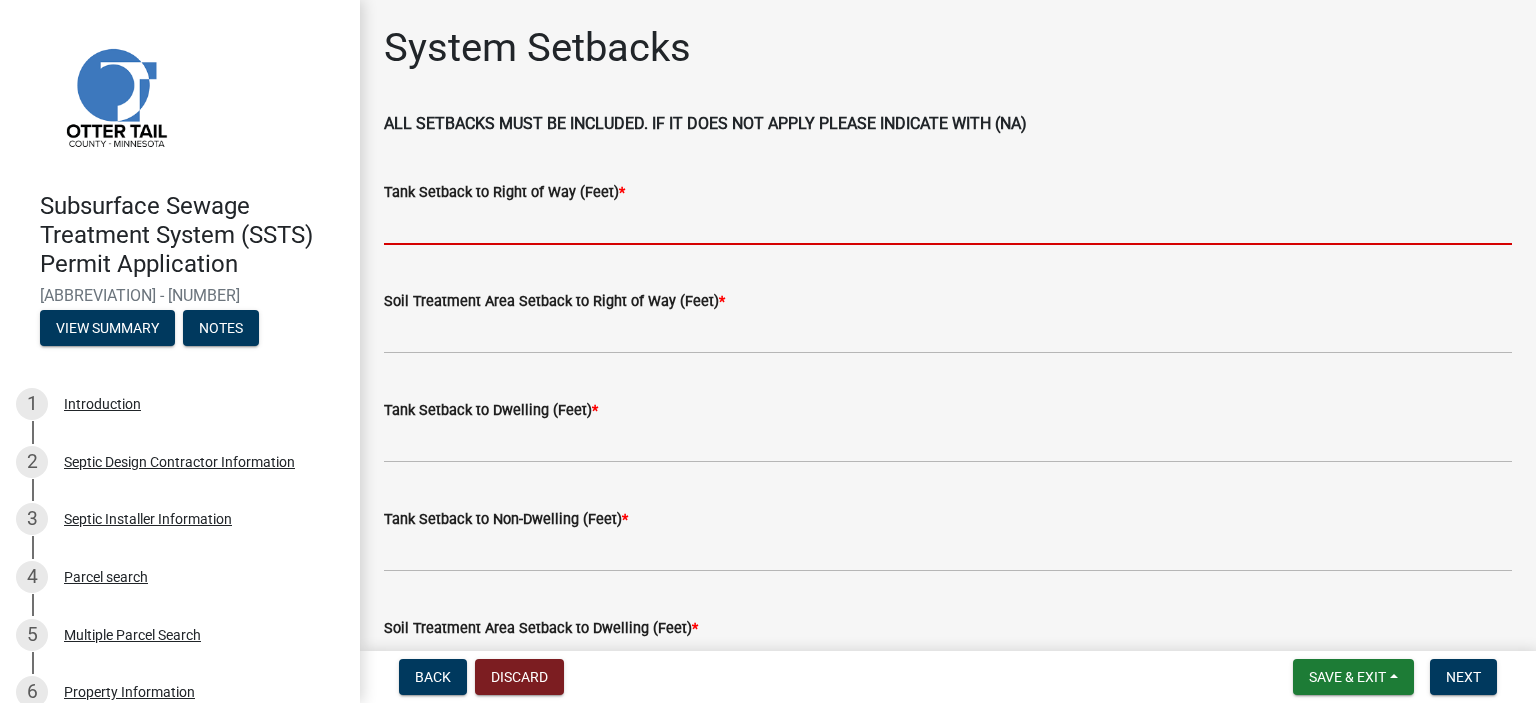 click on "Tank Setback to Right of Way (Feet)  *" at bounding box center [948, 224] 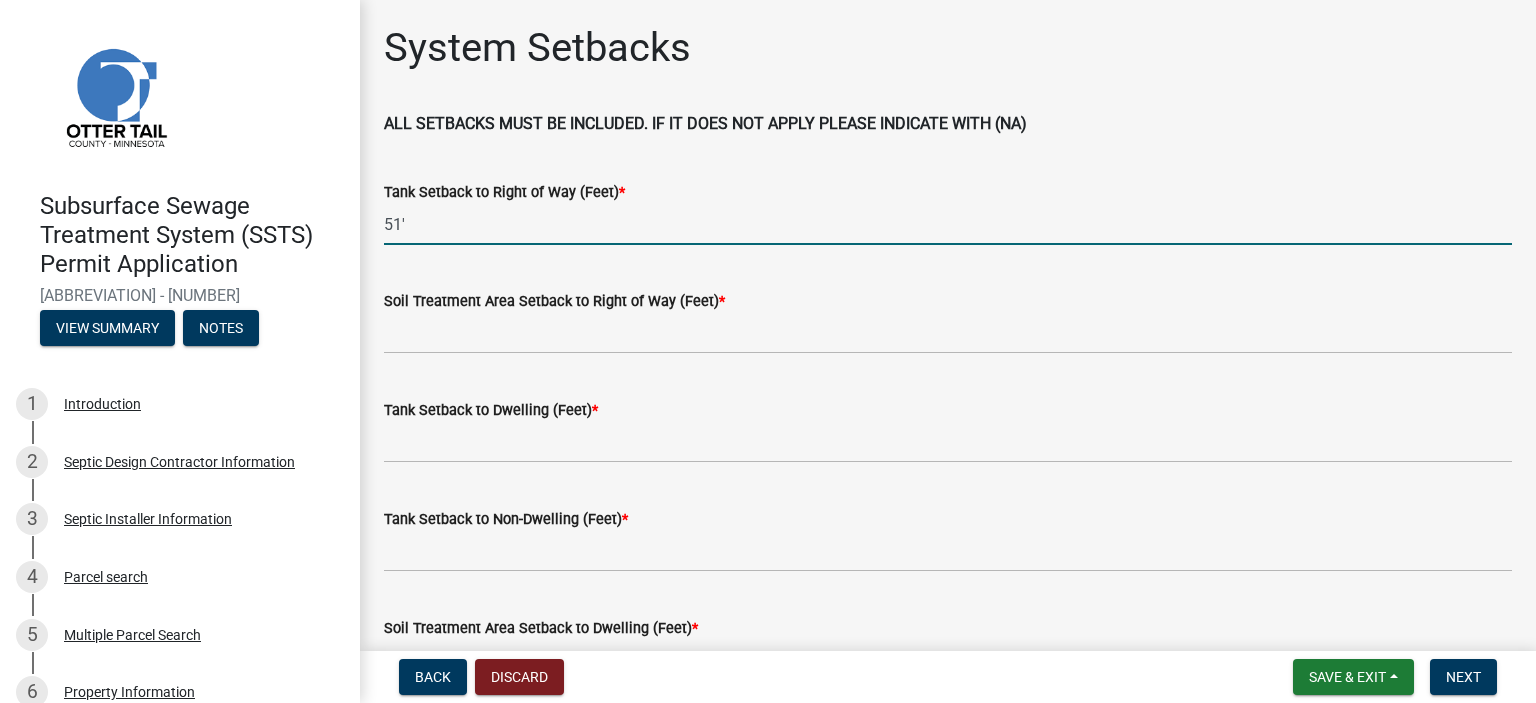 type on "51'" 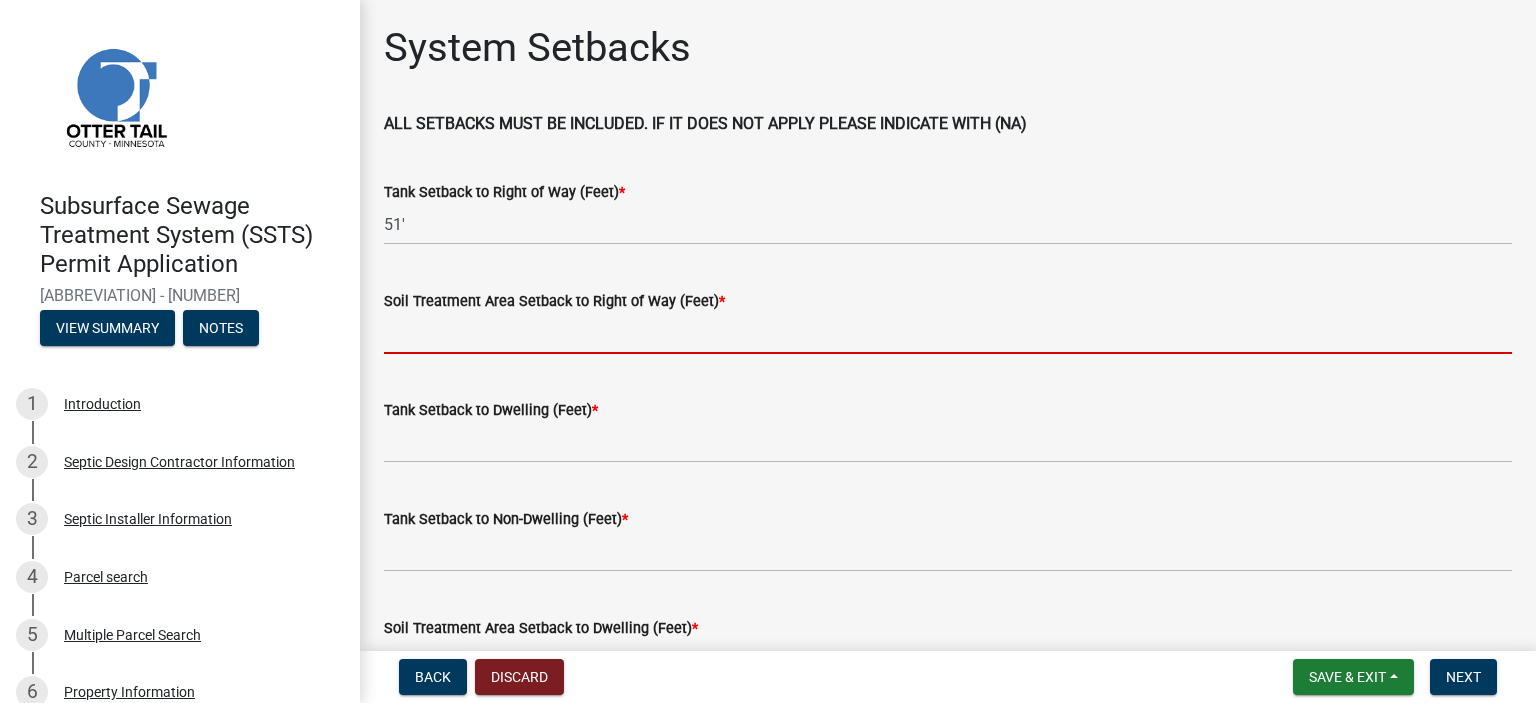 click on "Soil Treatment Area Setback to Right of Way (Feet)  *" at bounding box center (948, 333) 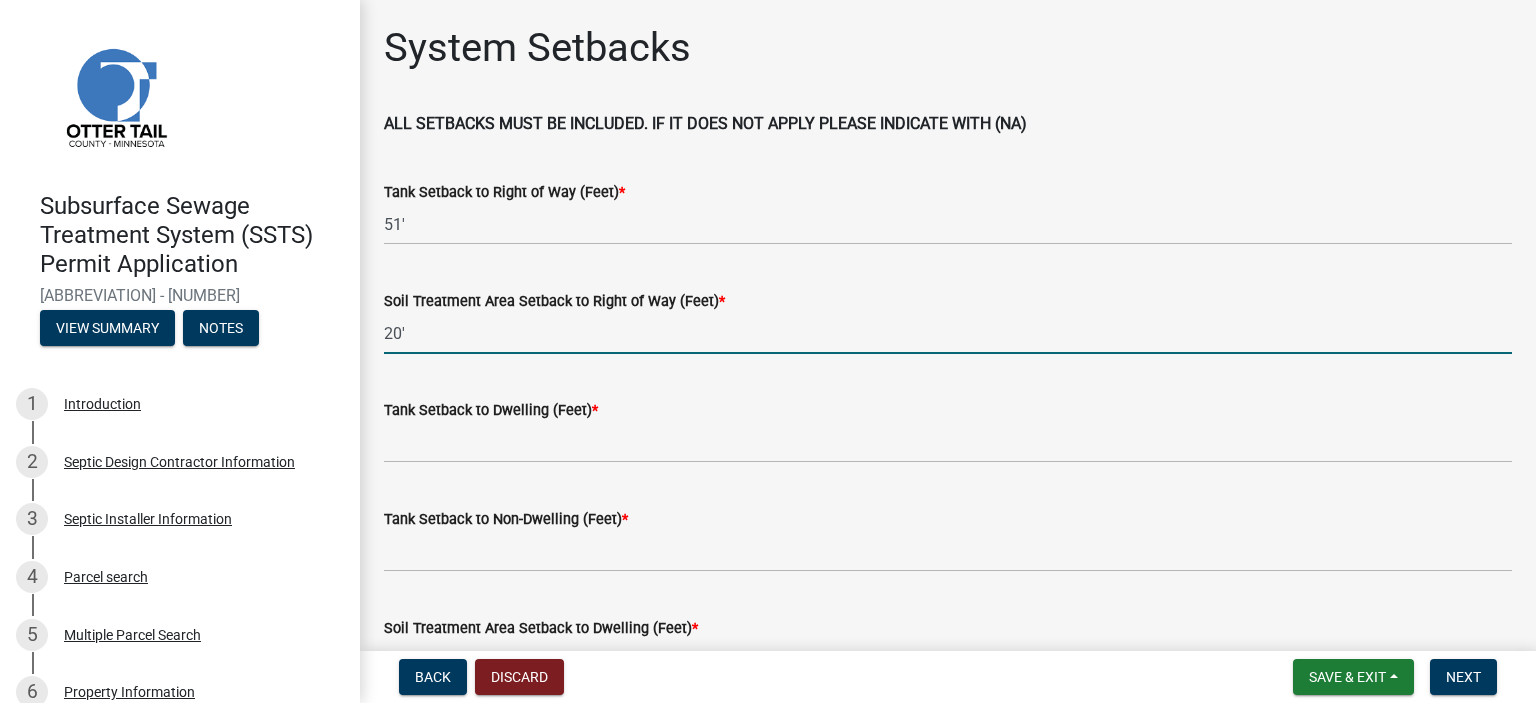 type on "20'" 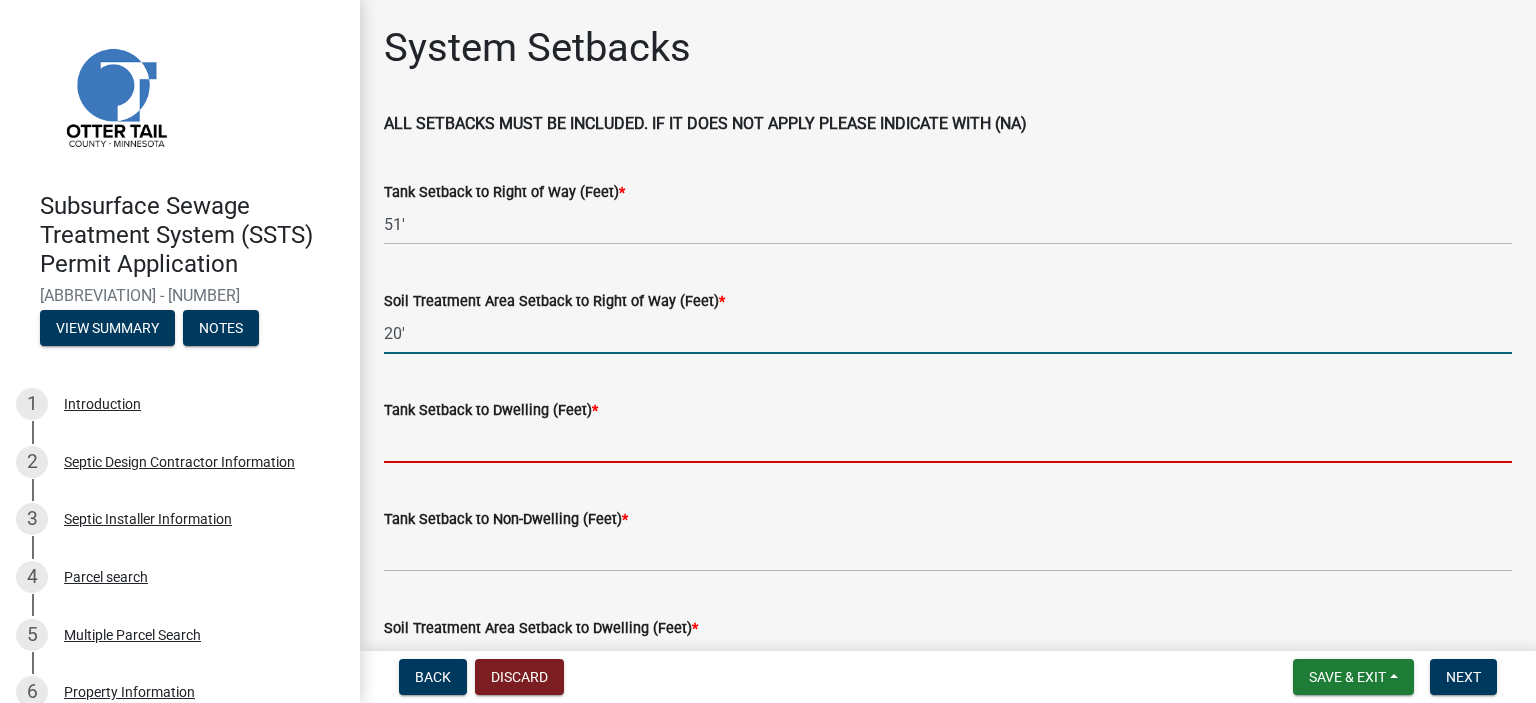click on "Tank Setback to Dwelling (Feet)  *" at bounding box center [948, 442] 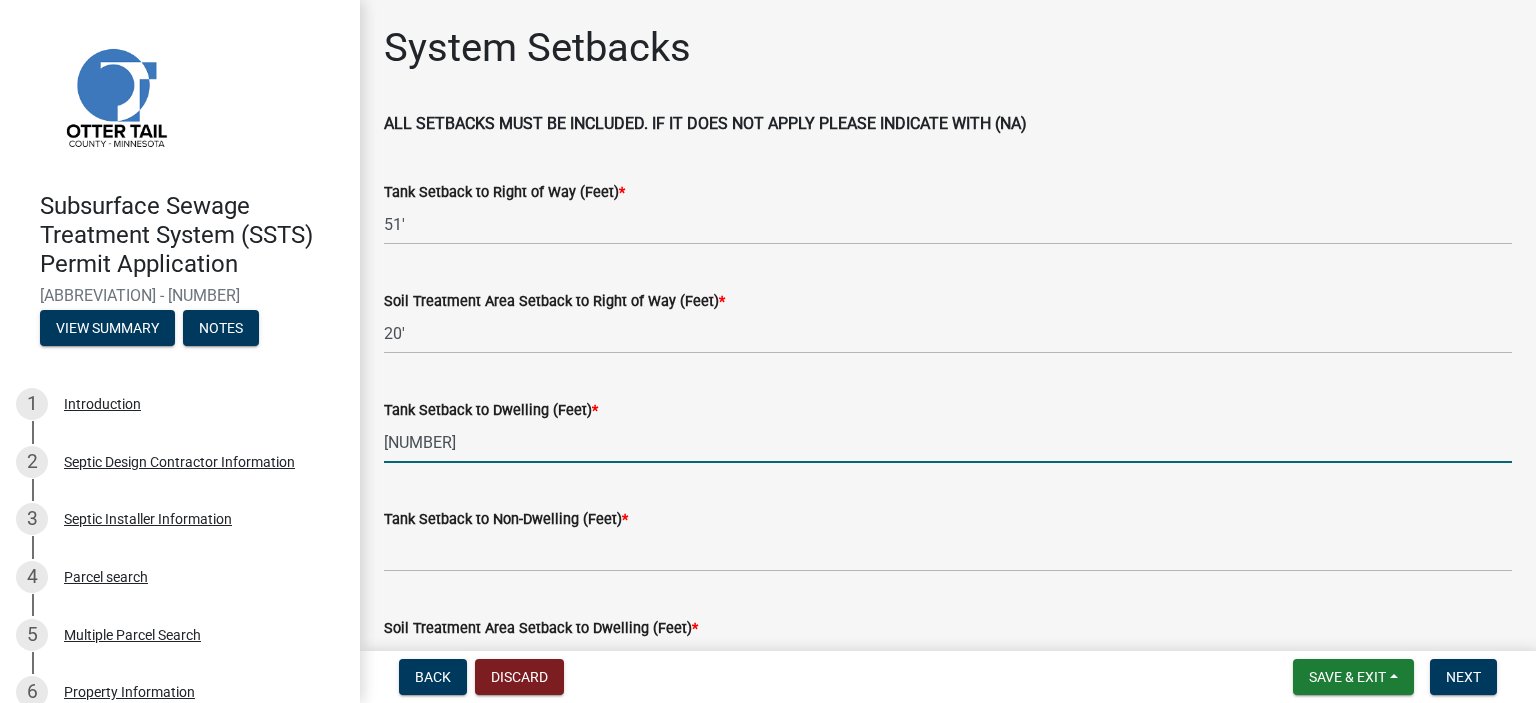 type on "[NUMBER]" 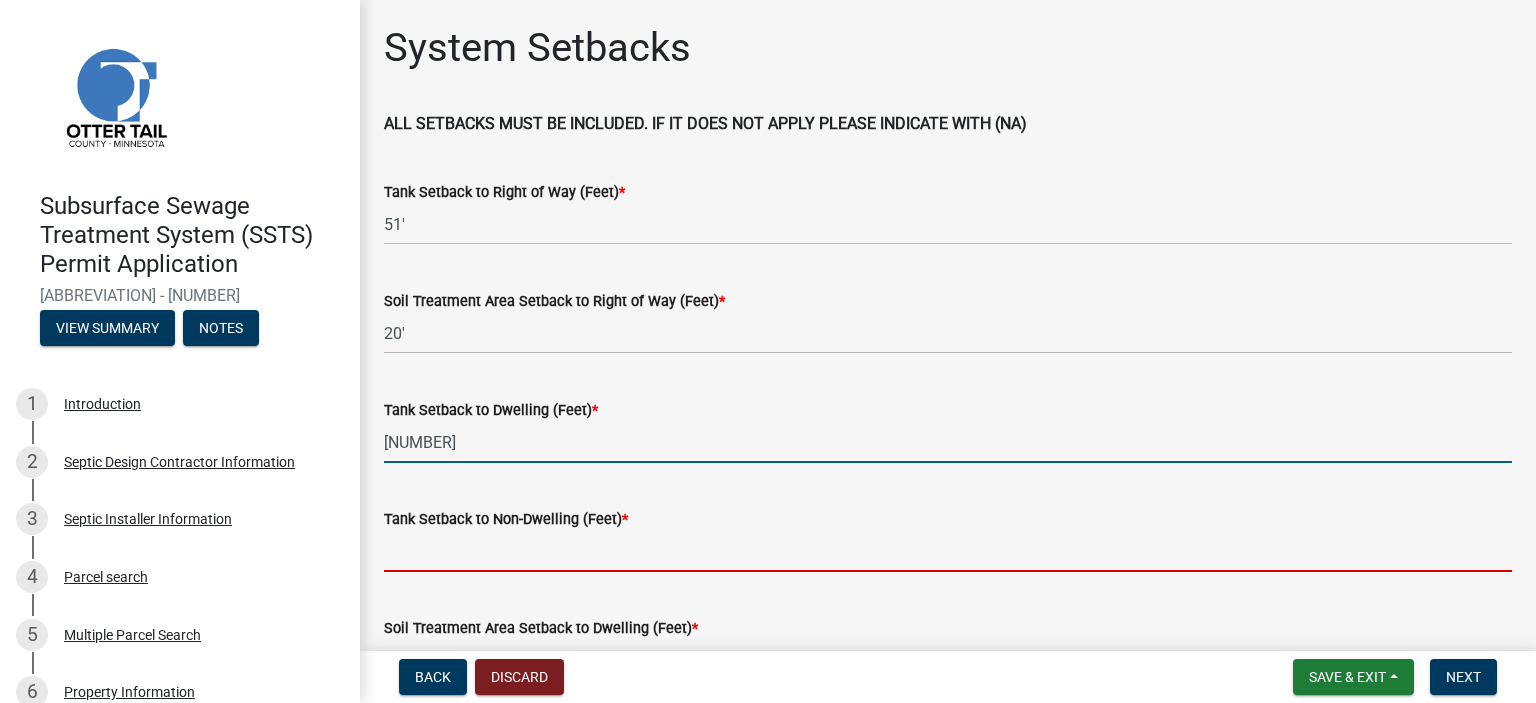 click on "Tank Setback to Non-Dwelling (Feet)  *" at bounding box center [948, 551] 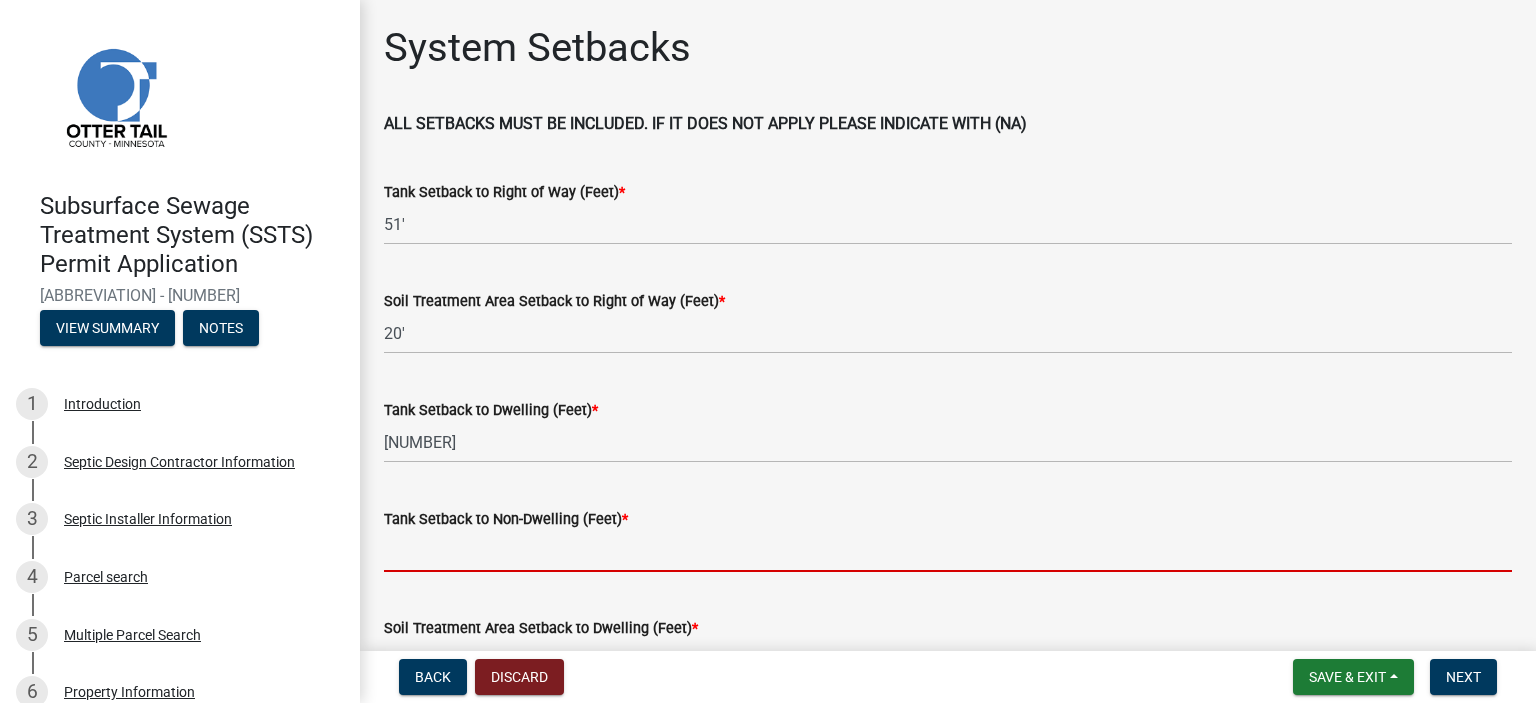 type on "NA" 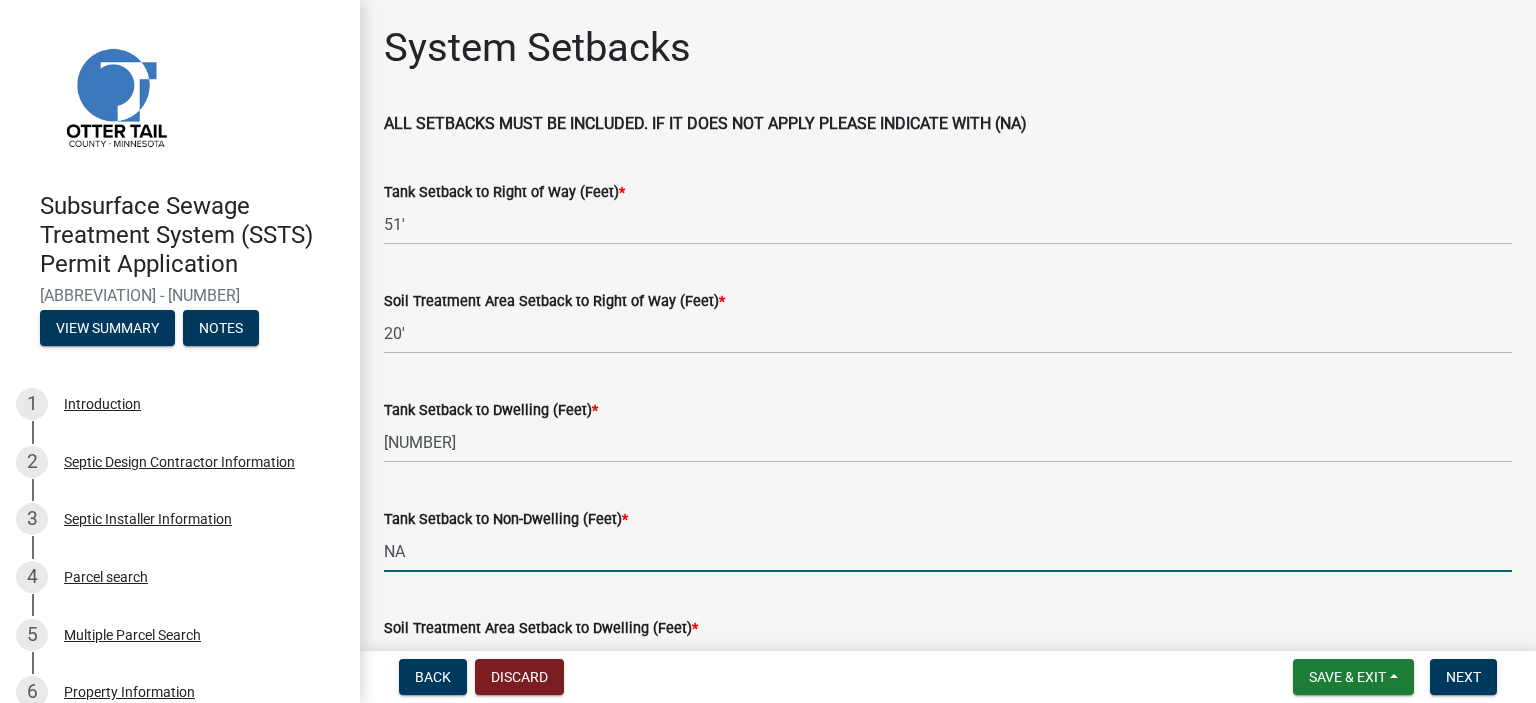 scroll, scrollTop: 562, scrollLeft: 0, axis: vertical 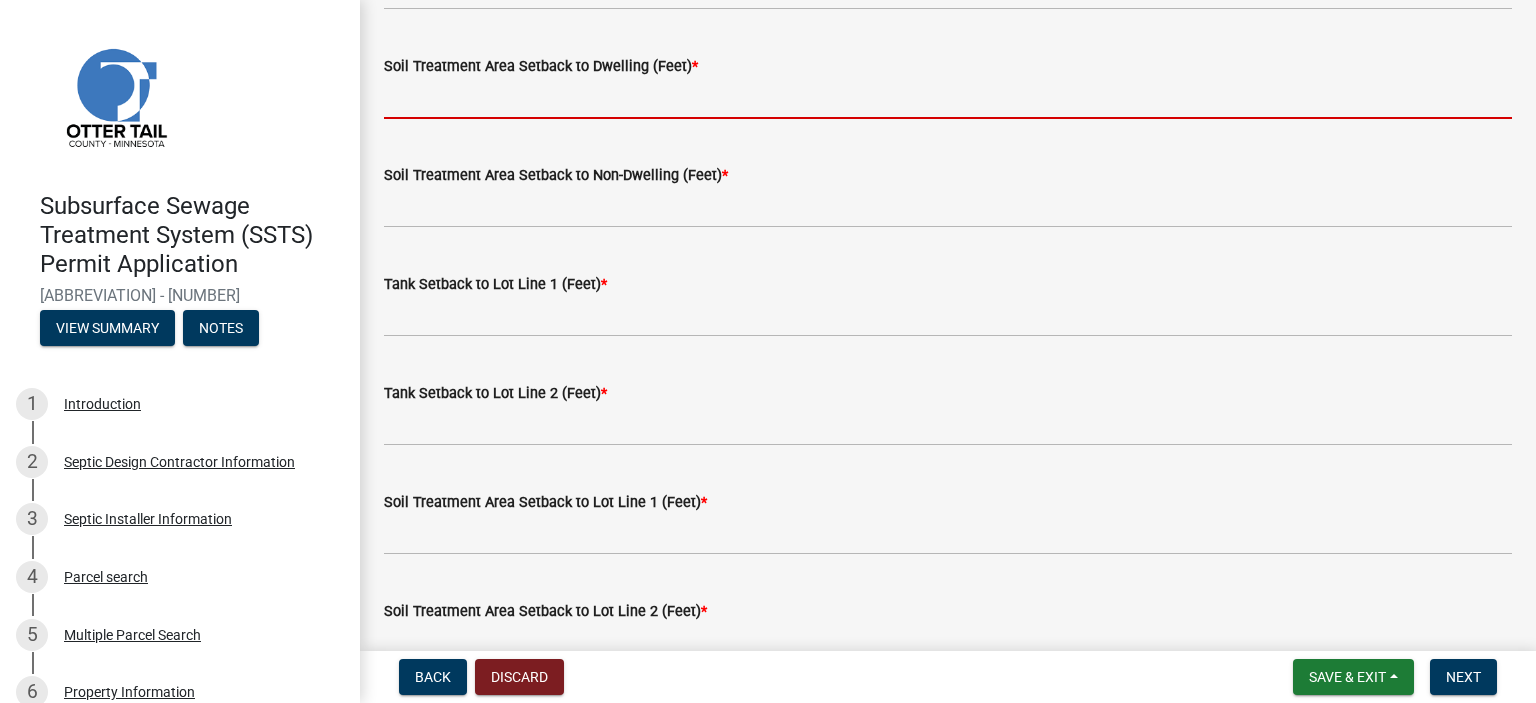 click on "Soil Treatment Area Setback to Dwelling (Feet)  *" at bounding box center (948, 98) 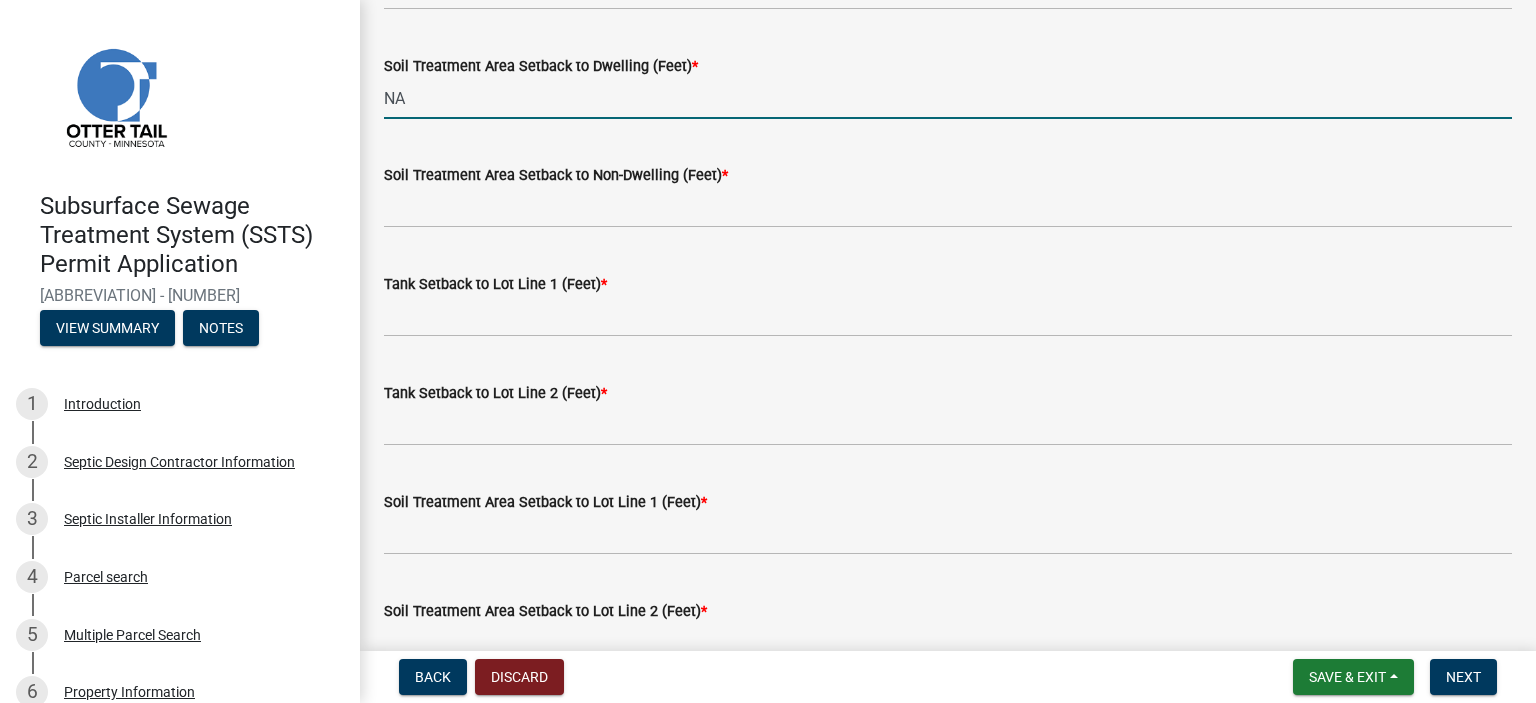 type on "N" 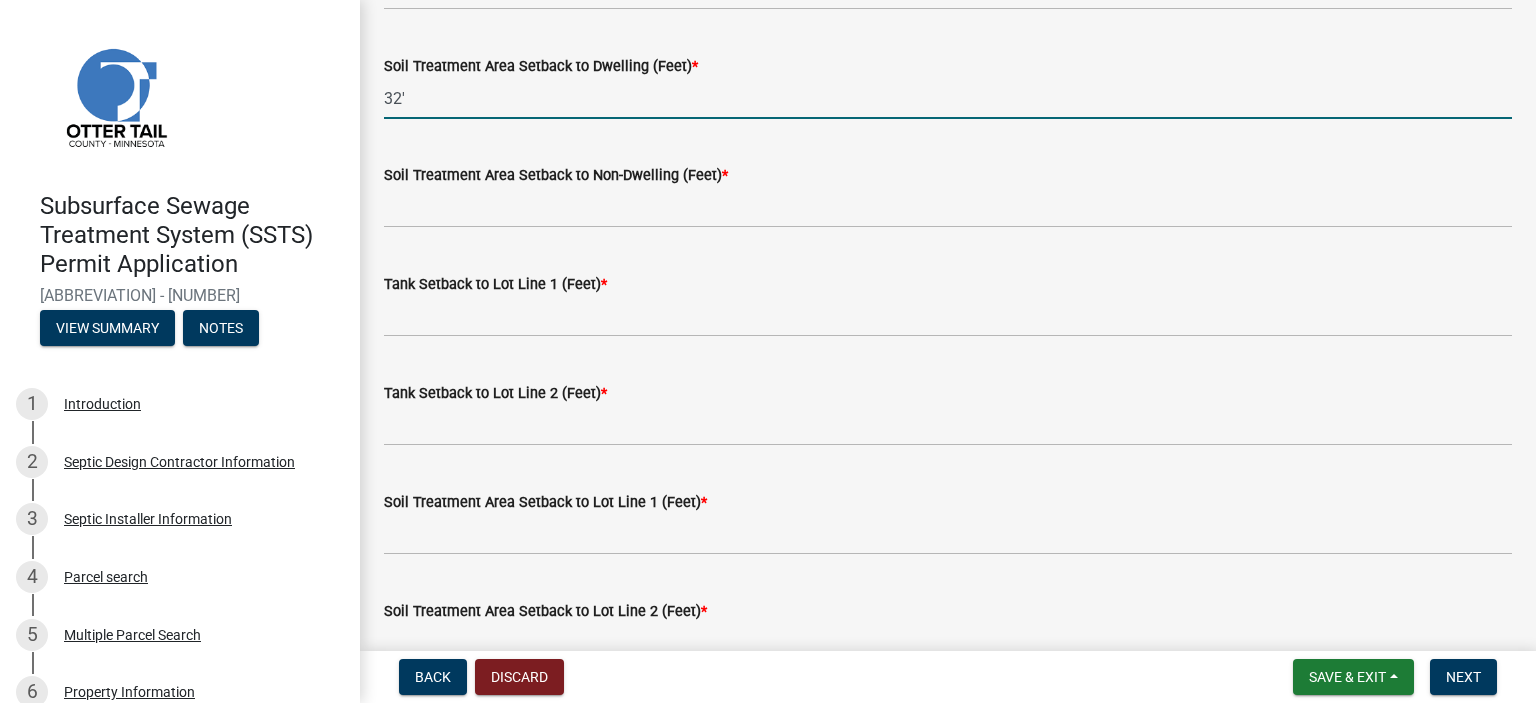 type on "32'" 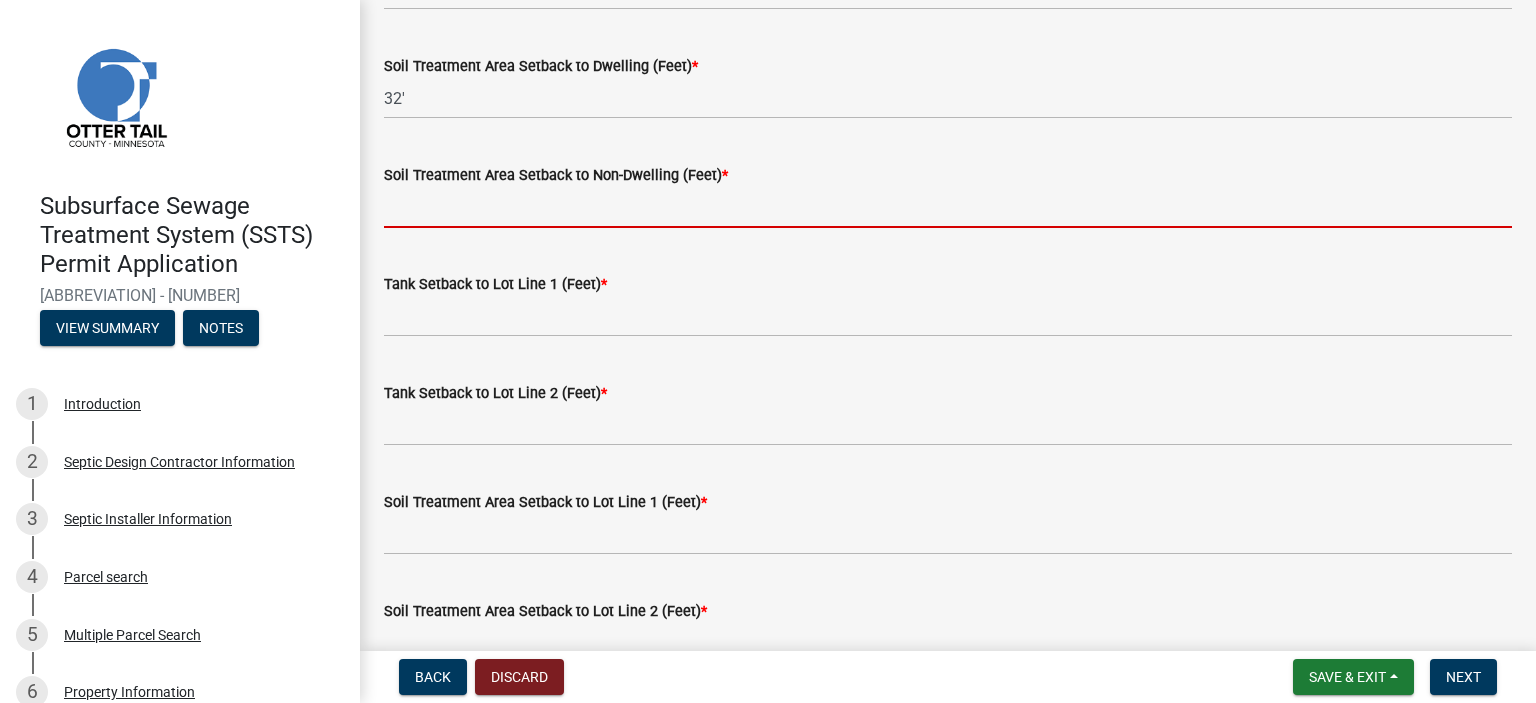 click on "Soil Treatment Area Setback to Non-Dwelling (Feet)  *" at bounding box center [948, 207] 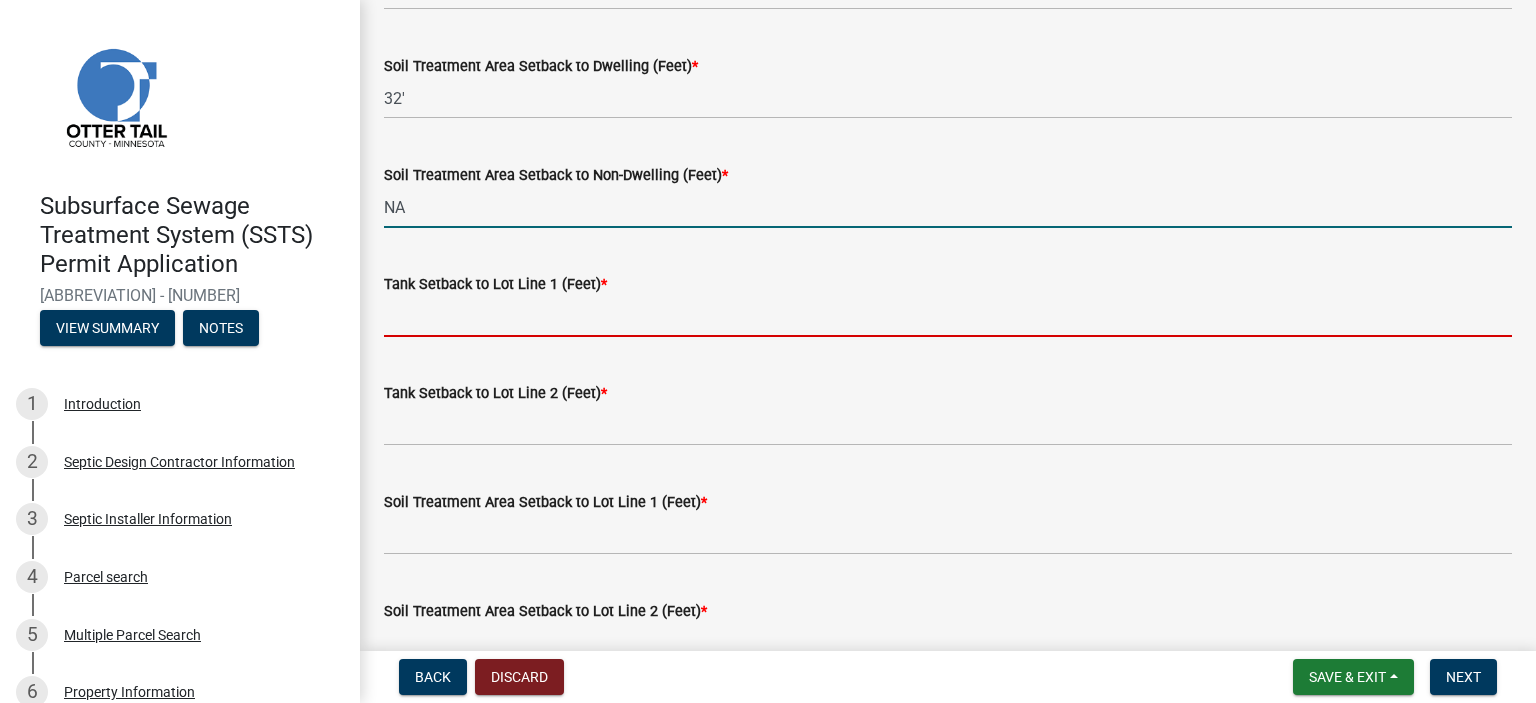 click on "Tank Setback to Lot Line 1 (Feet)  *" at bounding box center [948, 316] 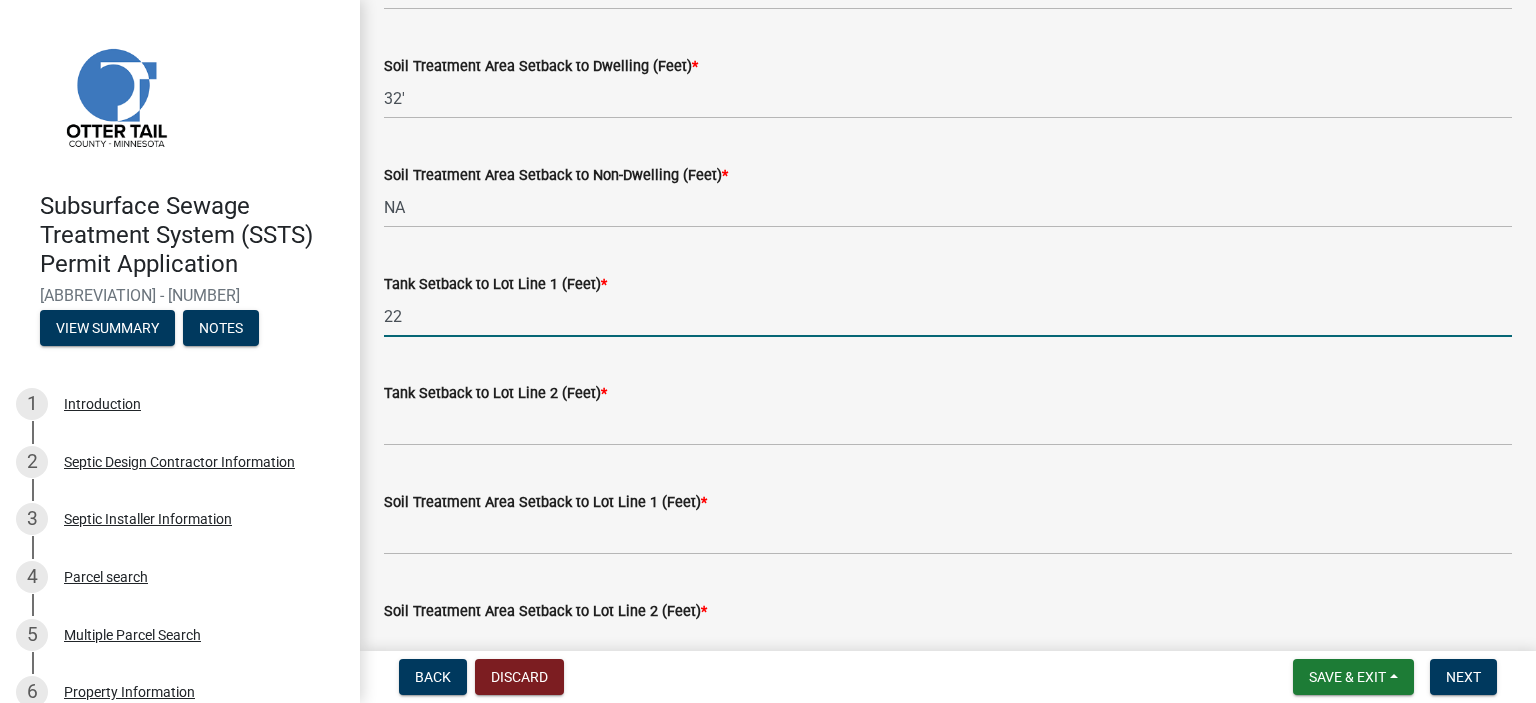 type on "22" 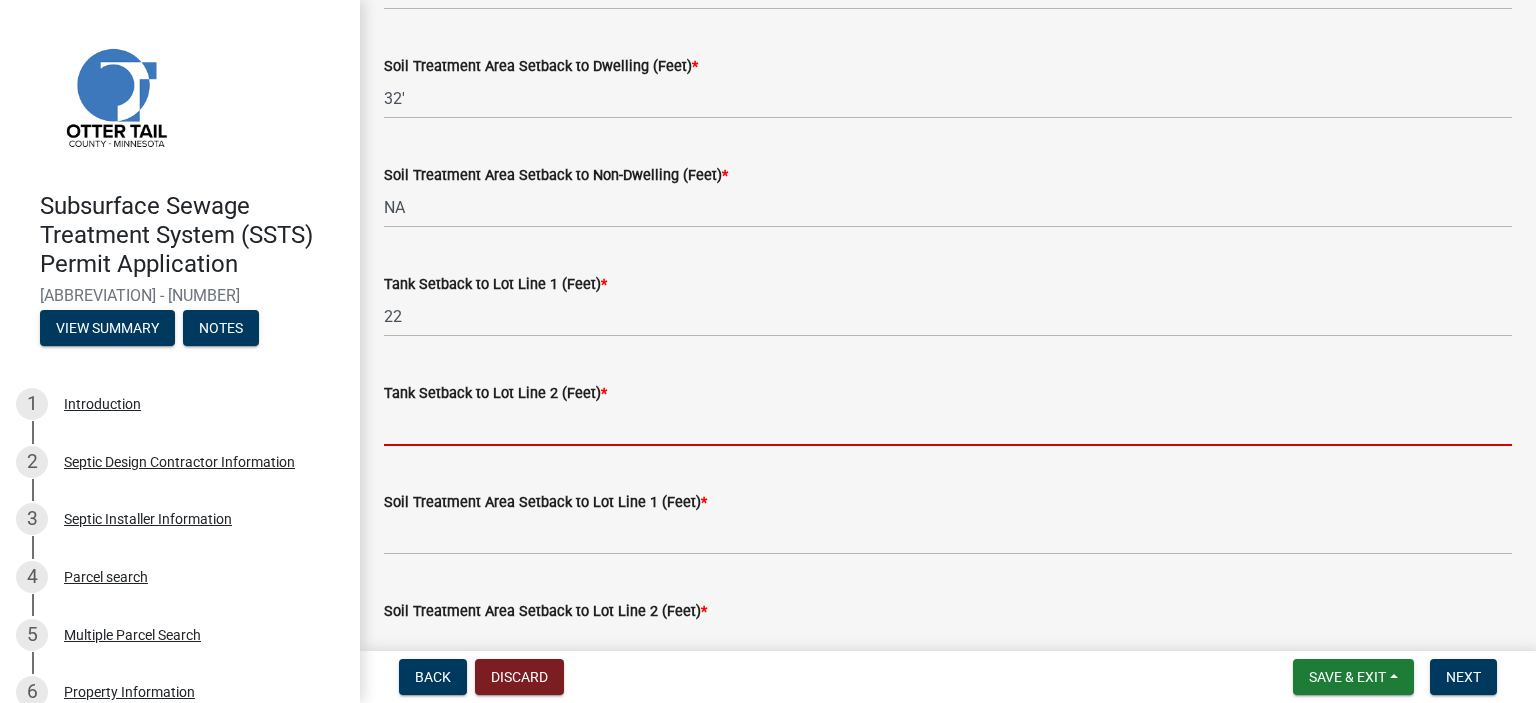 click on "Tank Setback to Lot Line 2 (Feet)  *" at bounding box center [948, 425] 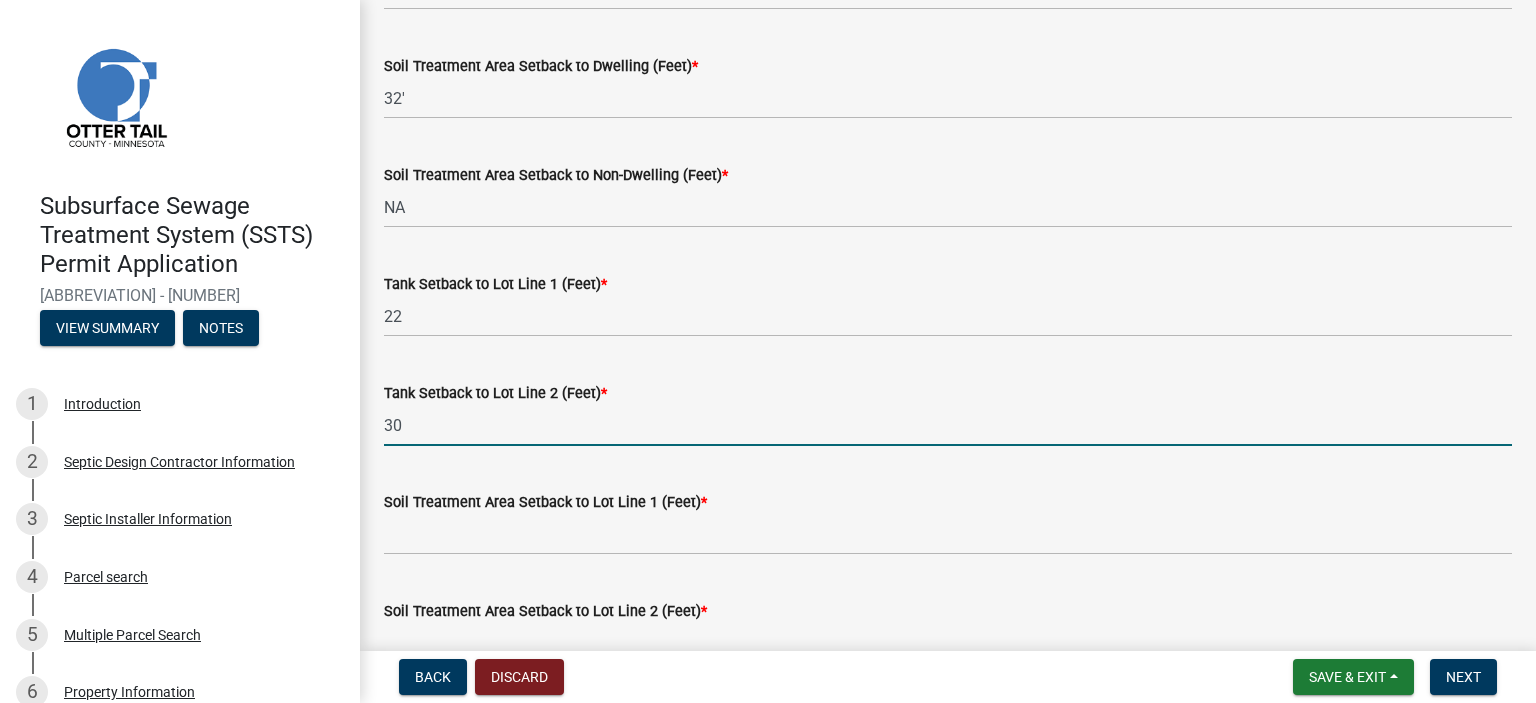 type on "30" 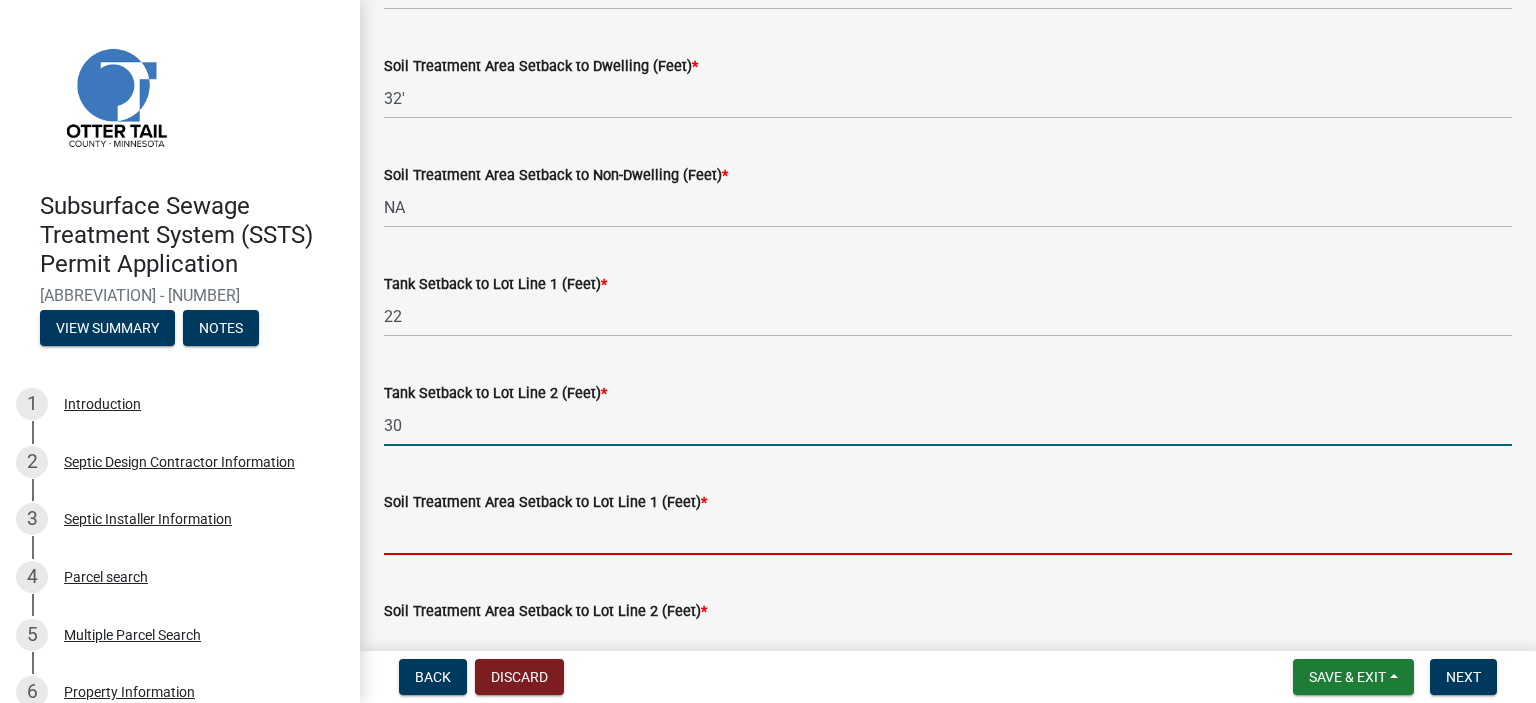 click on "Soil Treatment Area Setback to Lot Line 1 (Feet)  *" at bounding box center (948, 534) 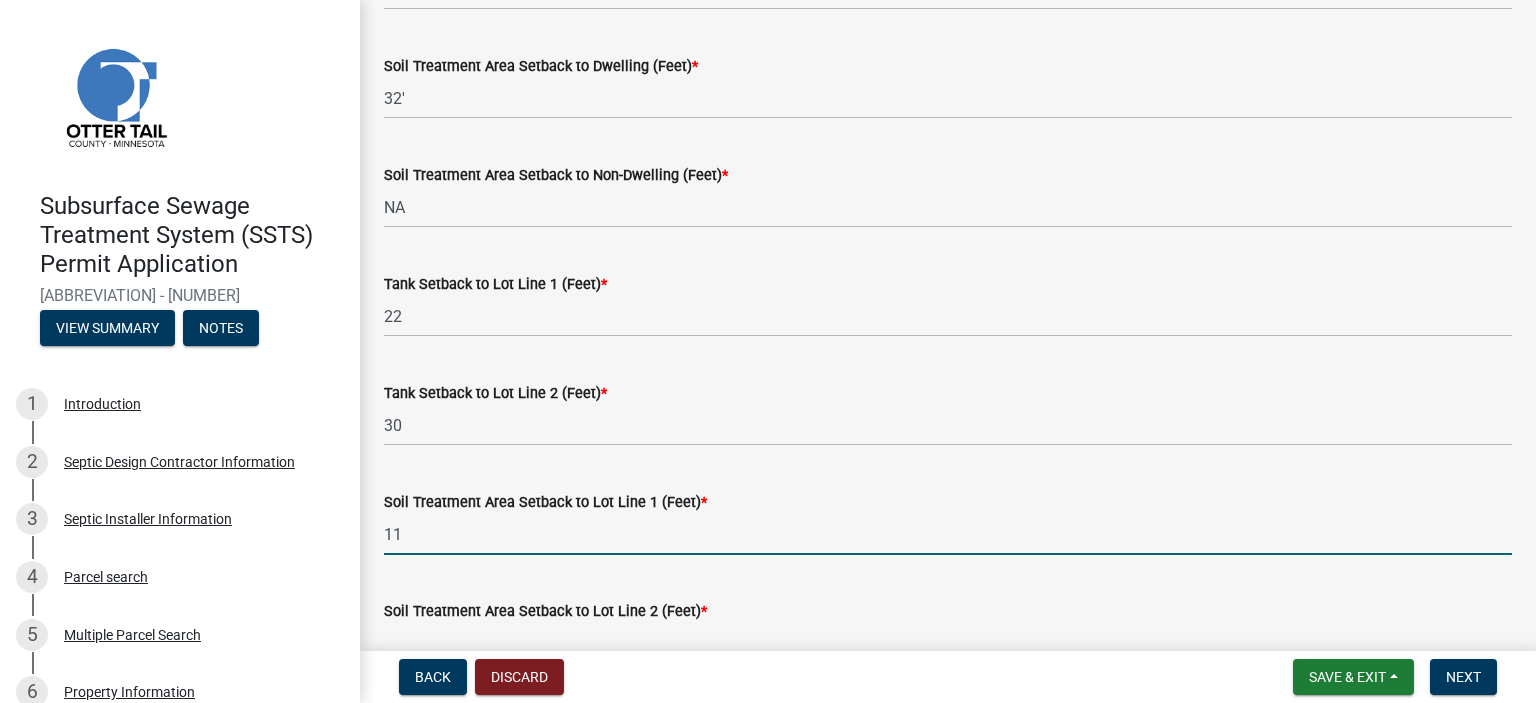 scroll, scrollTop: 1124, scrollLeft: 0, axis: vertical 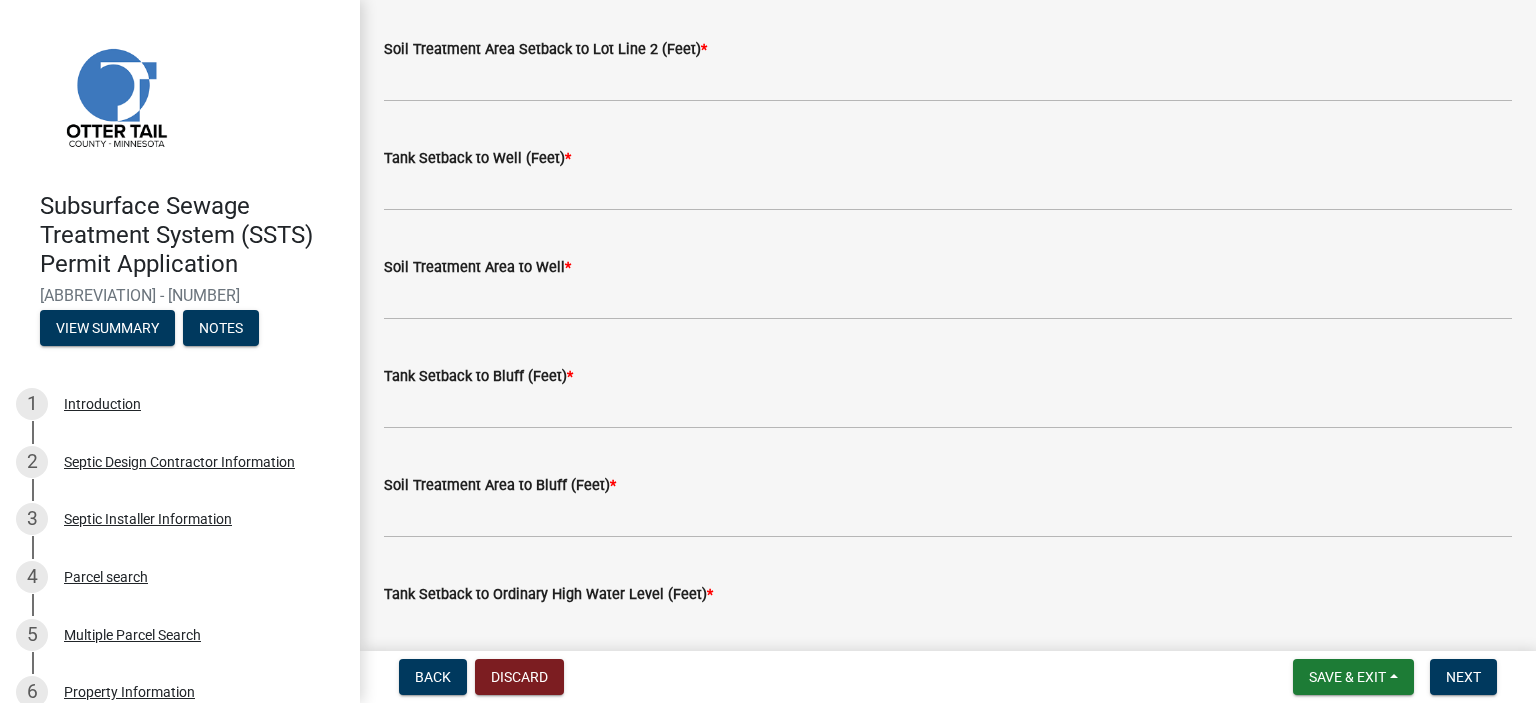type on "11" 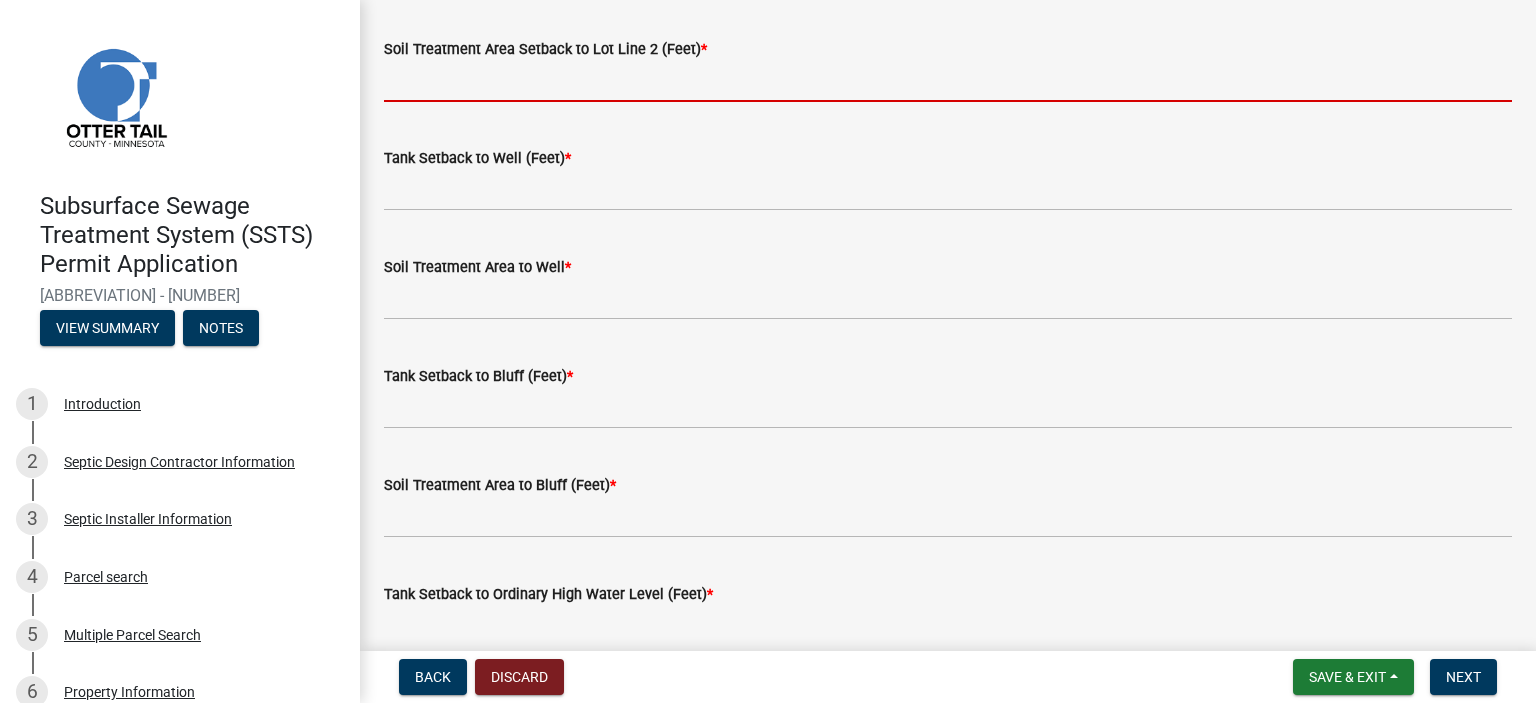 click on "Soil Treatment Area Setback to Lot Line 2 (Feet)  *" at bounding box center [948, 81] 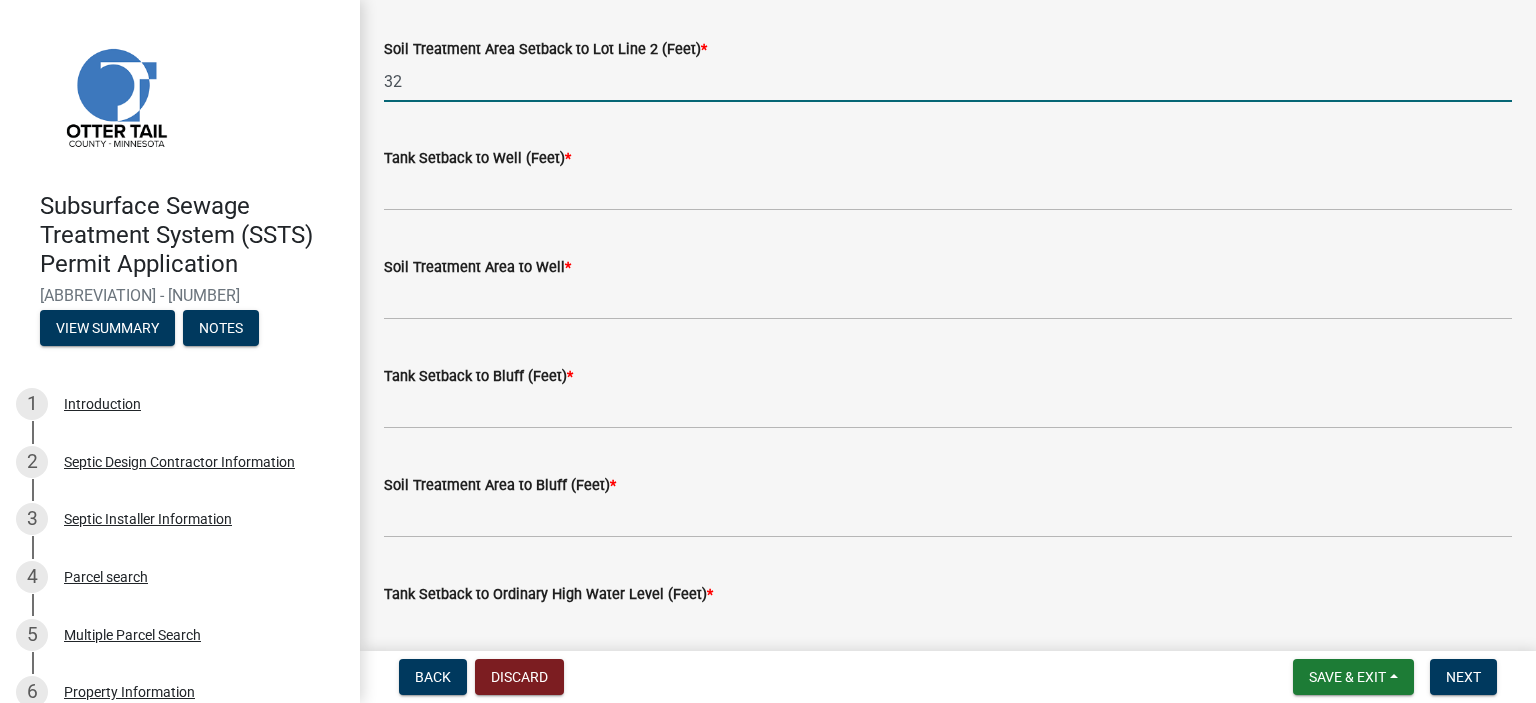 type on "32" 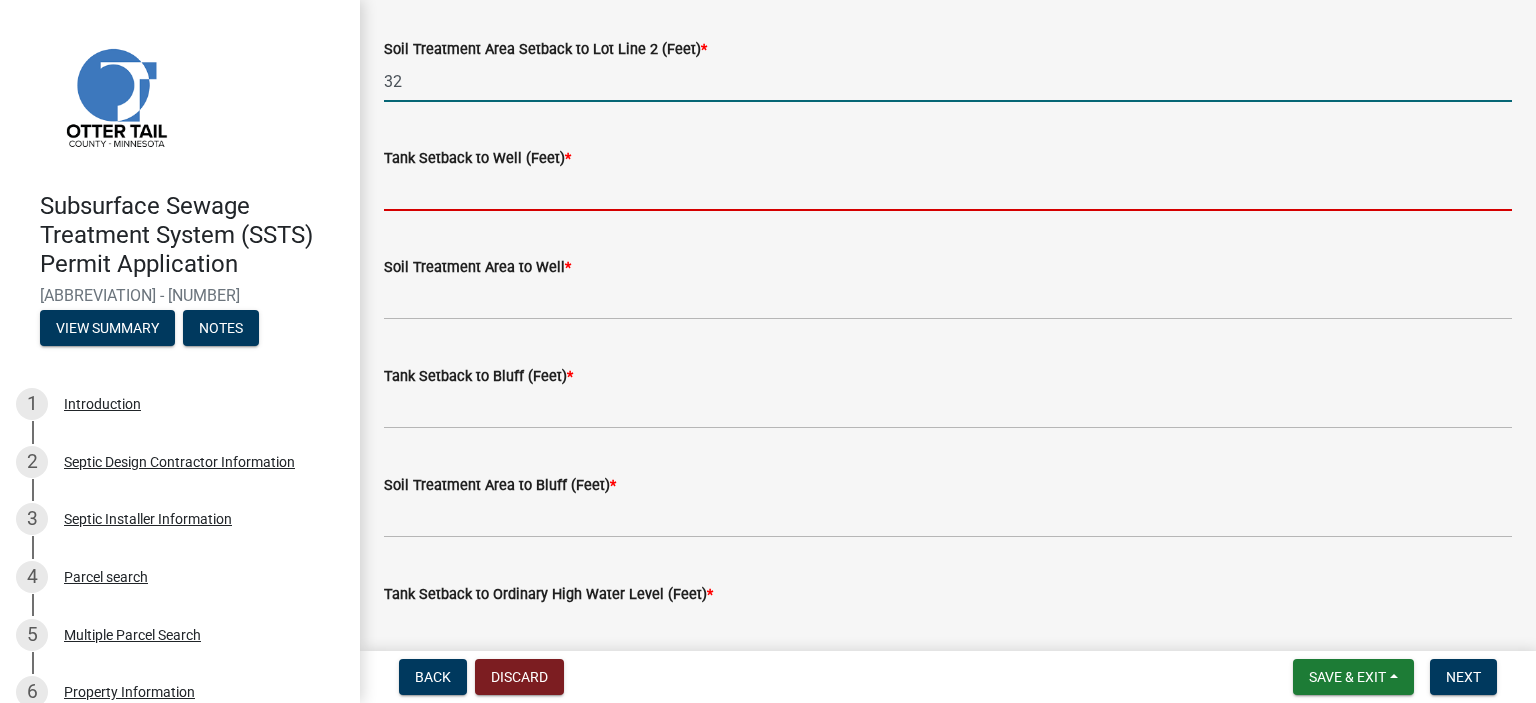 click on "Tank Setback to Well (Feet)  *" at bounding box center (948, 190) 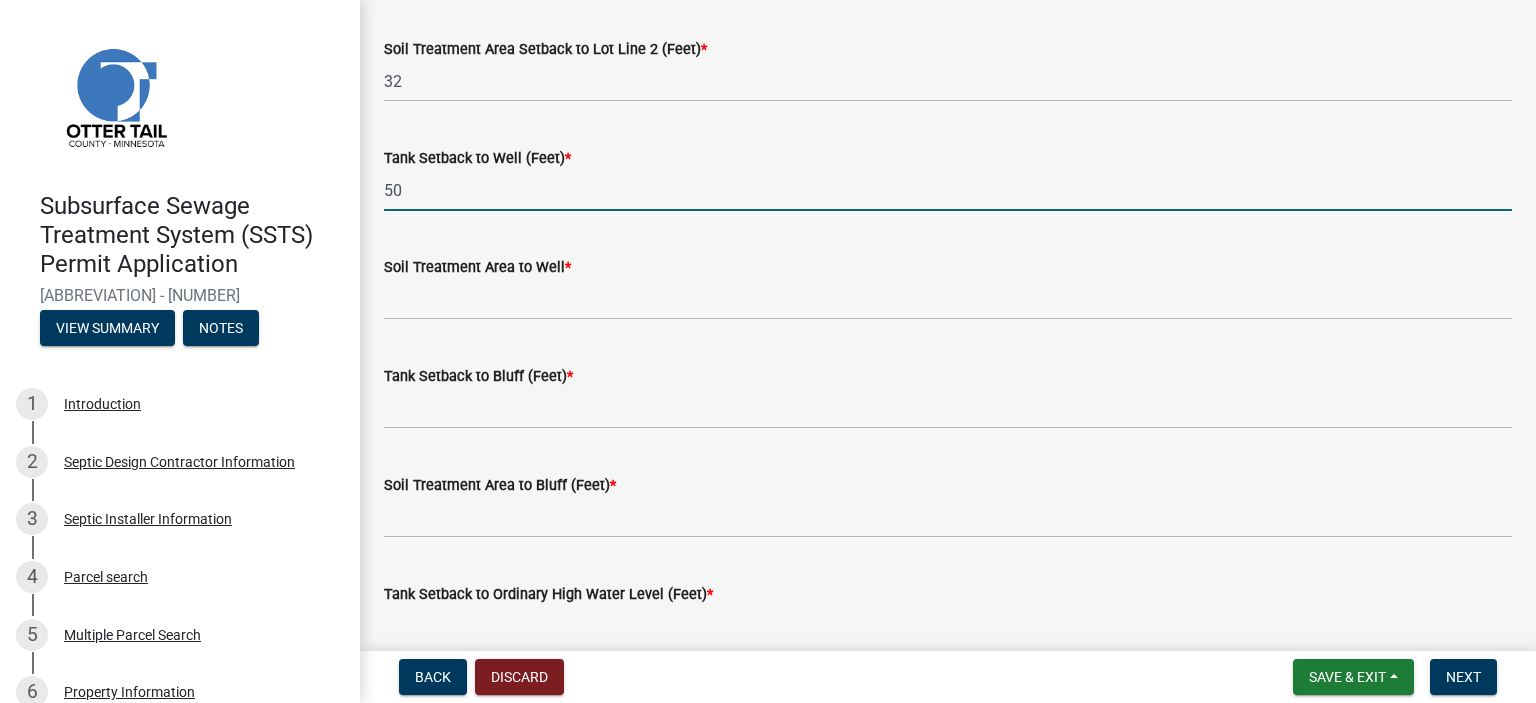 type on "50" 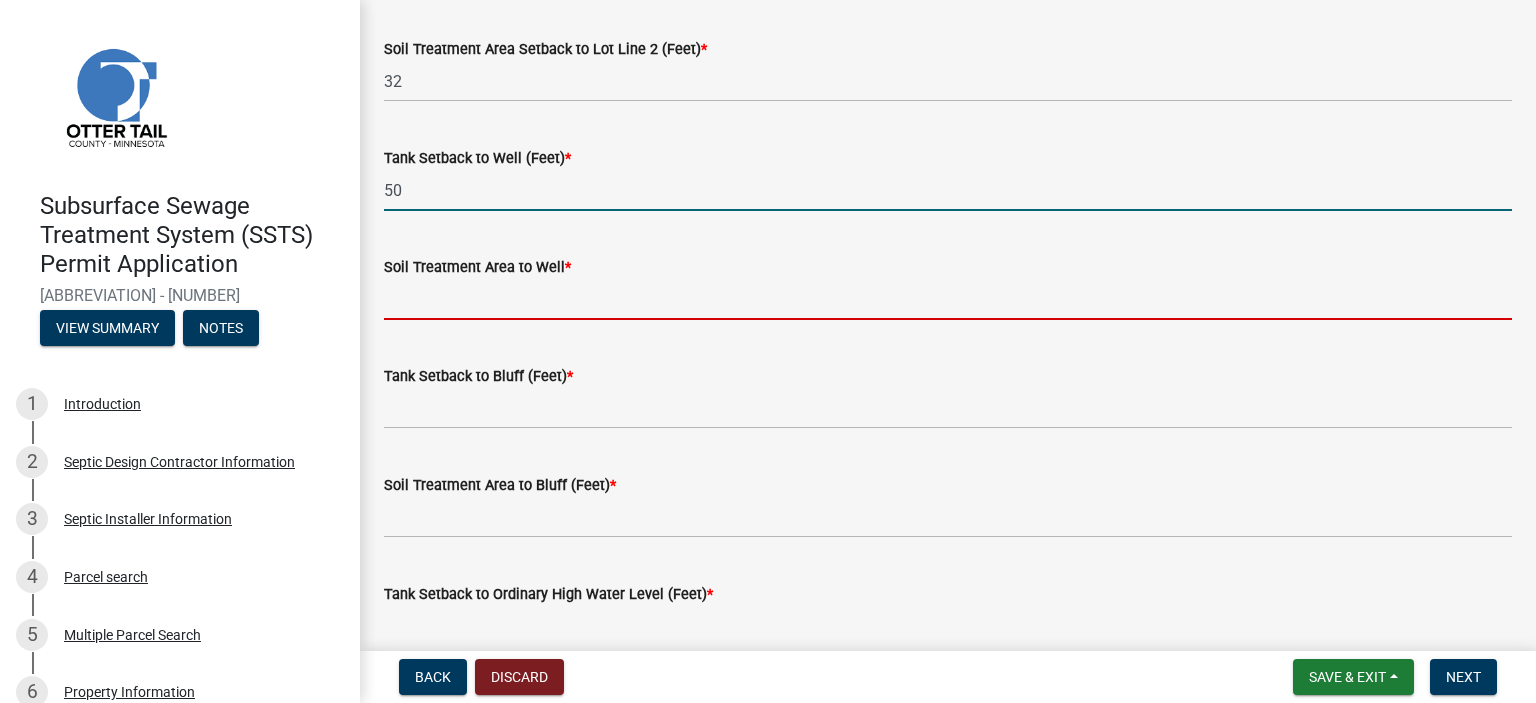 click on "Soil Treatment Area to Well  *" at bounding box center (948, 299) 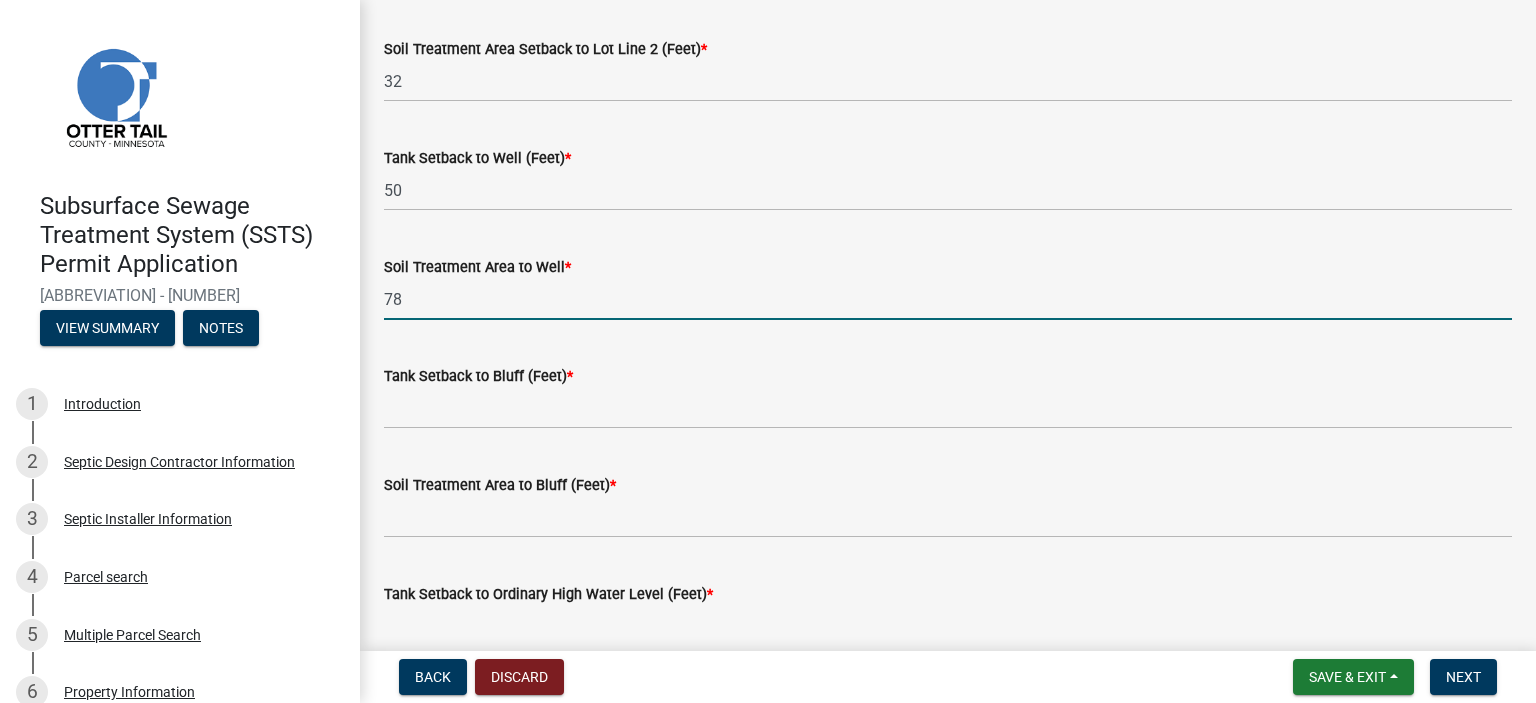 type on "78" 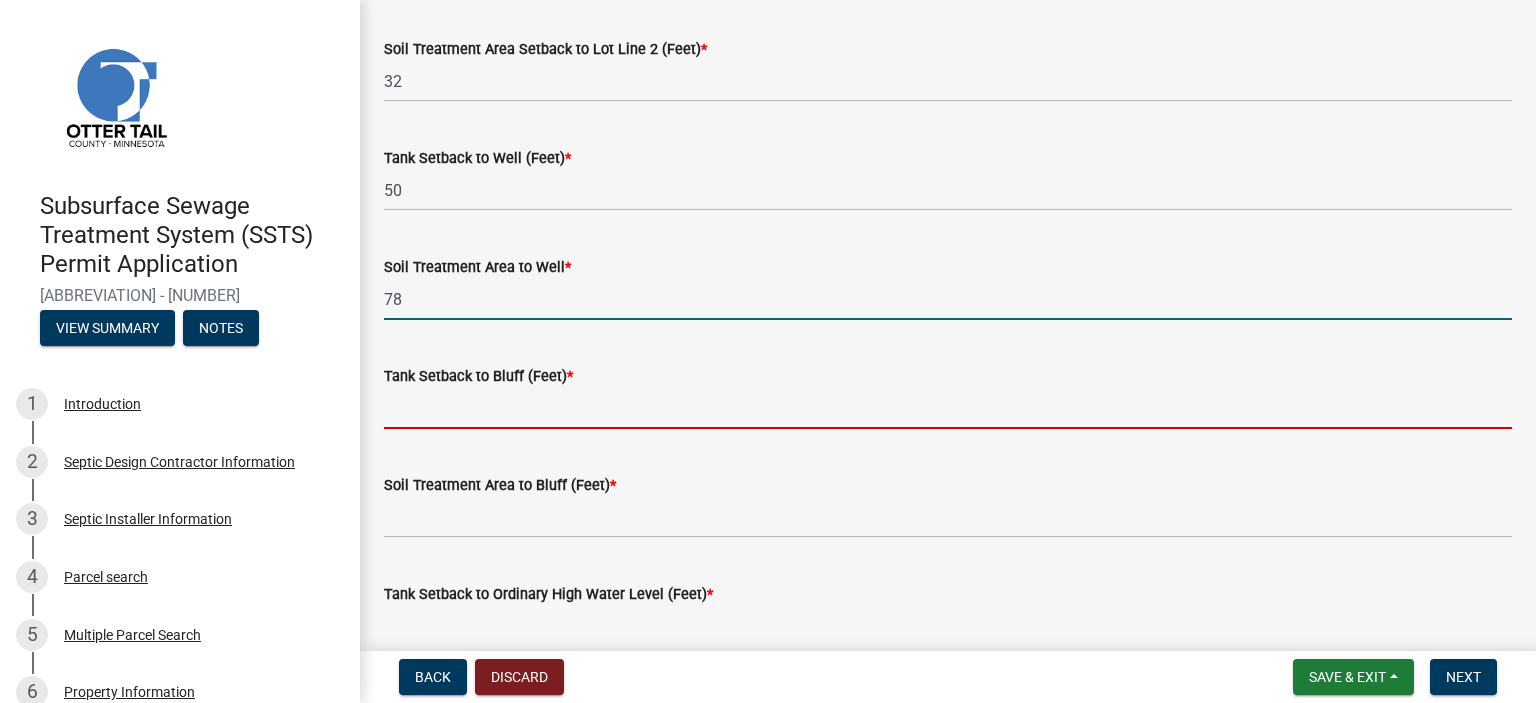 click on "Tank Setback to Bluff (Feet)  *" at bounding box center [948, 408] 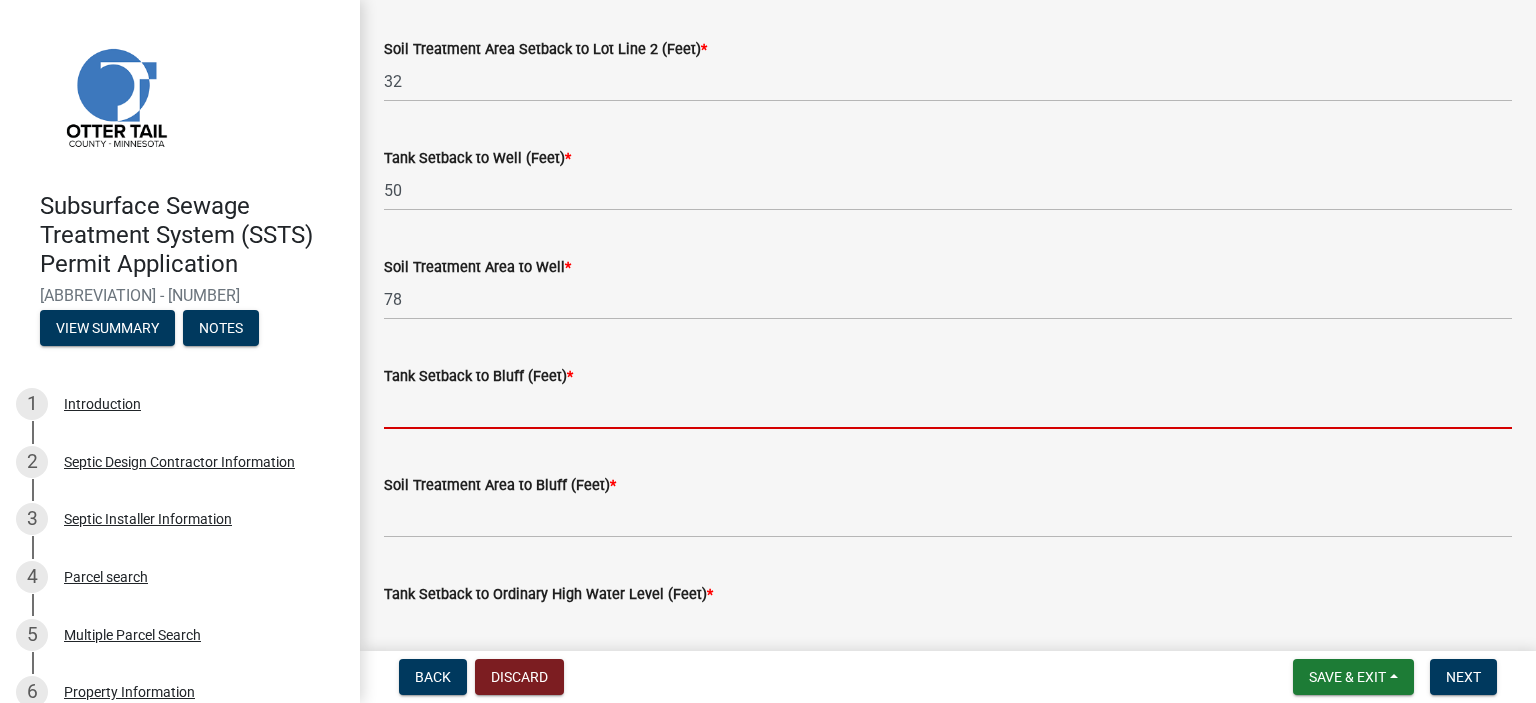 type on "NA" 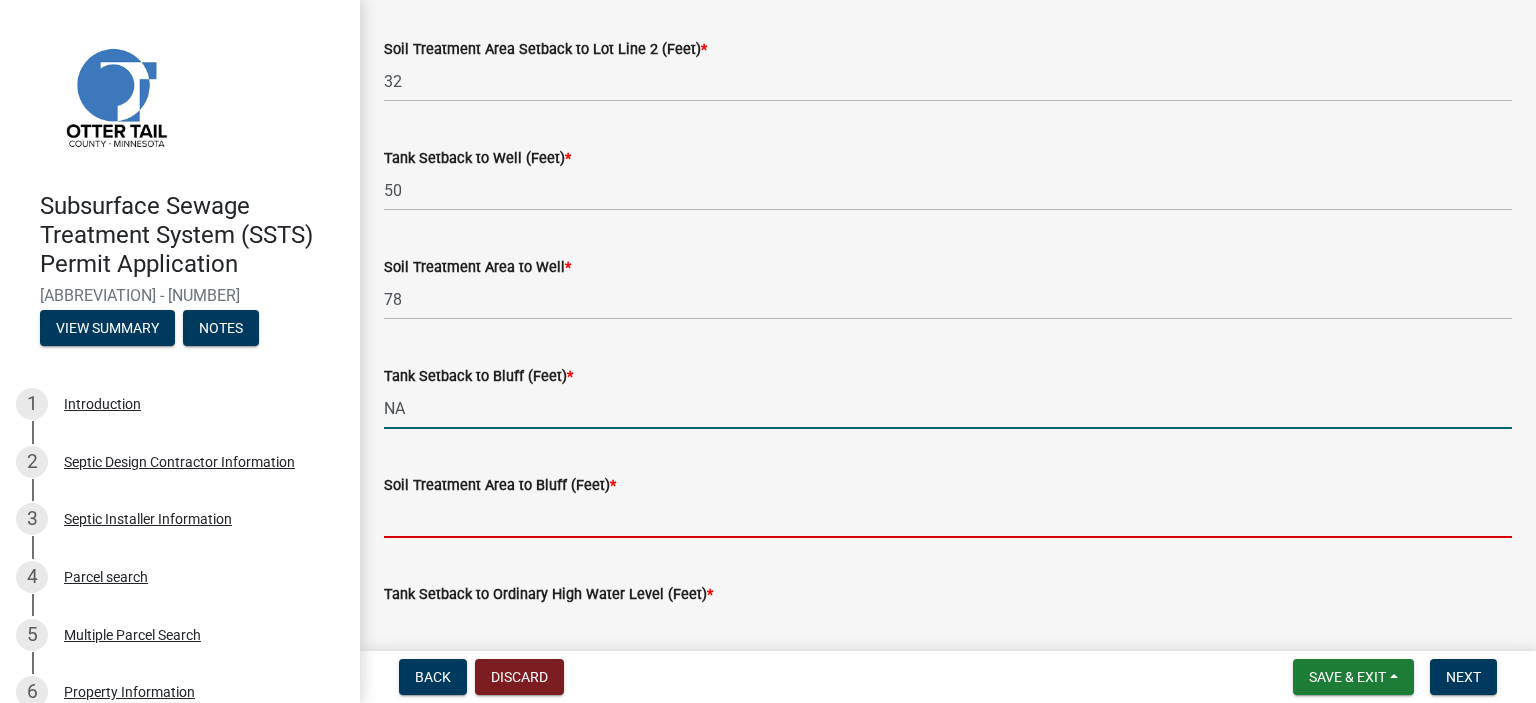 click on "Soil Treatment Area to Bluff (Feet)  *" at bounding box center (948, 517) 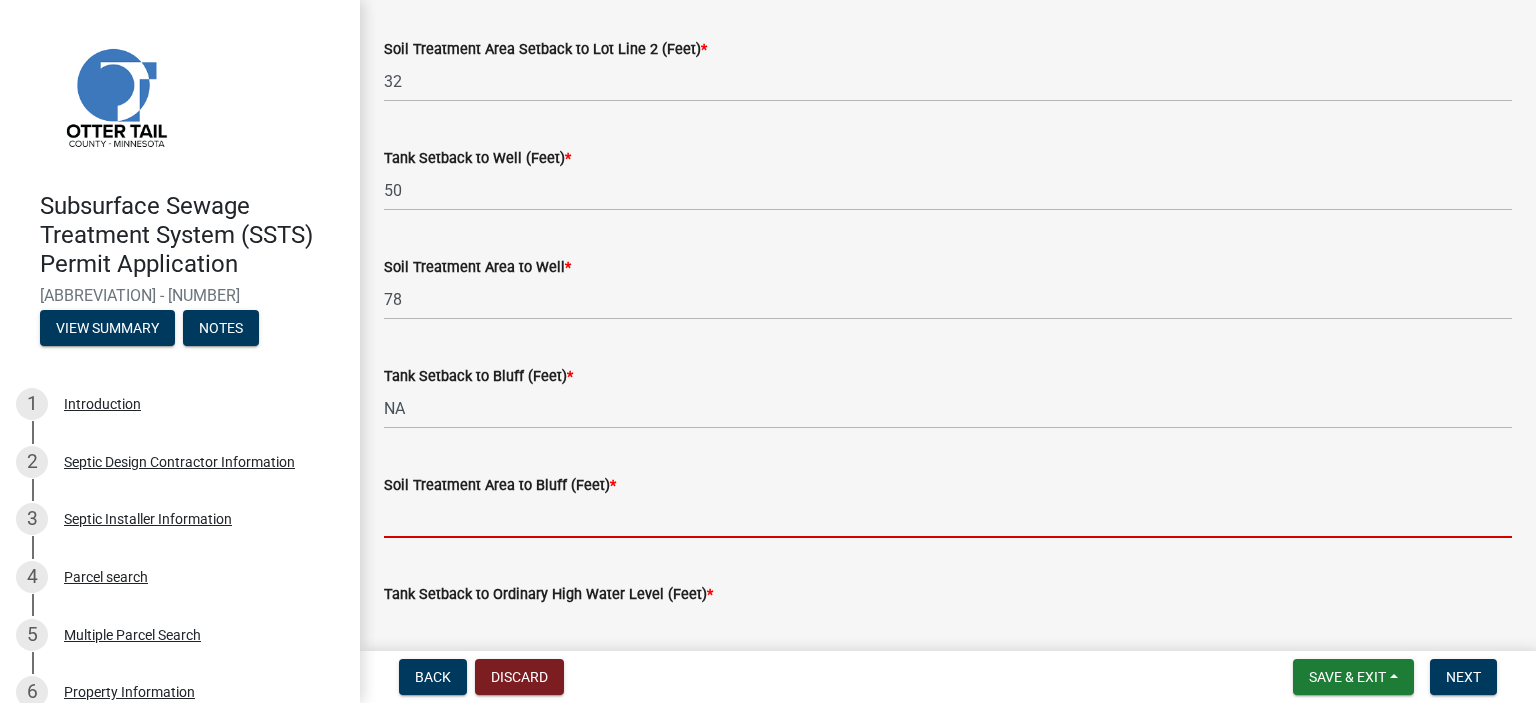 type on "NA" 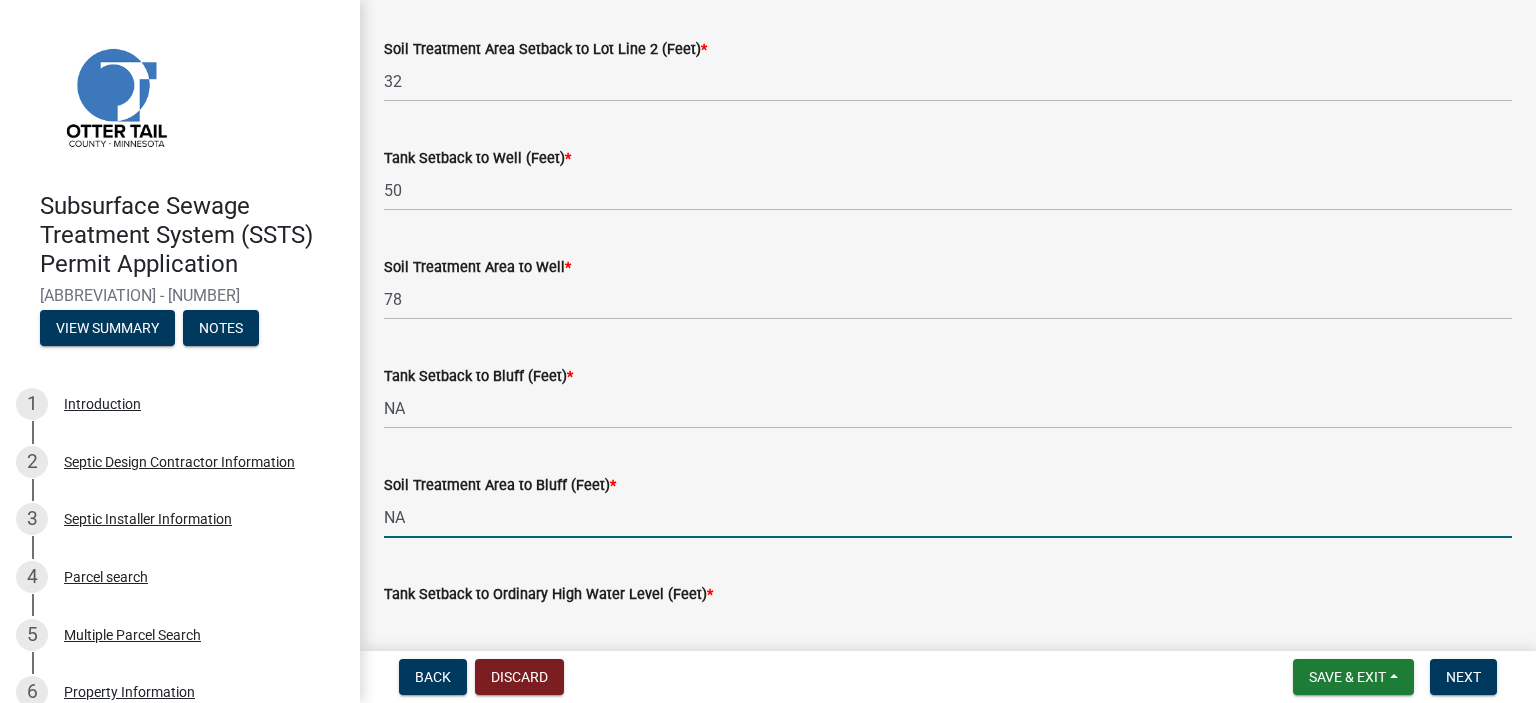 scroll, scrollTop: 1444, scrollLeft: 0, axis: vertical 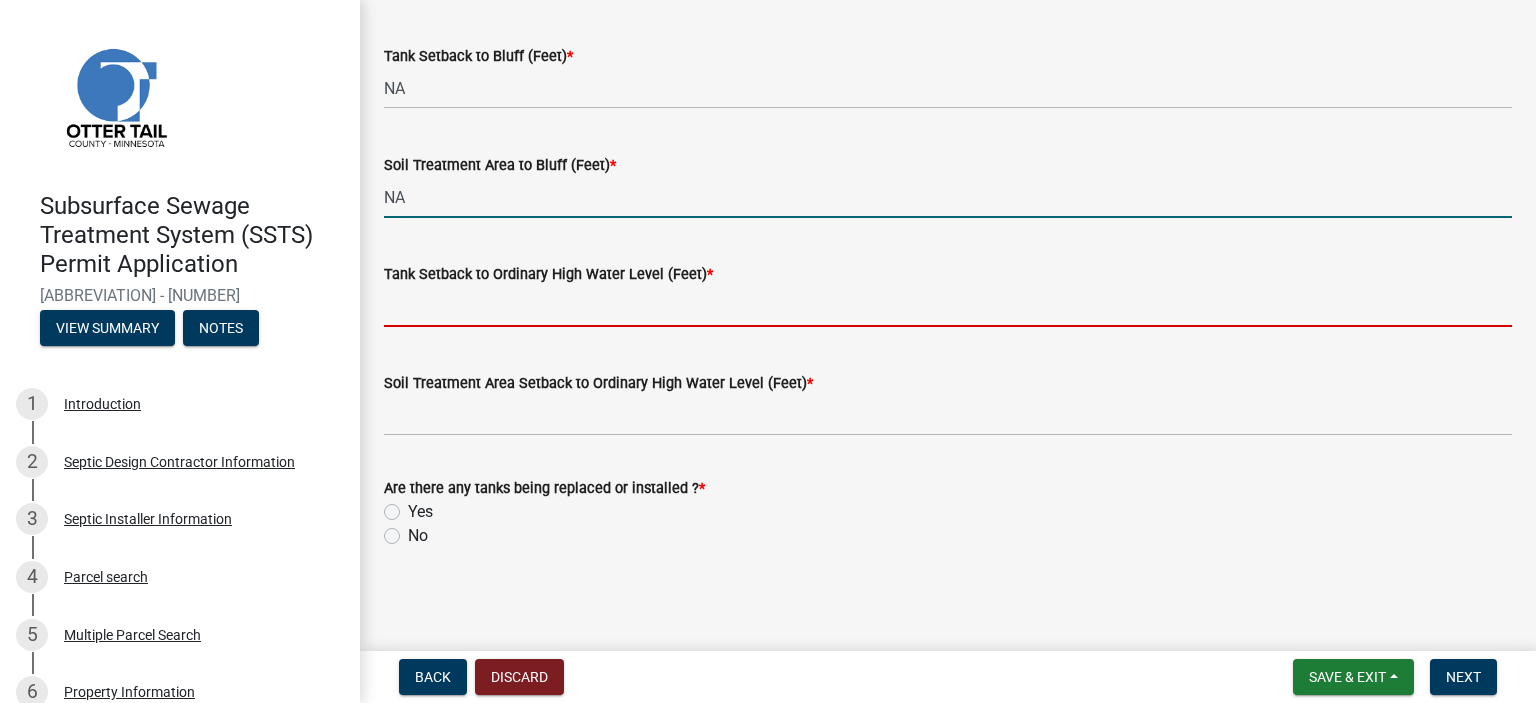 click on "Tank Setback to Ordinary High Water Level (Feet)  *" at bounding box center (948, 306) 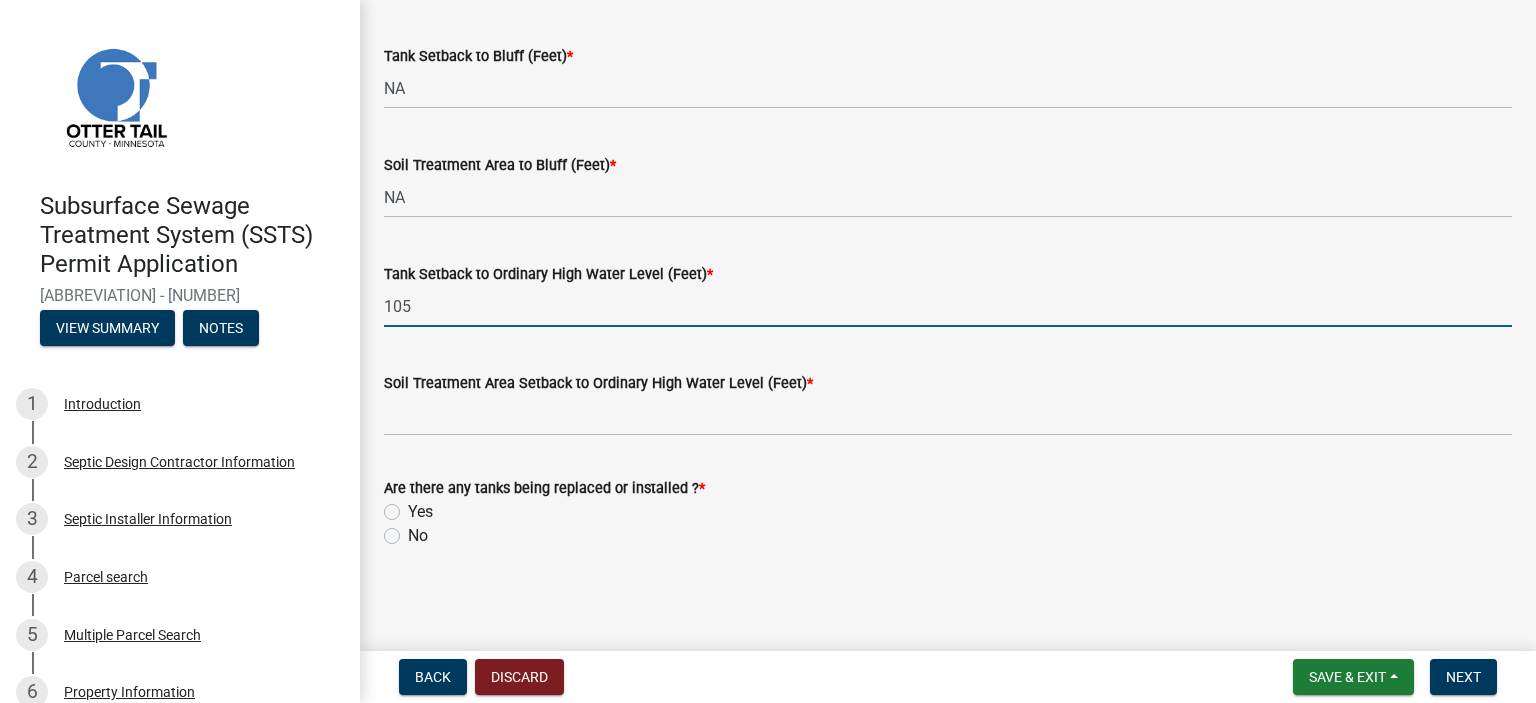 type on "105" 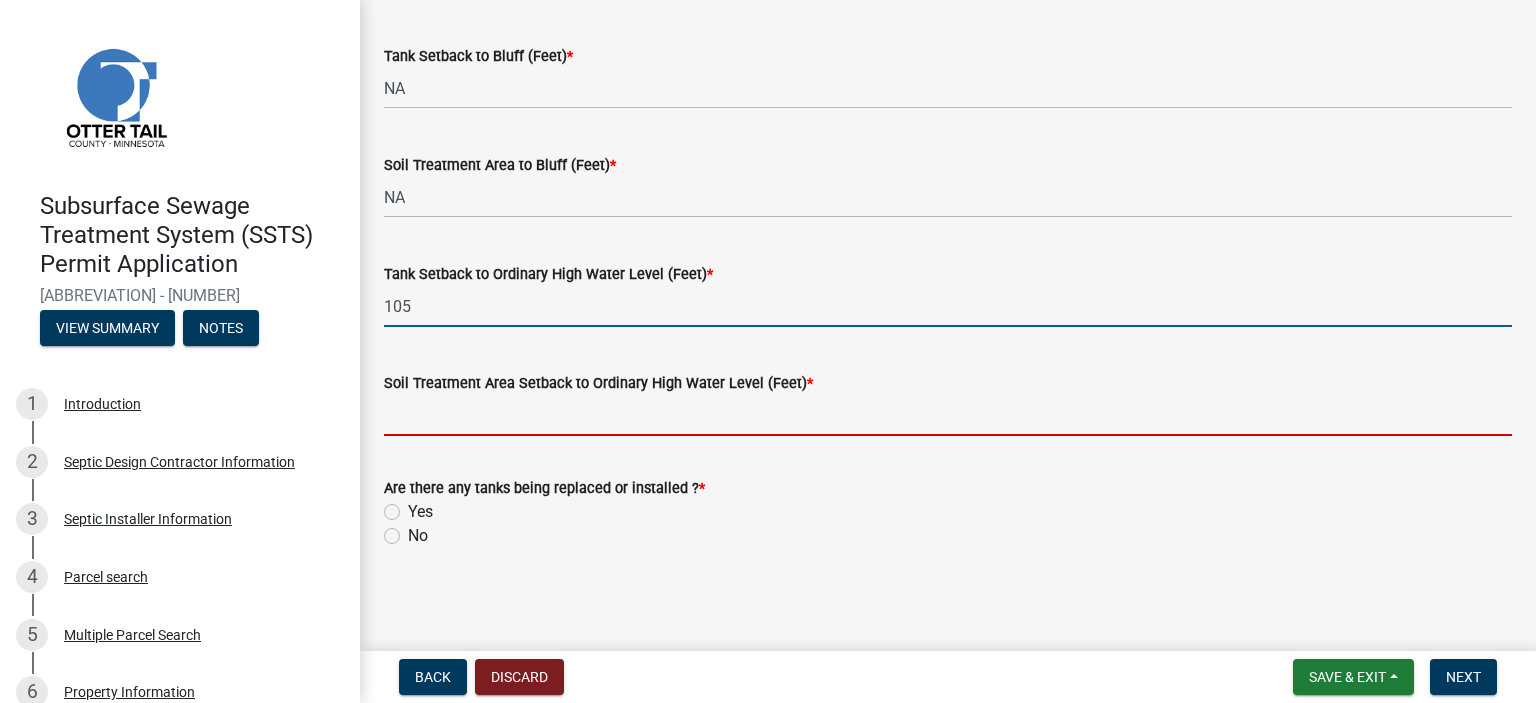 click on "Soil Treatment Area Setback to Ordinary High Water Level (Feet)  *" at bounding box center (948, 415) 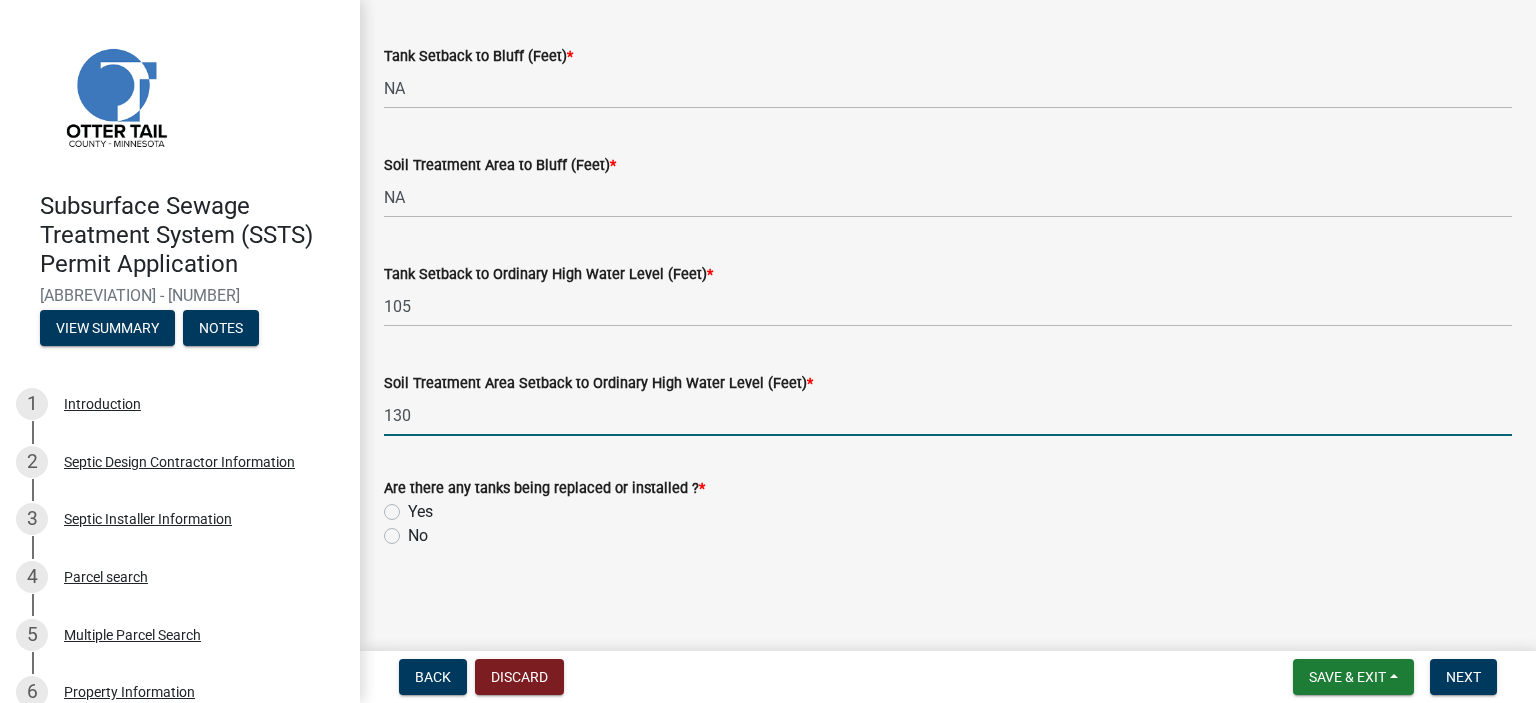 type on "130" 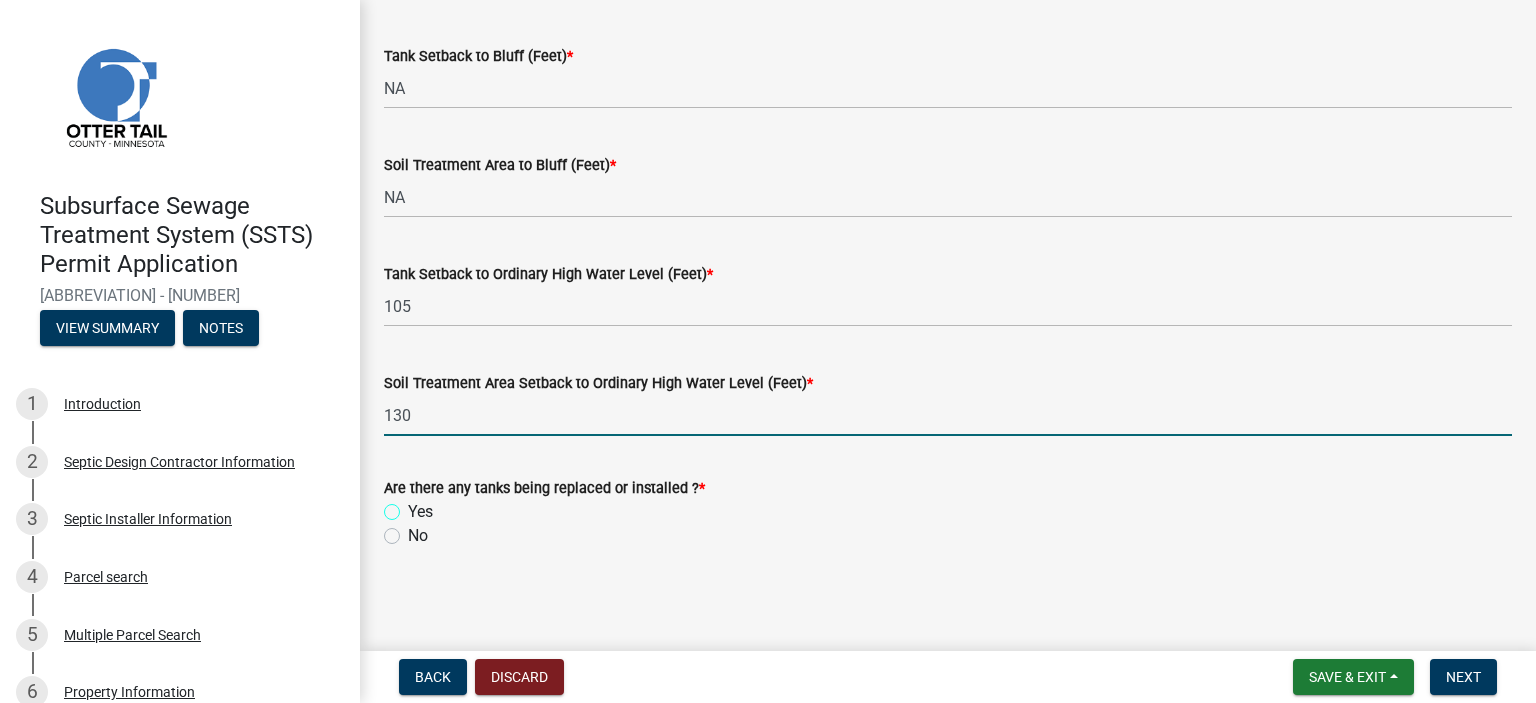 click on "Yes" at bounding box center [414, 506] 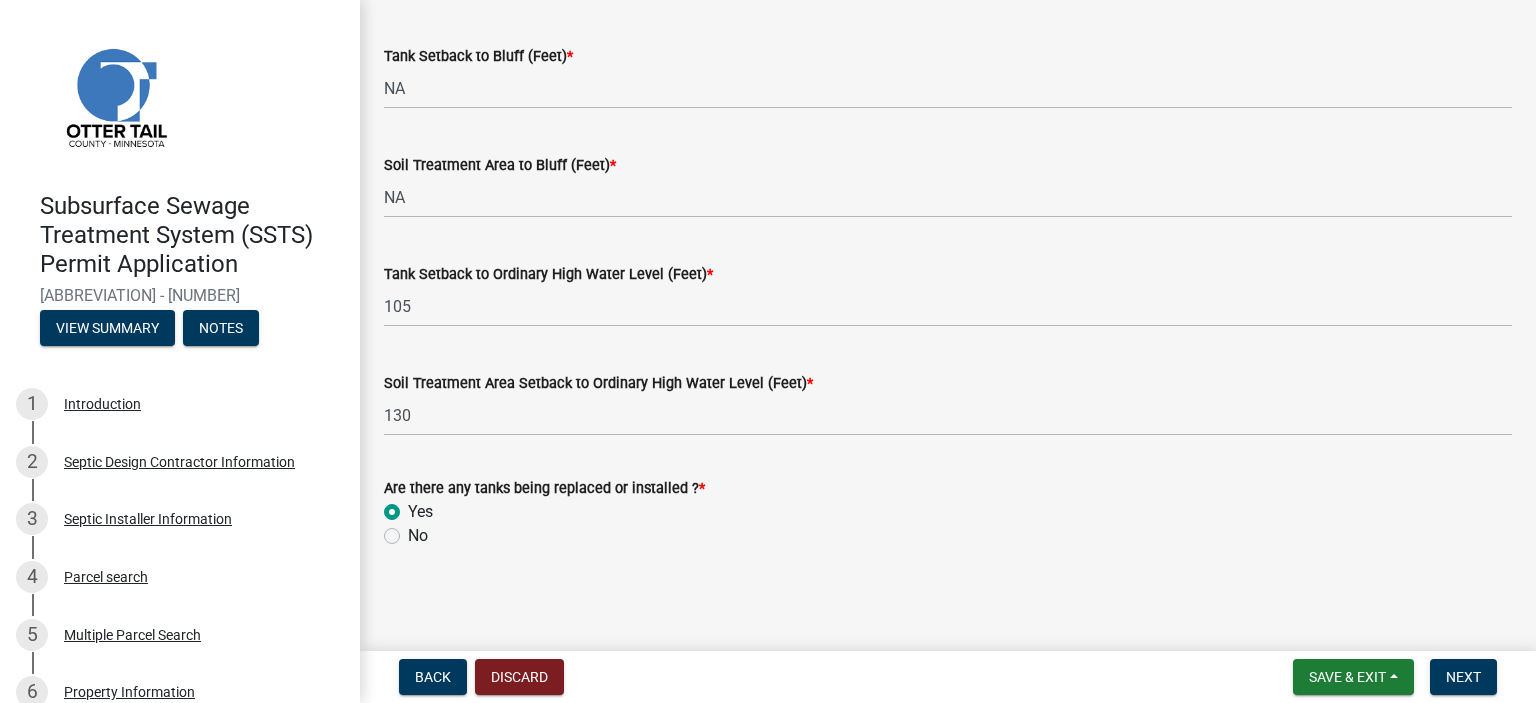 radio on "true" 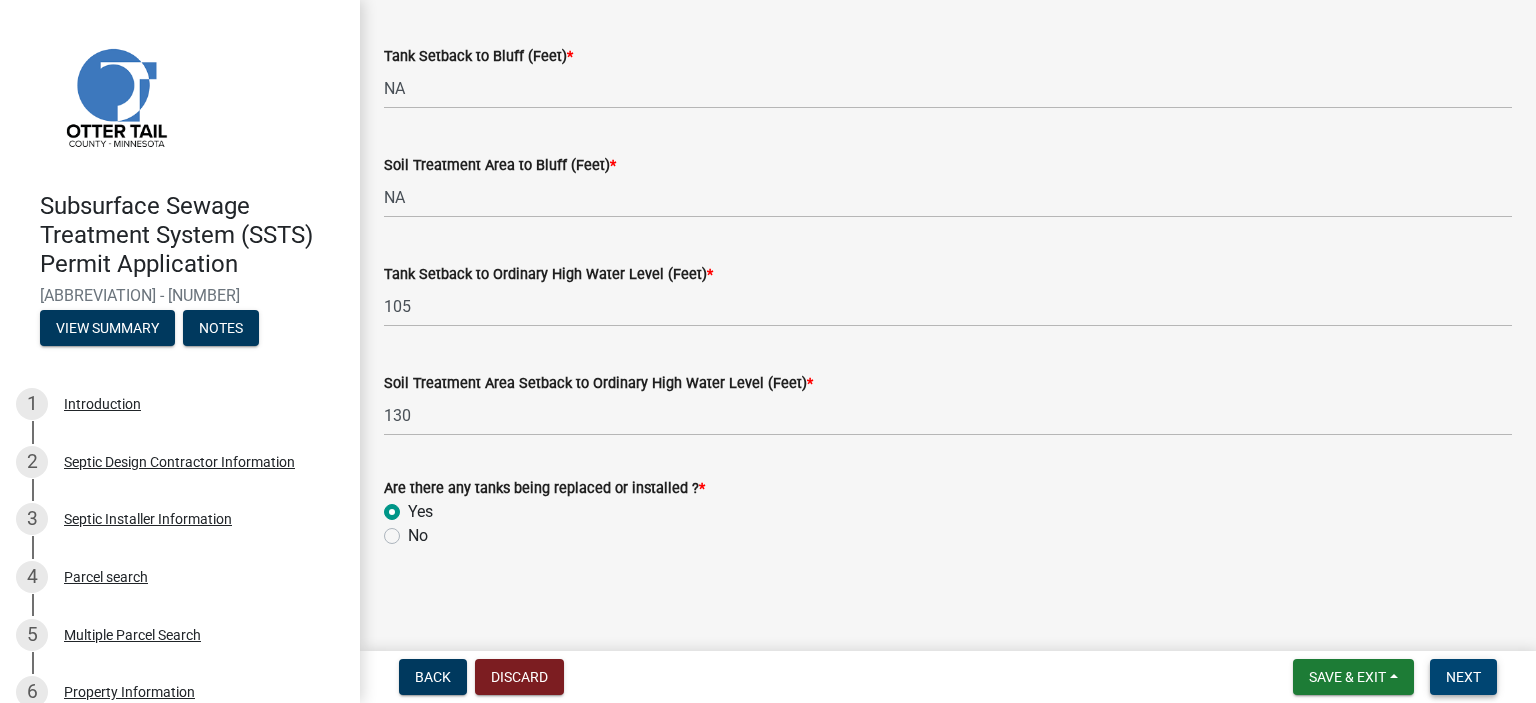 click on "Next" at bounding box center [1463, 677] 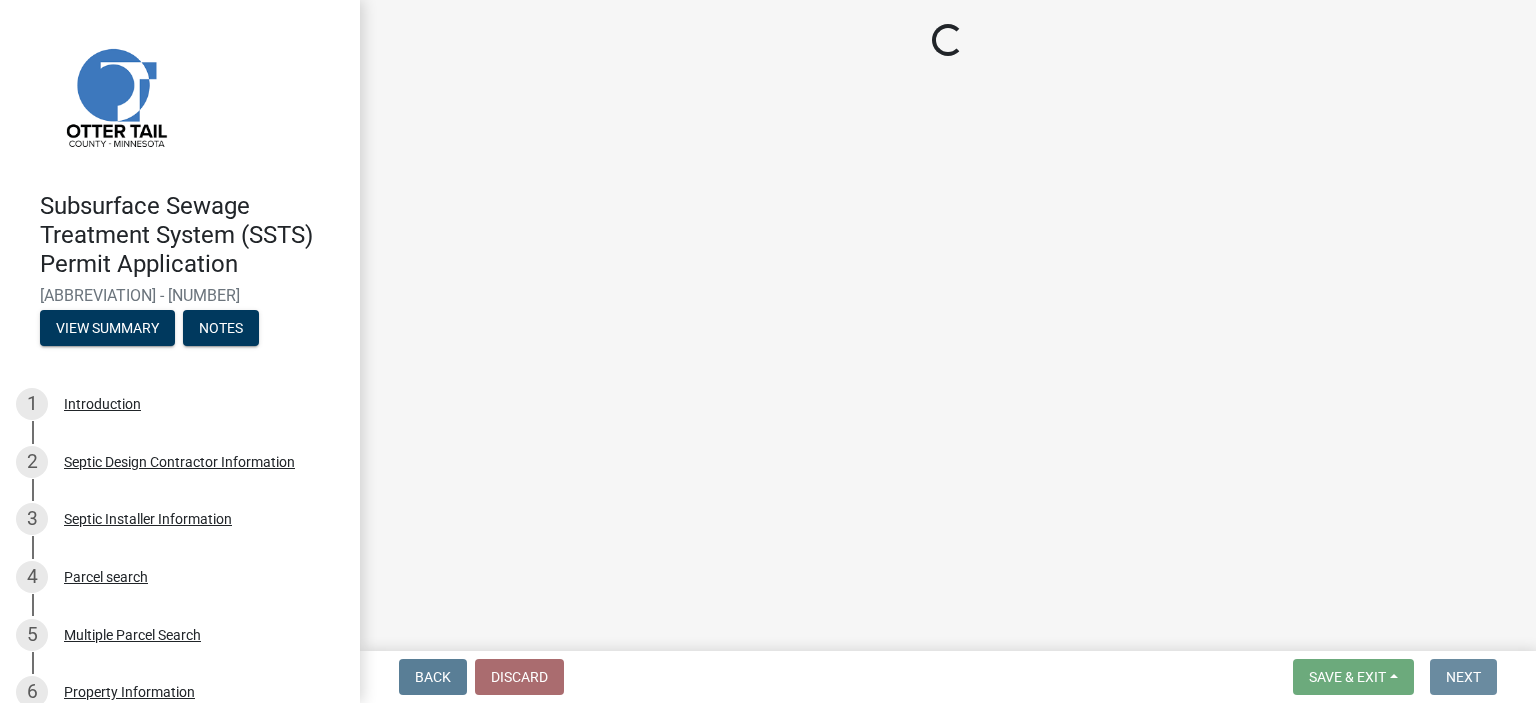 scroll, scrollTop: 0, scrollLeft: 0, axis: both 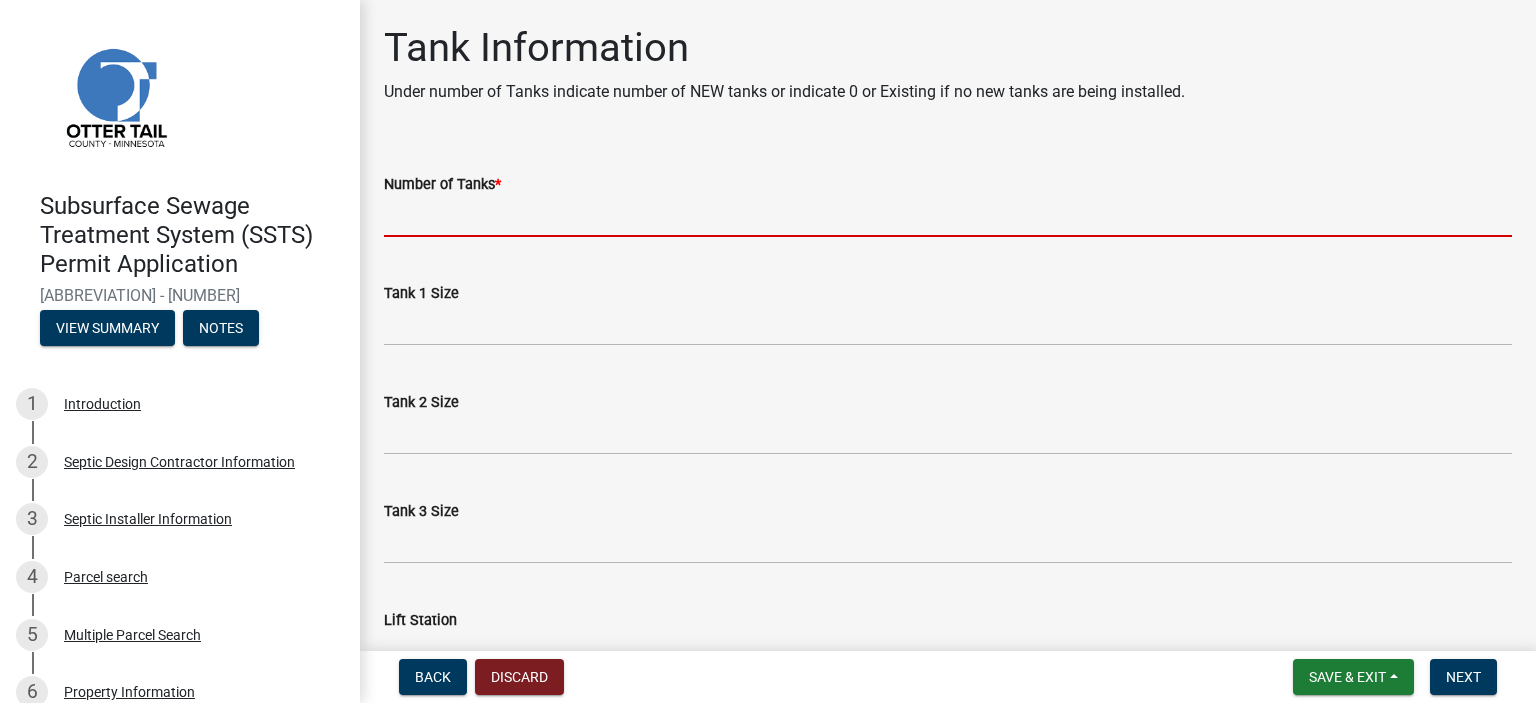 click on "Number of Tanks  *" at bounding box center [948, 216] 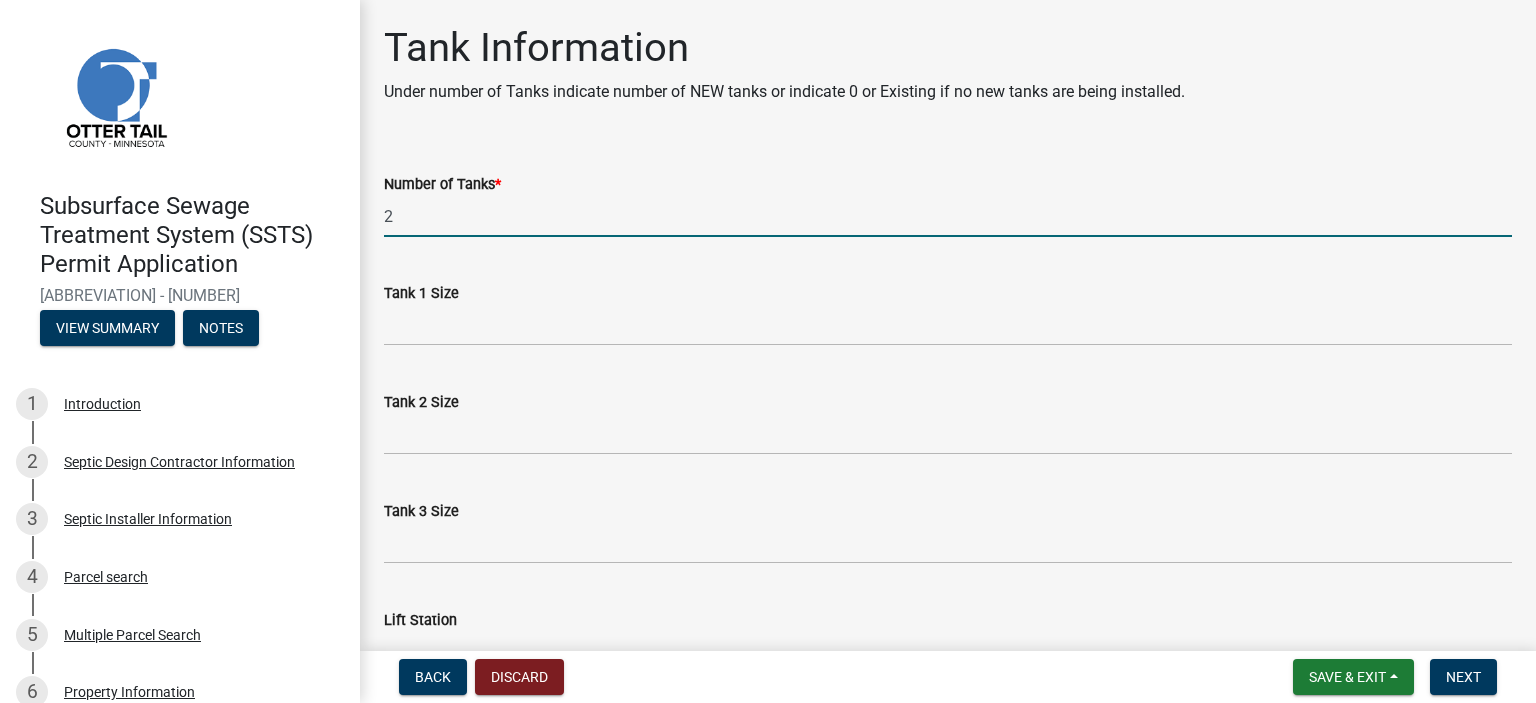 type on "2" 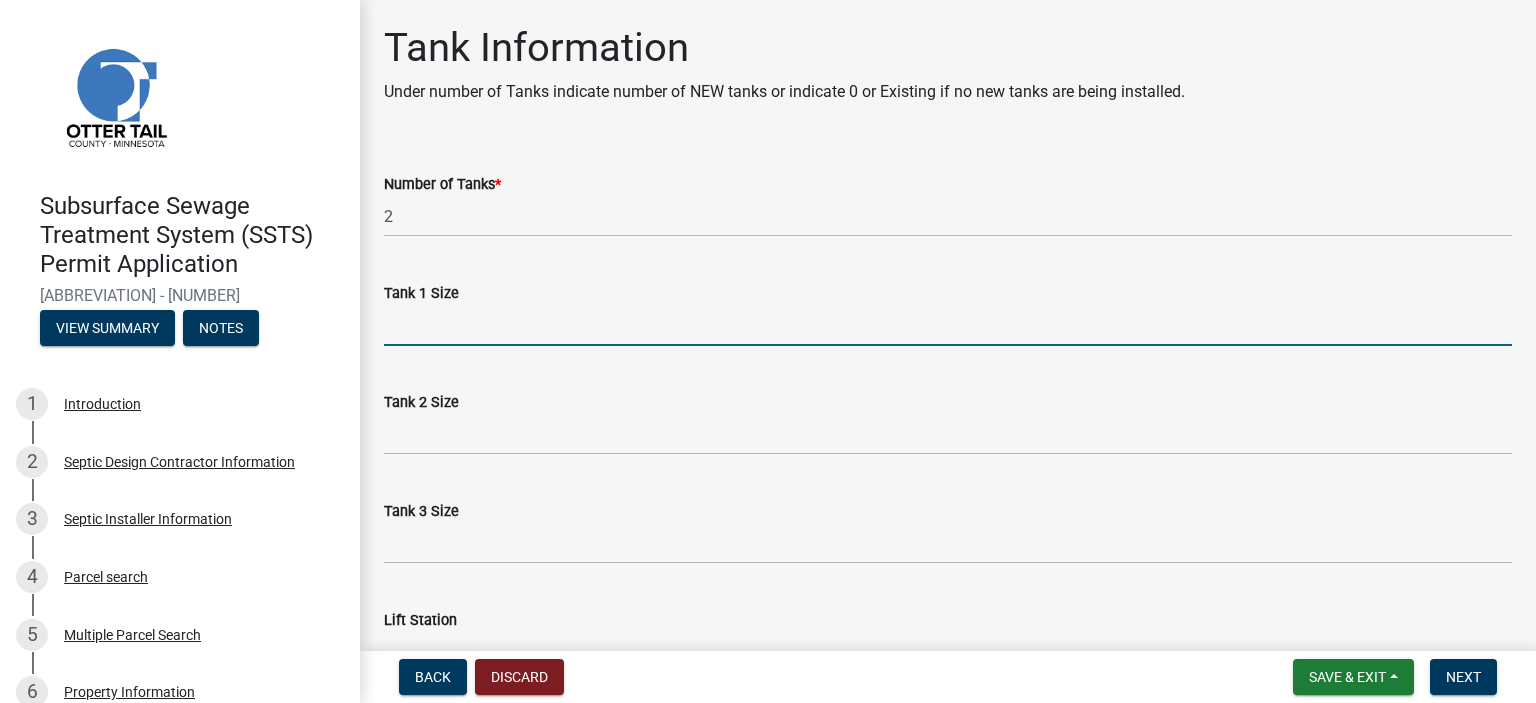click on "Tank 1 Size" at bounding box center [948, 325] 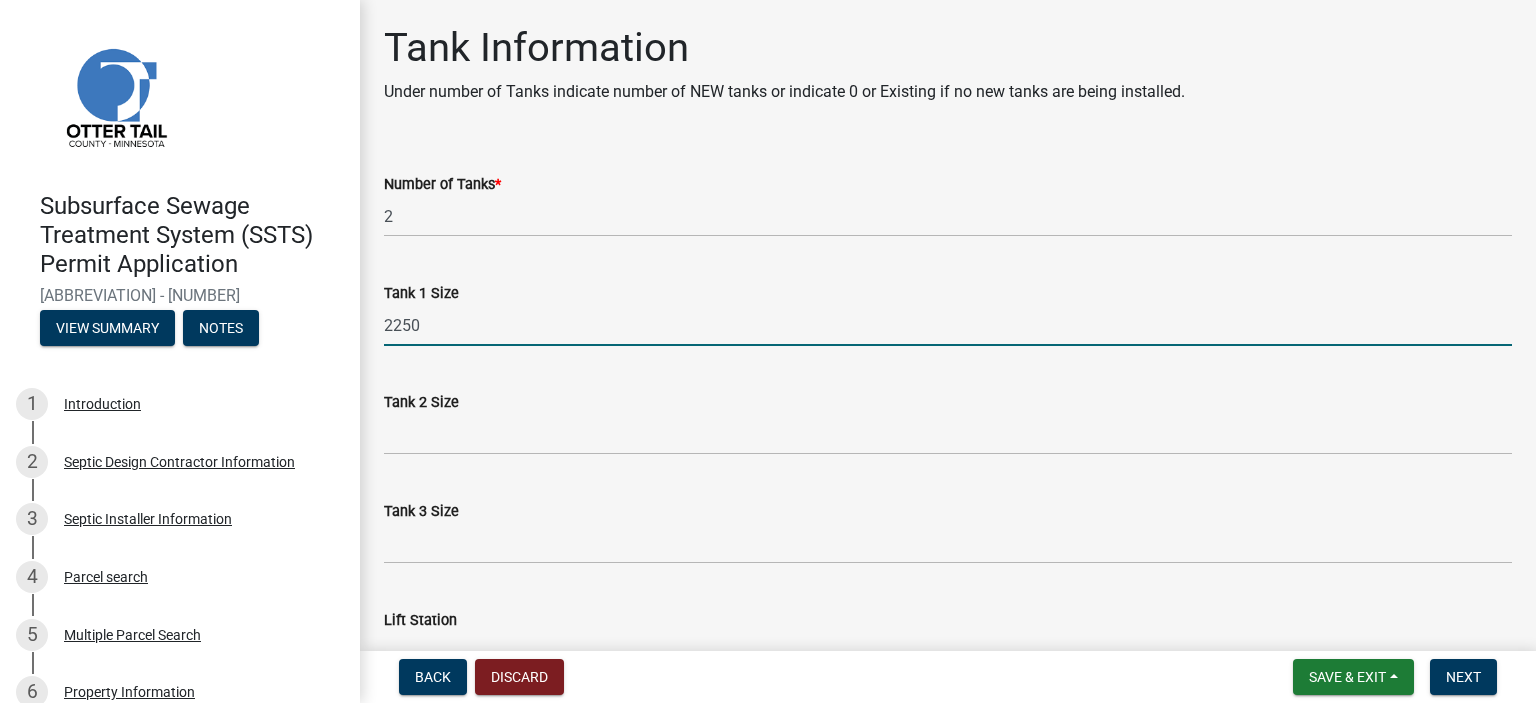 scroll, scrollTop: 237, scrollLeft: 0, axis: vertical 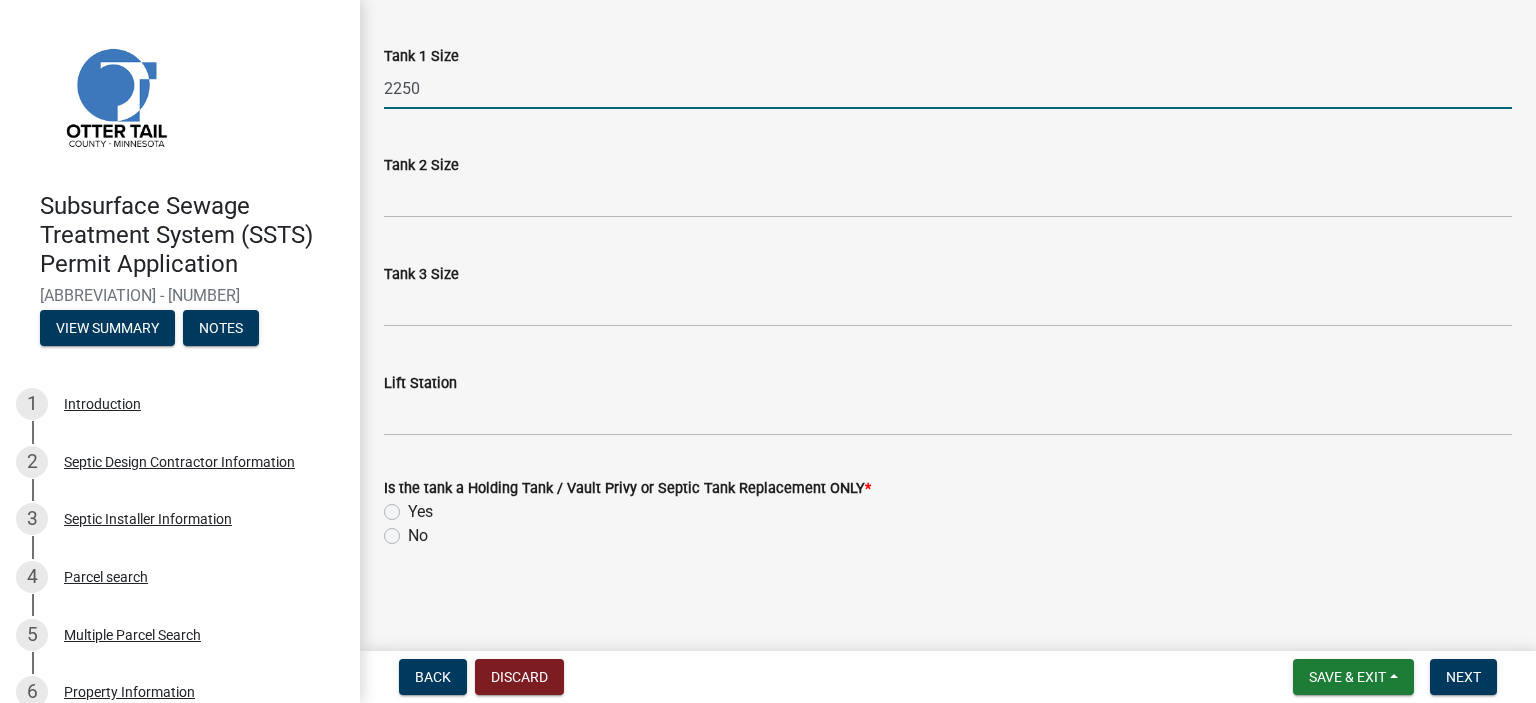type on "2250" 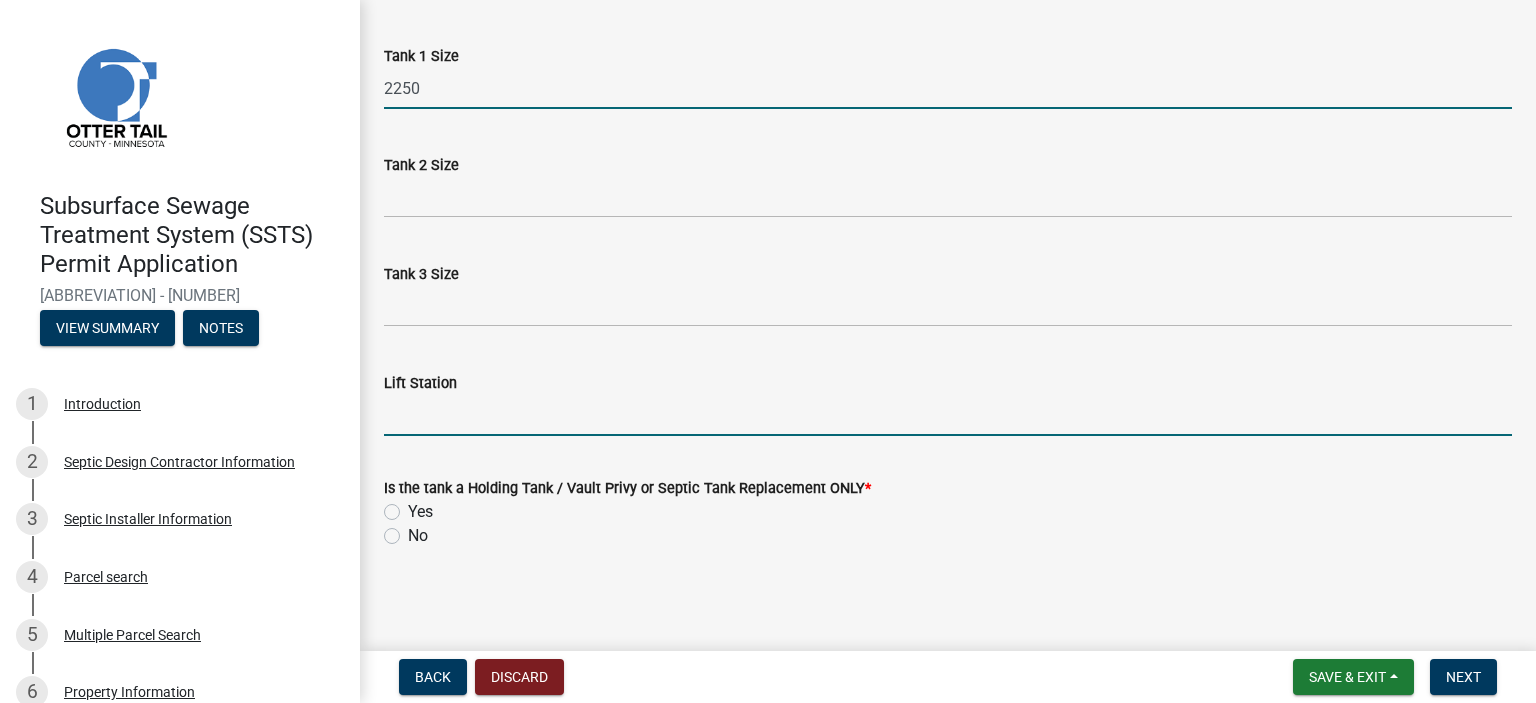 click on "Lift Station" at bounding box center [948, 415] 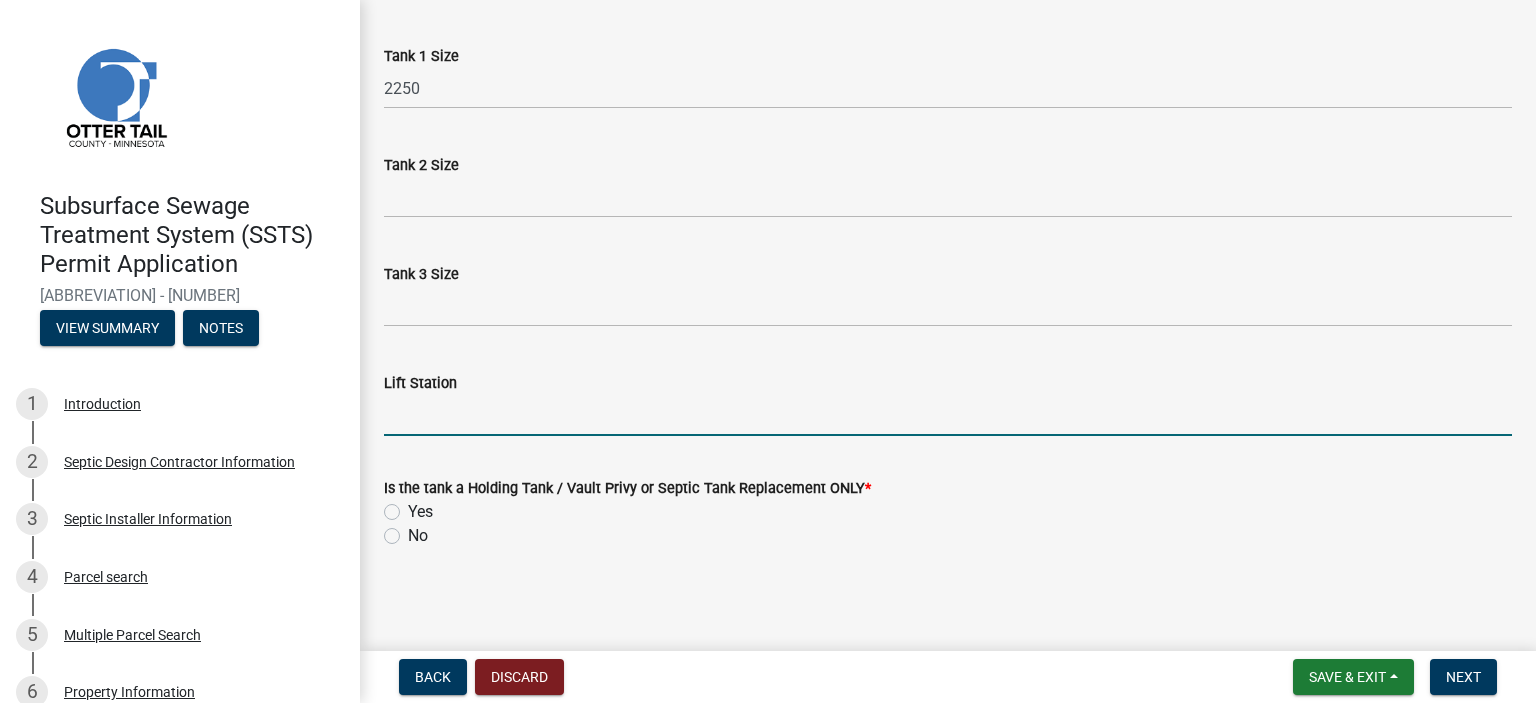 type on "631" 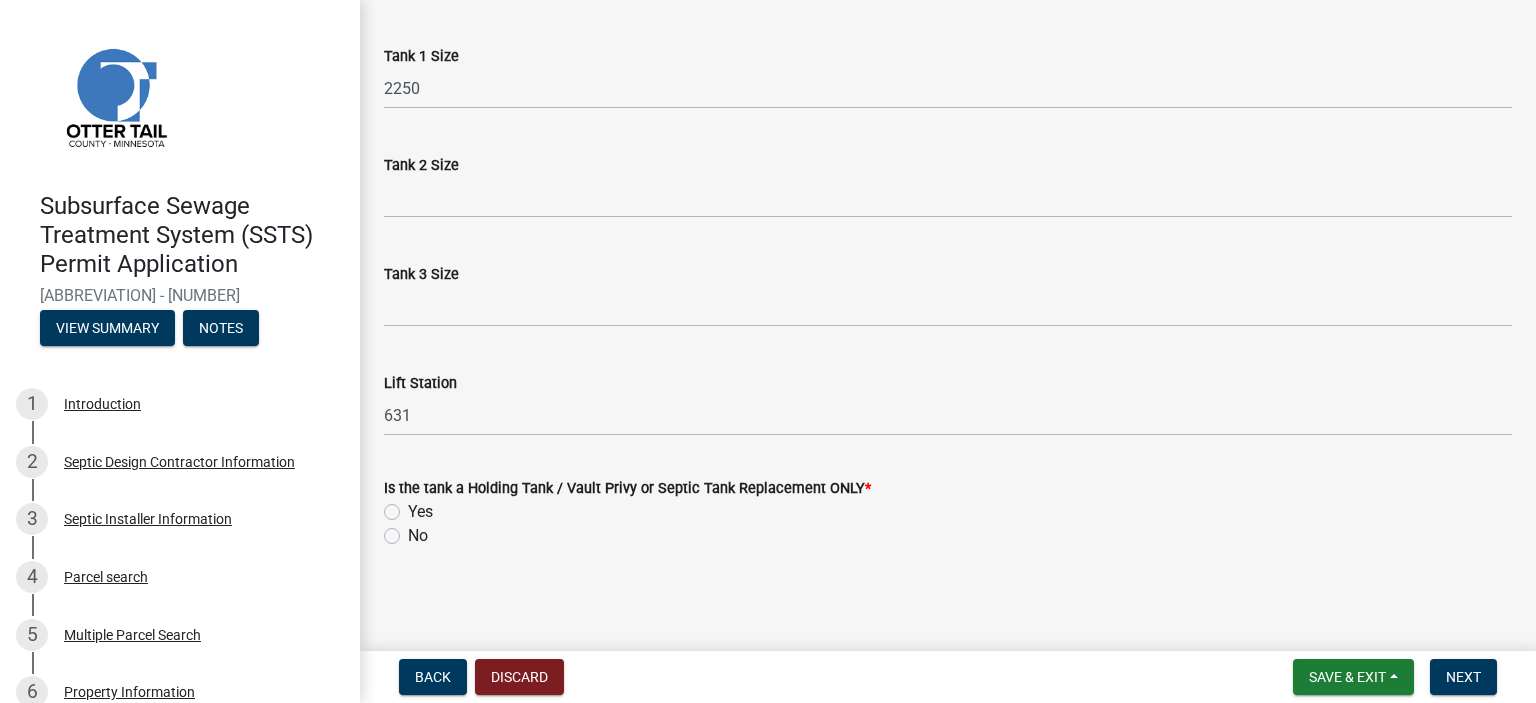 click on "No" 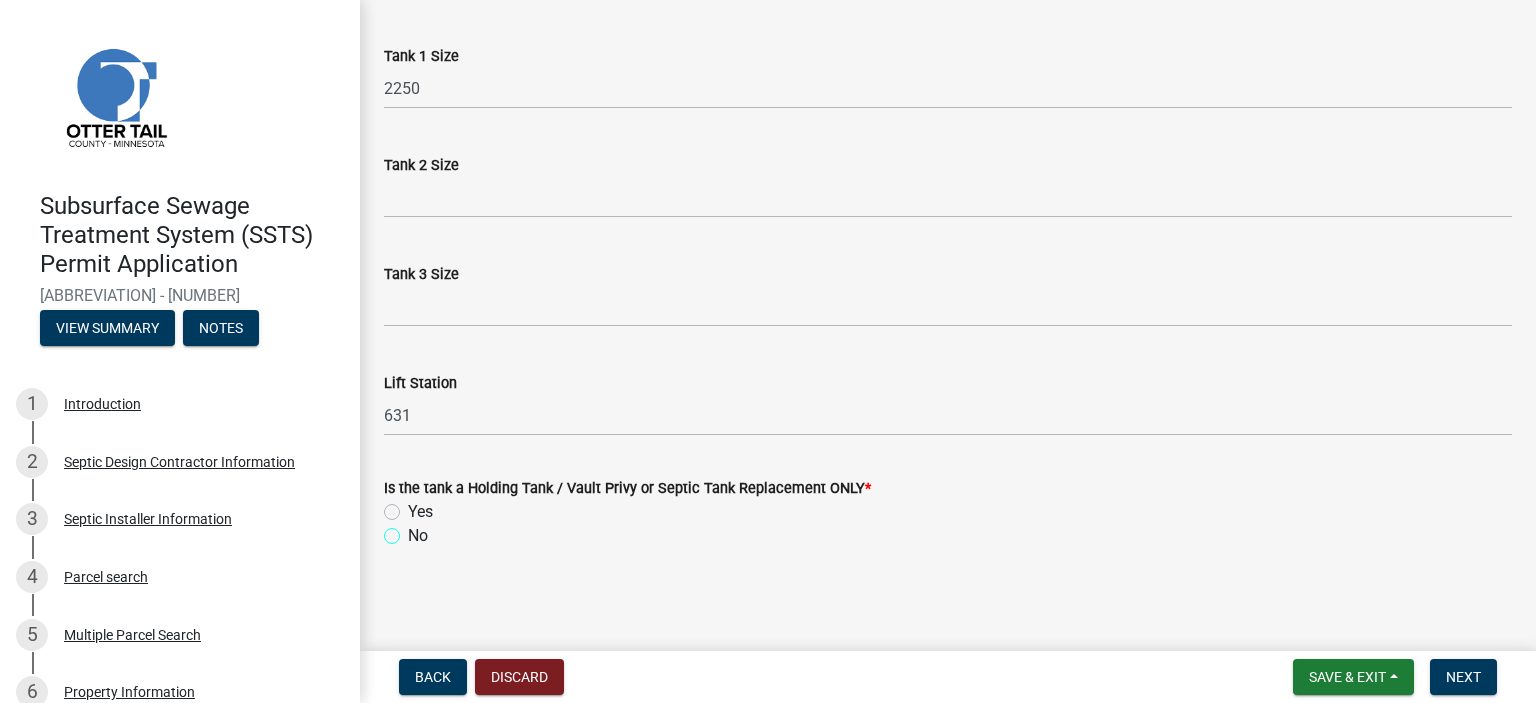 click on "No" at bounding box center [414, 530] 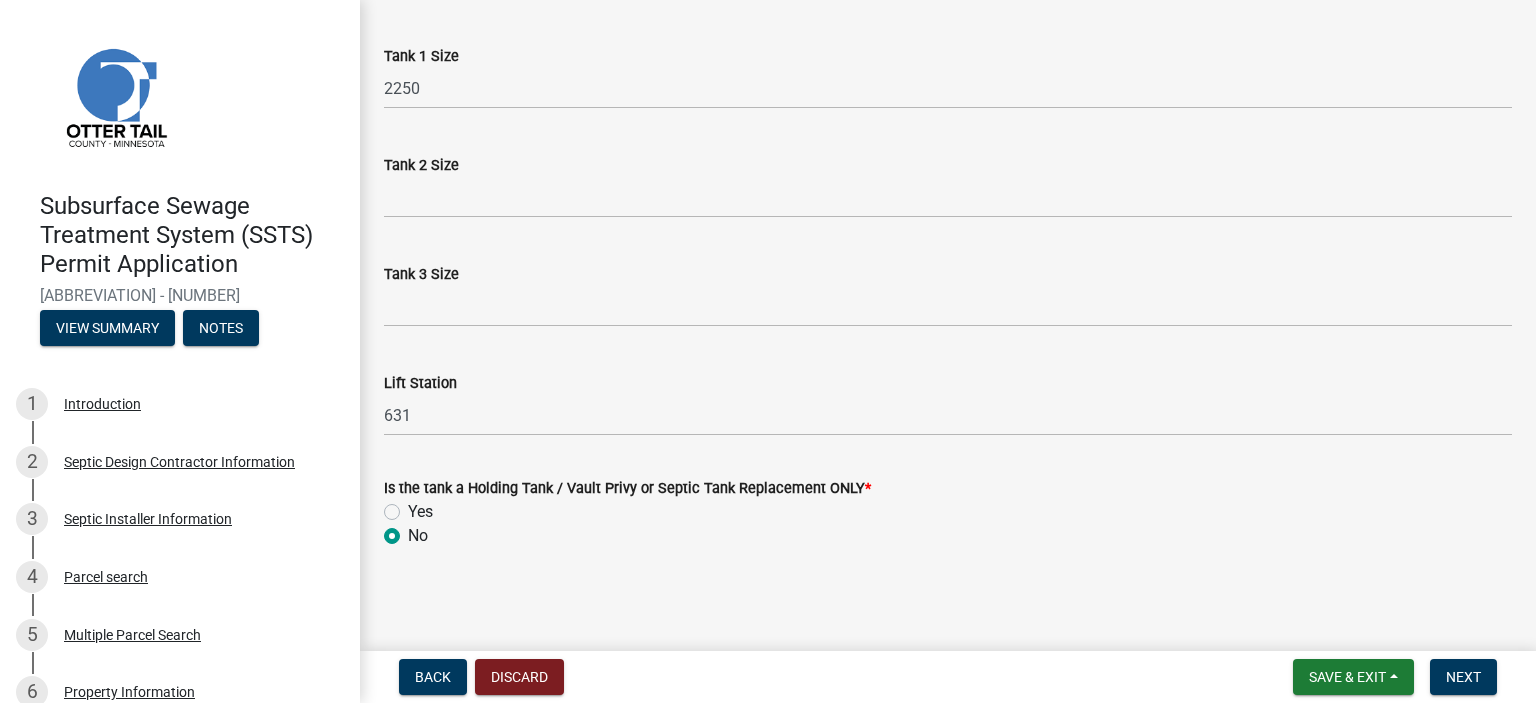radio on "true" 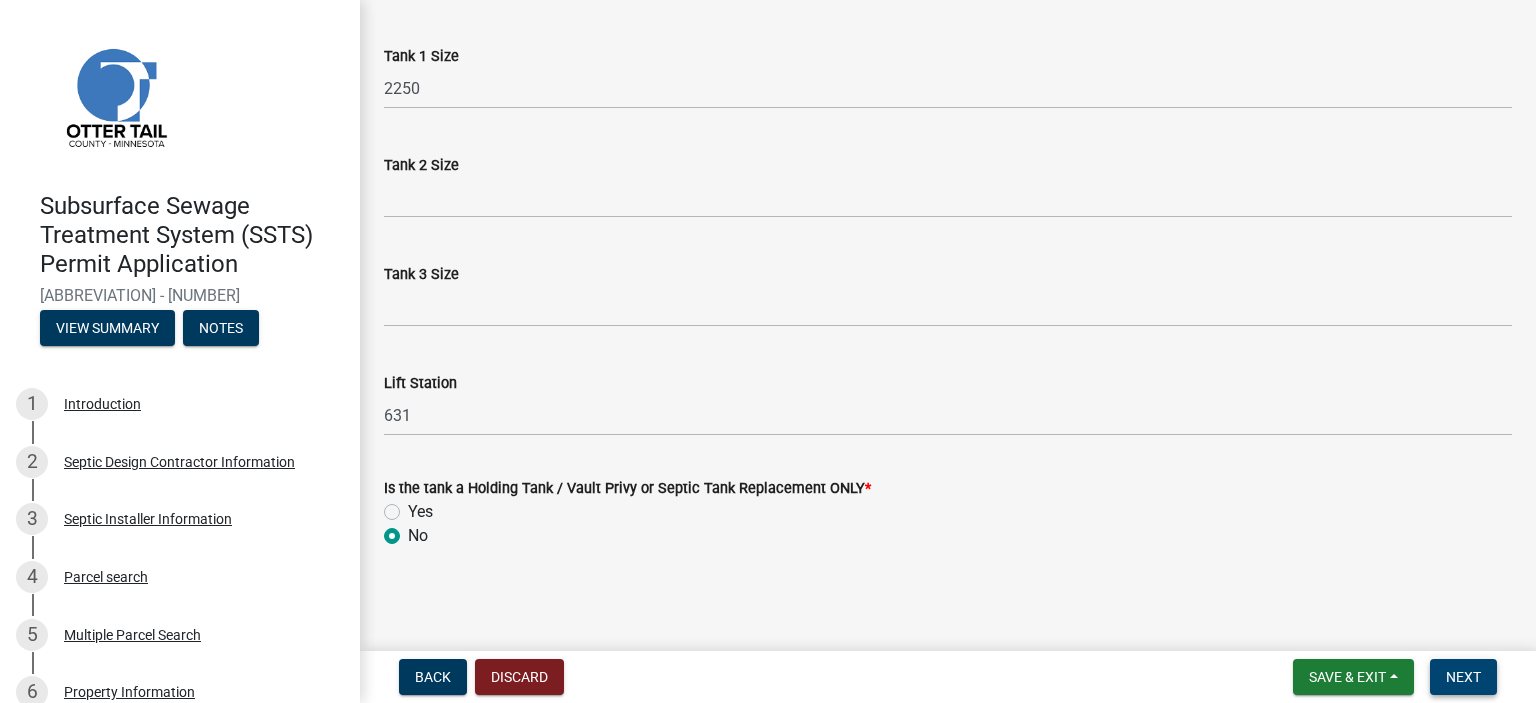 click on "Next" at bounding box center [1463, 677] 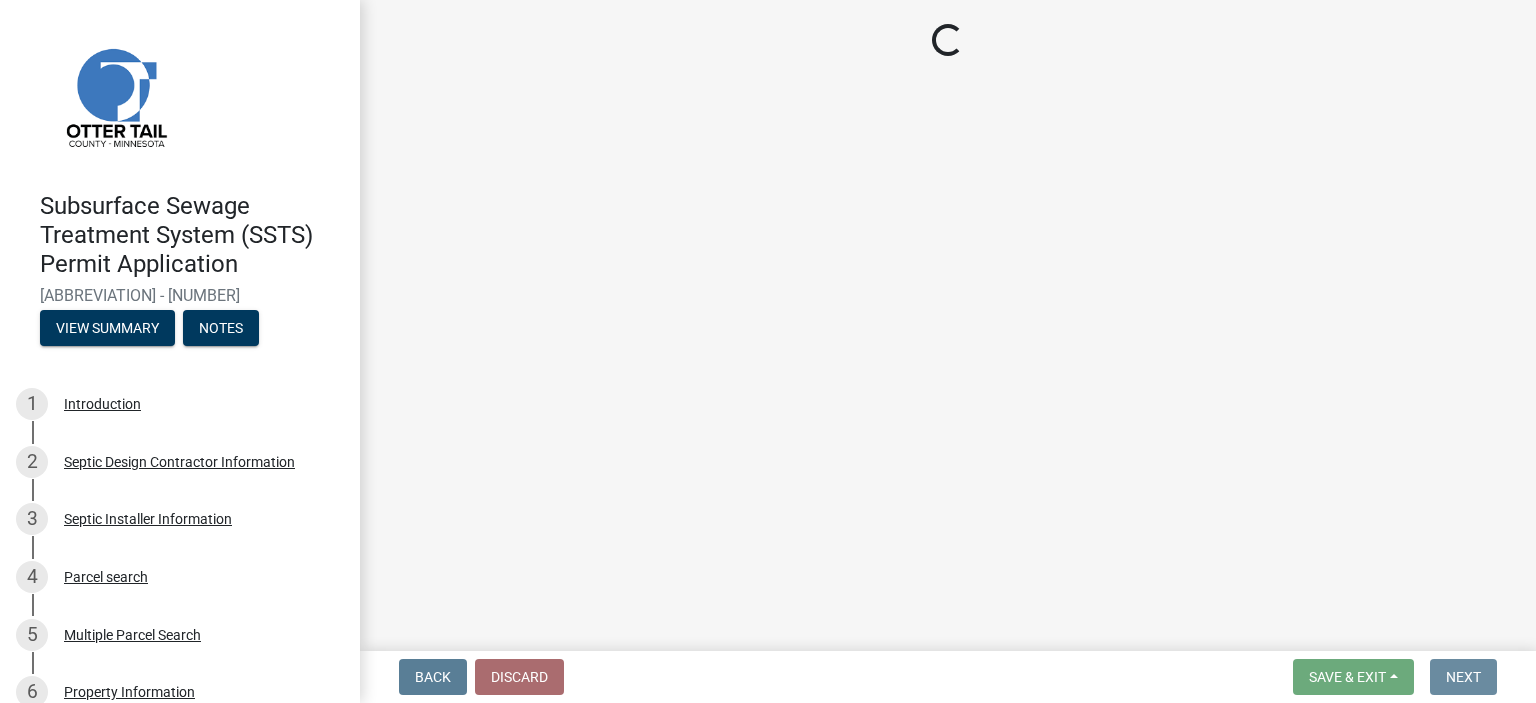 scroll, scrollTop: 0, scrollLeft: 0, axis: both 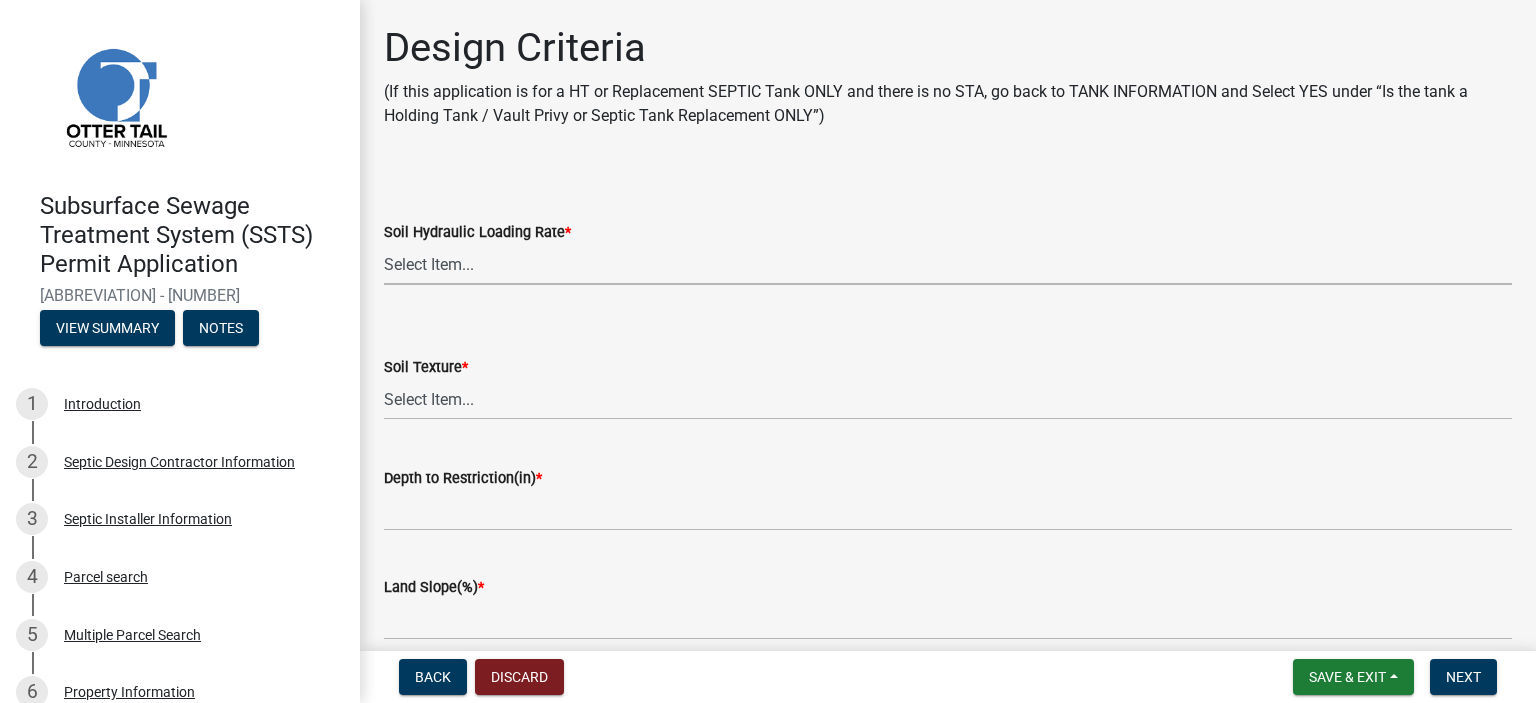 click on "Select Item...   1.6 gpd/ft2   1.2 gpd/ft2   1.0 gpd/ft2   0.87 gpd/ft2   0.78 gpd/ft2   0.68 gpd/ft2   0.65 gpd/ft2   0.6 gpd/ft2   0.5 gpd/ft2   0.45 gpd/ft2   0.3 gpd/ft2" at bounding box center [948, 264] 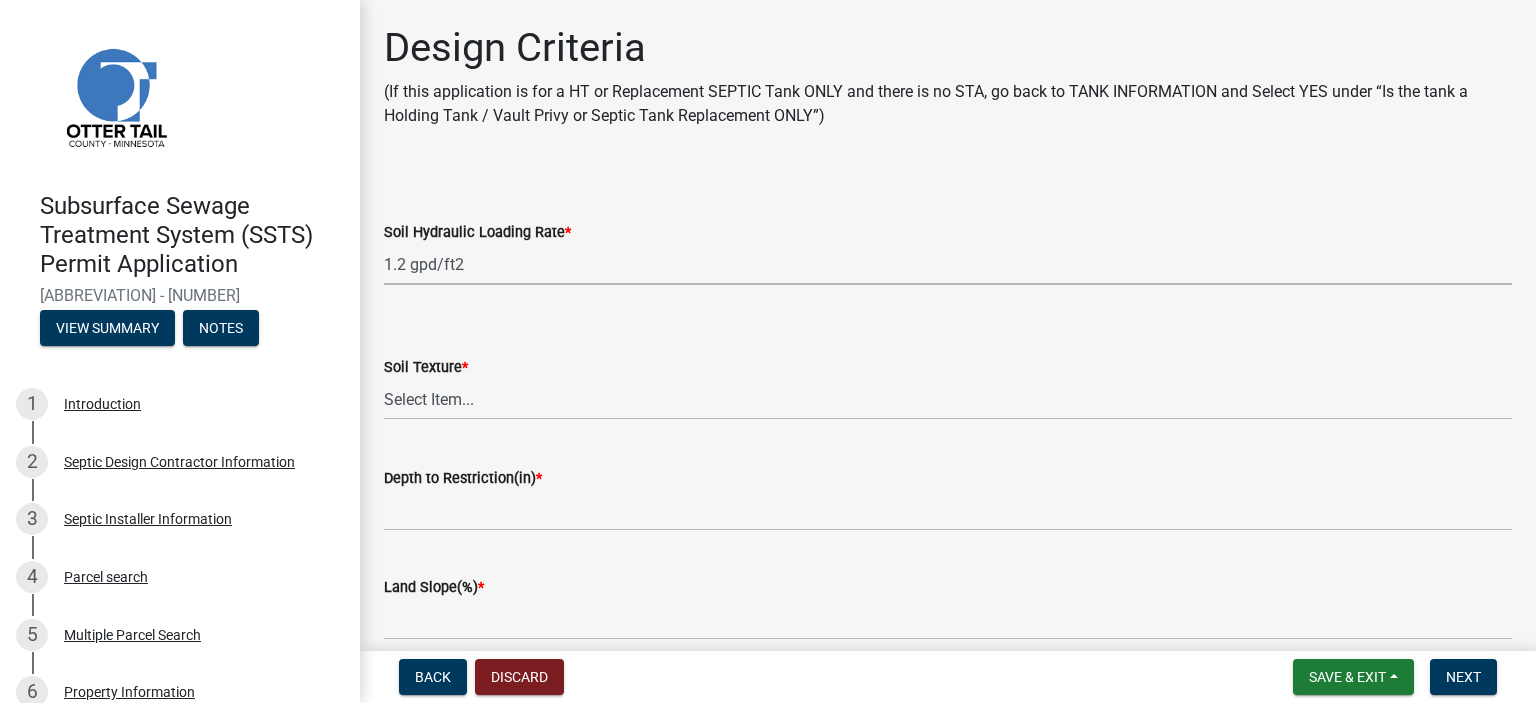 click on "Select Item...   1.6 gpd/ft2   1.2 gpd/ft2   1.0 gpd/ft2   0.87 gpd/ft2   0.78 gpd/ft2   0.68 gpd/ft2   0.65 gpd/ft2   0.6 gpd/ft2   0.5 gpd/ft2   0.45 gpd/ft2   0.3 gpd/ft2" at bounding box center [948, 264] 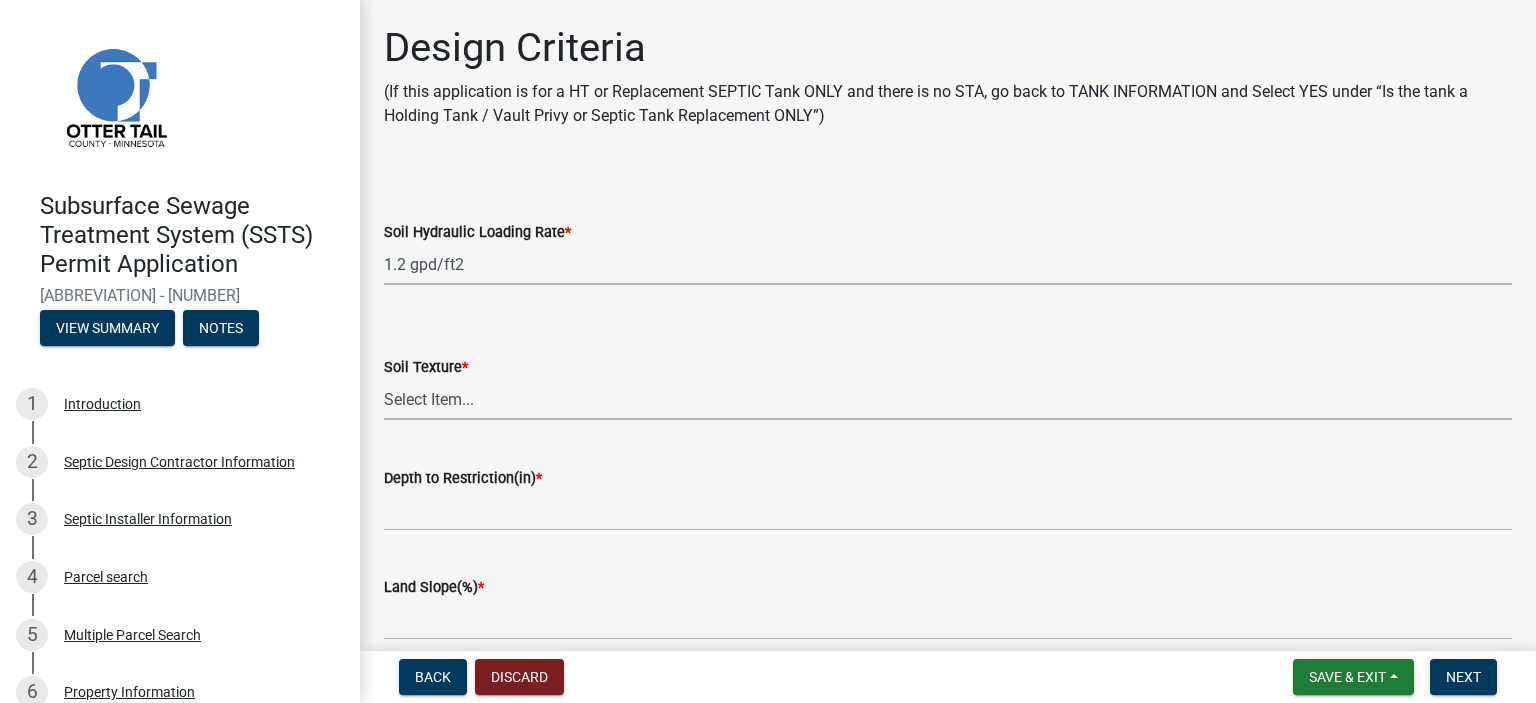 click on "Select Item...   Coarse Sand	(COS)   Sand (S)   Fine Sand (FS)   Very Fine Sand (VFS)   Loamy Coarse Sand (LCOS)   Loamy Sand	(LS)   Loamy Fine Sand	(LFS)   Loamy Very Fine Sand (LVFS)   Coarse Sandy Loam (COSL)   Sandy Loam	(SL)   Fine Sandy Loam	(FSL)   Very Fine Sandy Loam (VFSL)   Loam (L)   Silt Loam (SIL)   Silt (SIL)   Sandy Clay Loam	(SCL)   Clay Loam (CL)   Silty Clay Loam (SICL)   Sandy Clay (SCL)   Silty Clay (SIC)   Clay (C)" at bounding box center [948, 399] 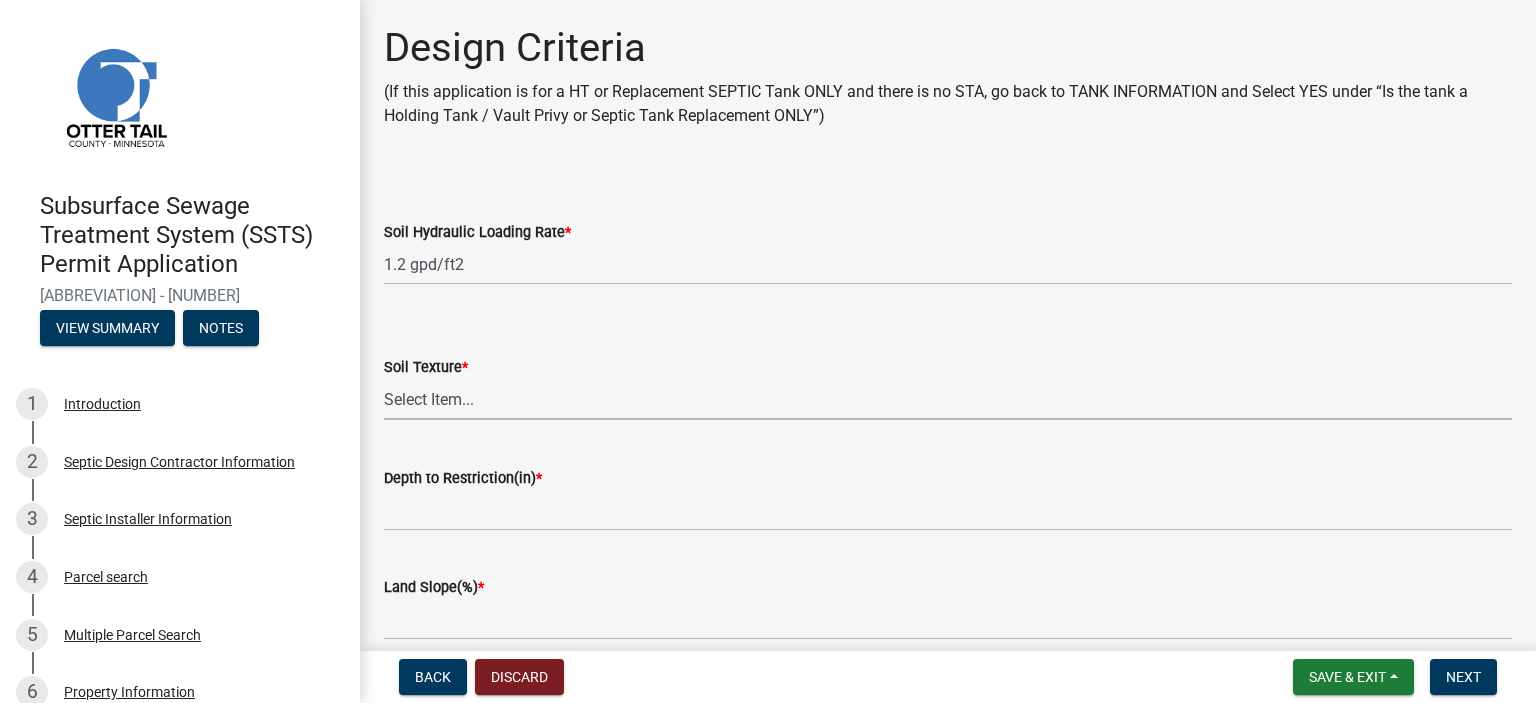 click on "Select Item...   Coarse Sand	(COS)   Sand (S)   Fine Sand (FS)   Very Fine Sand (VFS)   Loamy Coarse Sand (LCOS)   Loamy Sand	(LS)   Loamy Fine Sand	(LFS)   Loamy Very Fine Sand (LVFS)   Coarse Sandy Loam (COSL)   Sandy Loam	(SL)   Fine Sandy Loam	(FSL)   Very Fine Sandy Loam (VFSL)   Loam (L)   Silt Loam (SIL)   Silt (SIL)   Sandy Clay Loam	(SCL)   Clay Loam (CL)   Silty Clay Loam (SICL)   Sandy Clay (SCL)   Silty Clay (SIC)   Clay (C)" at bounding box center [948, 399] 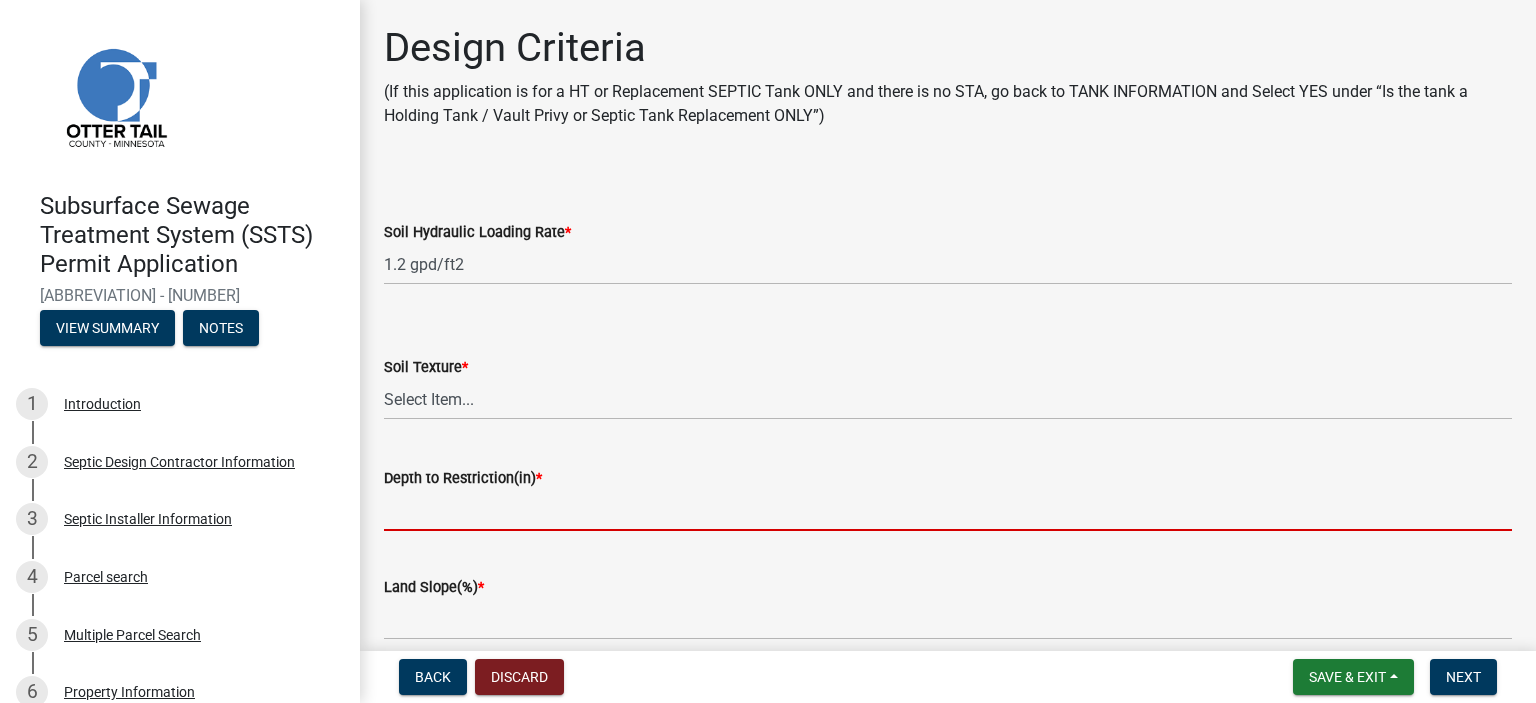 click on "Depth to Restriction(in)  *" at bounding box center (948, 510) 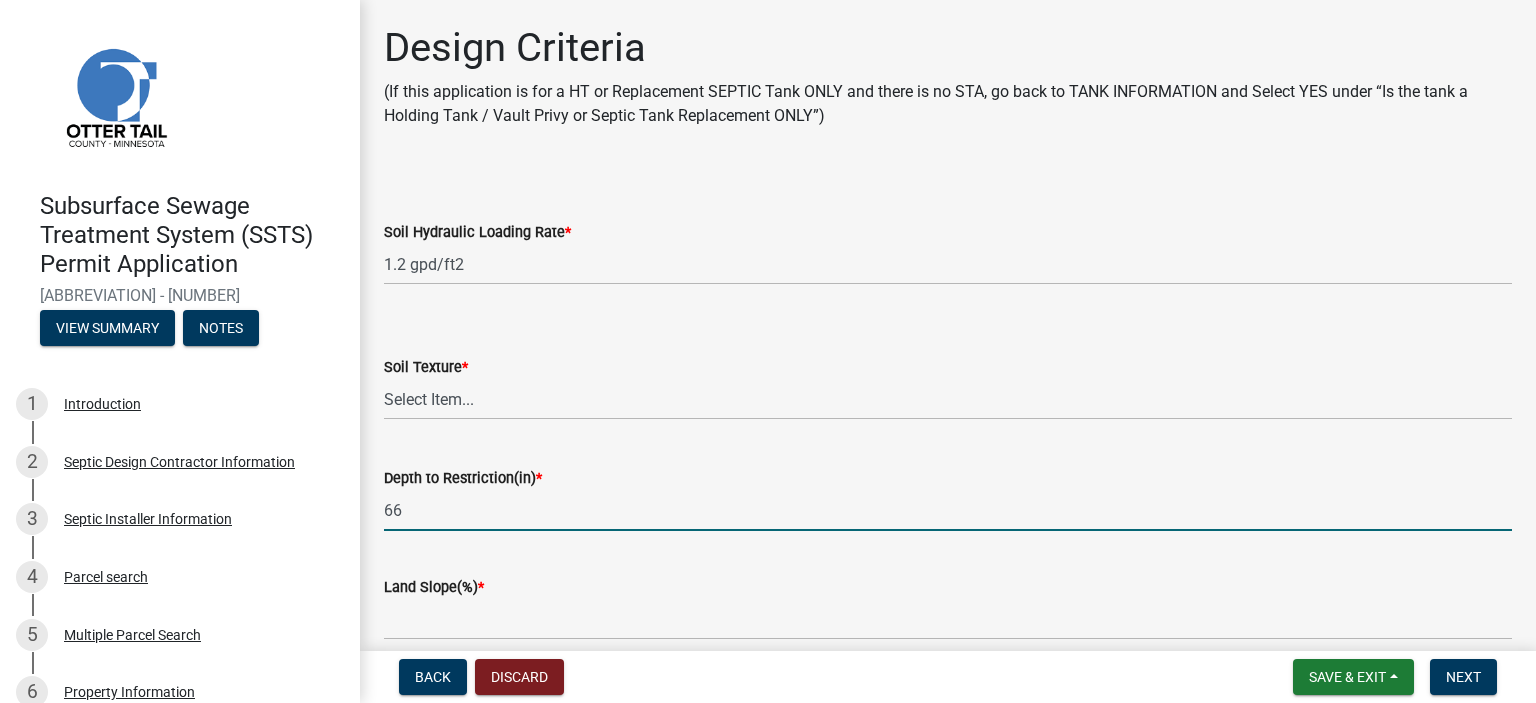 type on "66" 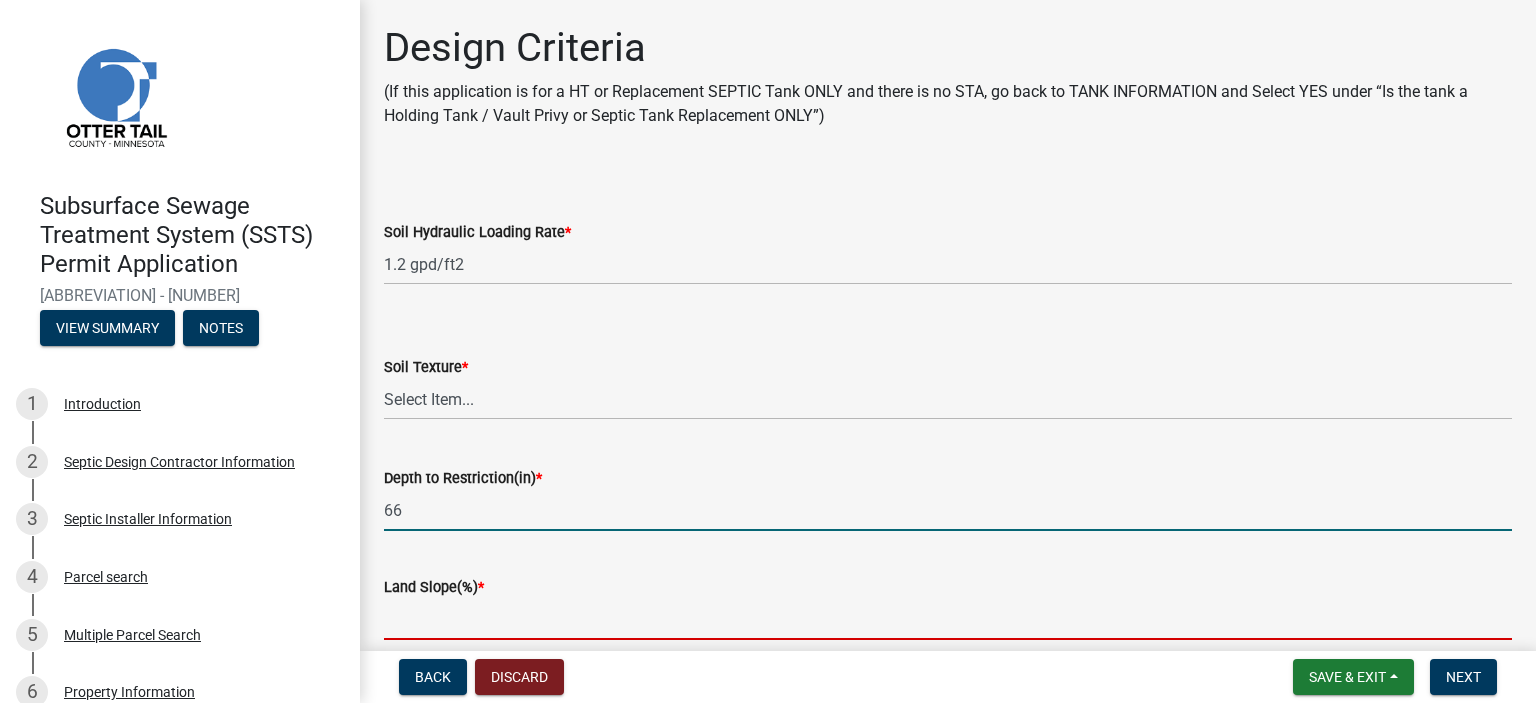 click on "Land Slope(%)  *" at bounding box center (948, 619) 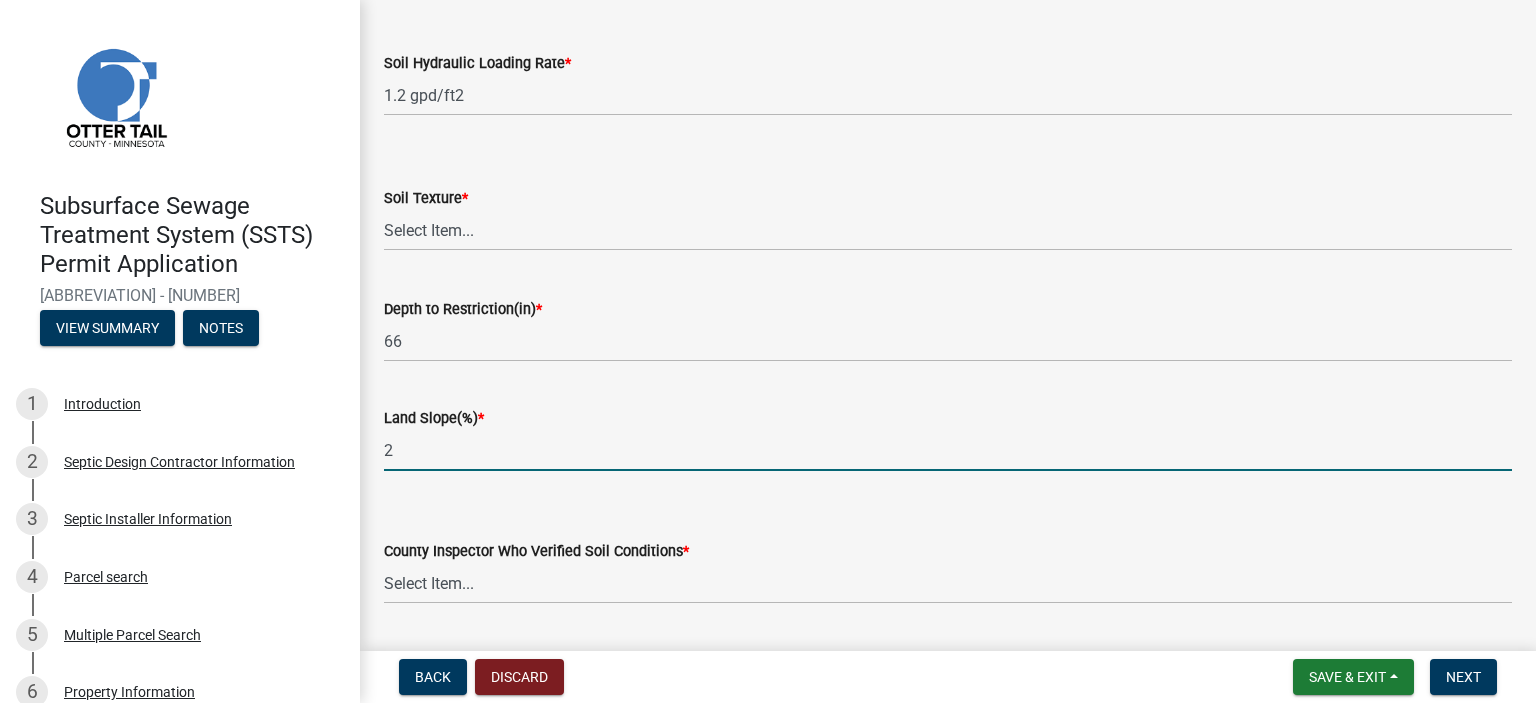 scroll, scrollTop: 225, scrollLeft: 0, axis: vertical 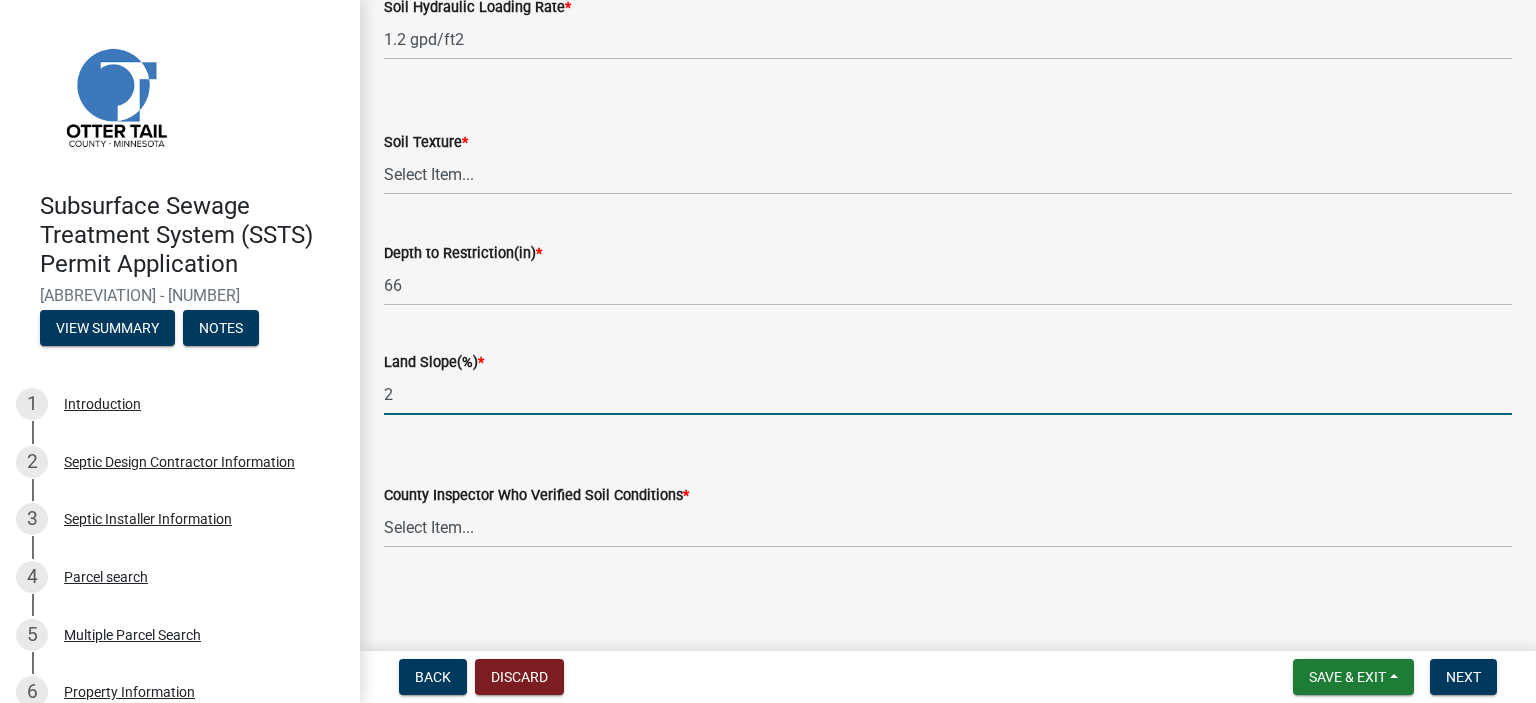 type on "2" 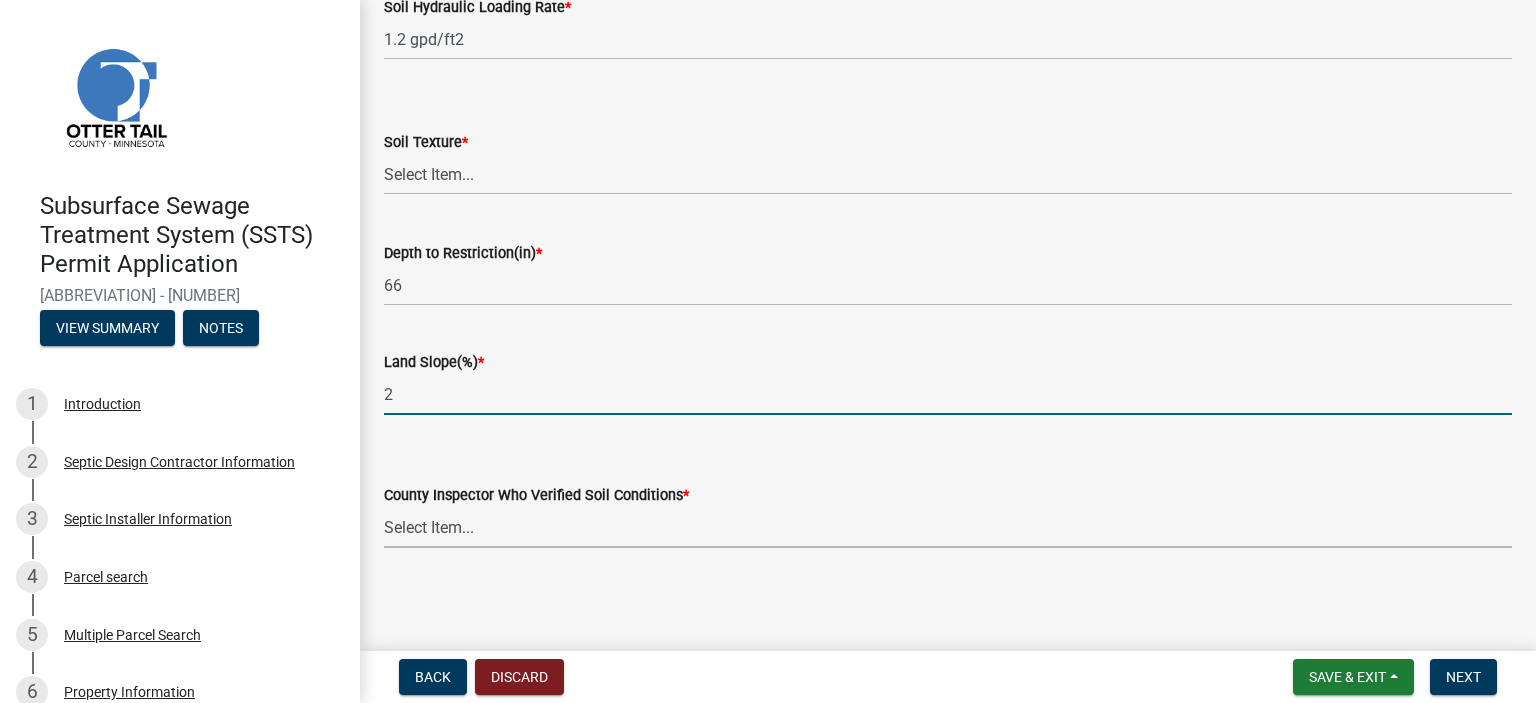 click on "Select Item...   [FIRST] [LAST]   [FIRST] [LAST]   [FIRST] [LAST]   [FIRST] [LAST]   [FIRST] [LAST]   [FIRST] [LAST]   [FIRST] [LAST]   [FIRST] [LAST]" at bounding box center (948, 527) 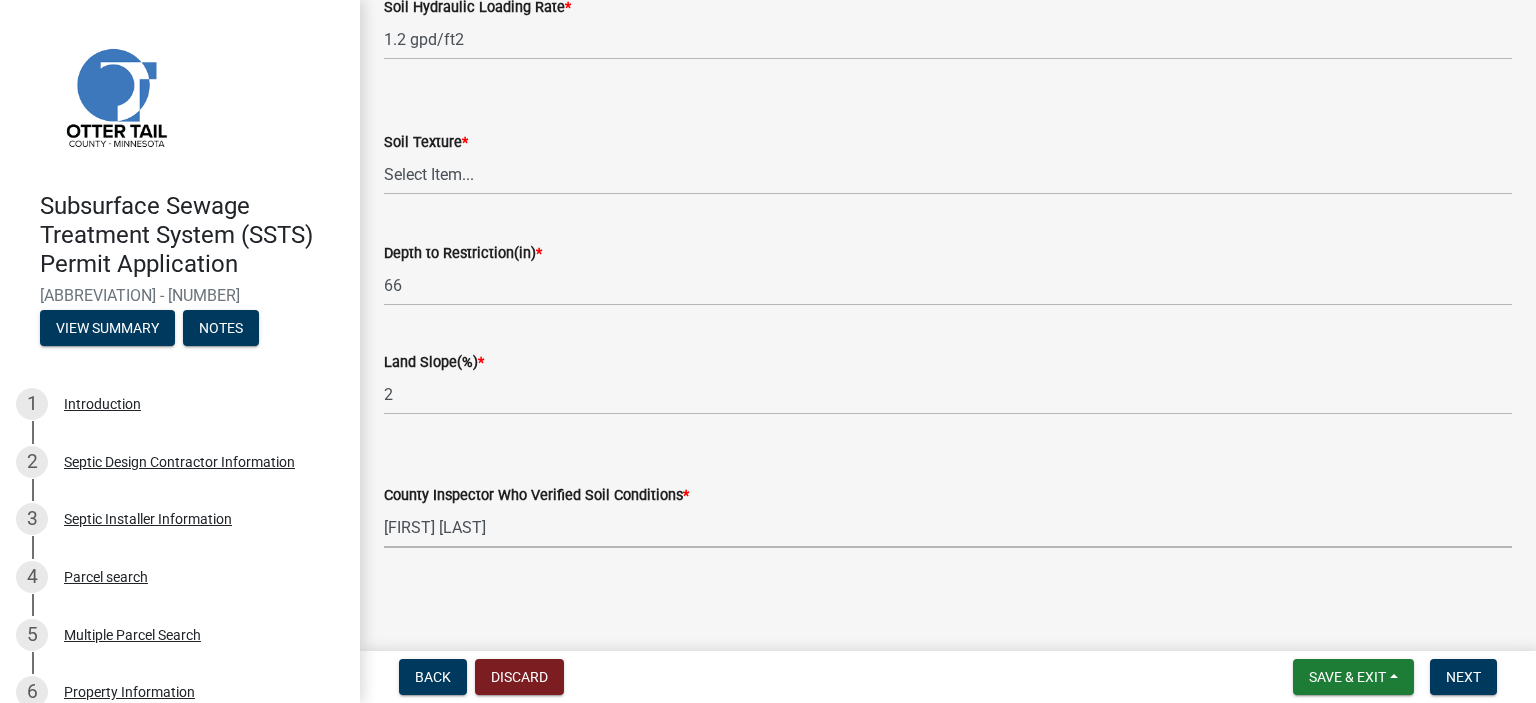 click on "Select Item...   [FIRST] [LAST]   [FIRST] [LAST]   [FIRST] [LAST]   [FIRST] [LAST]   [FIRST] [LAST]   [FIRST] [LAST]   [FIRST] [LAST]   [FIRST] [LAST]" at bounding box center (948, 527) 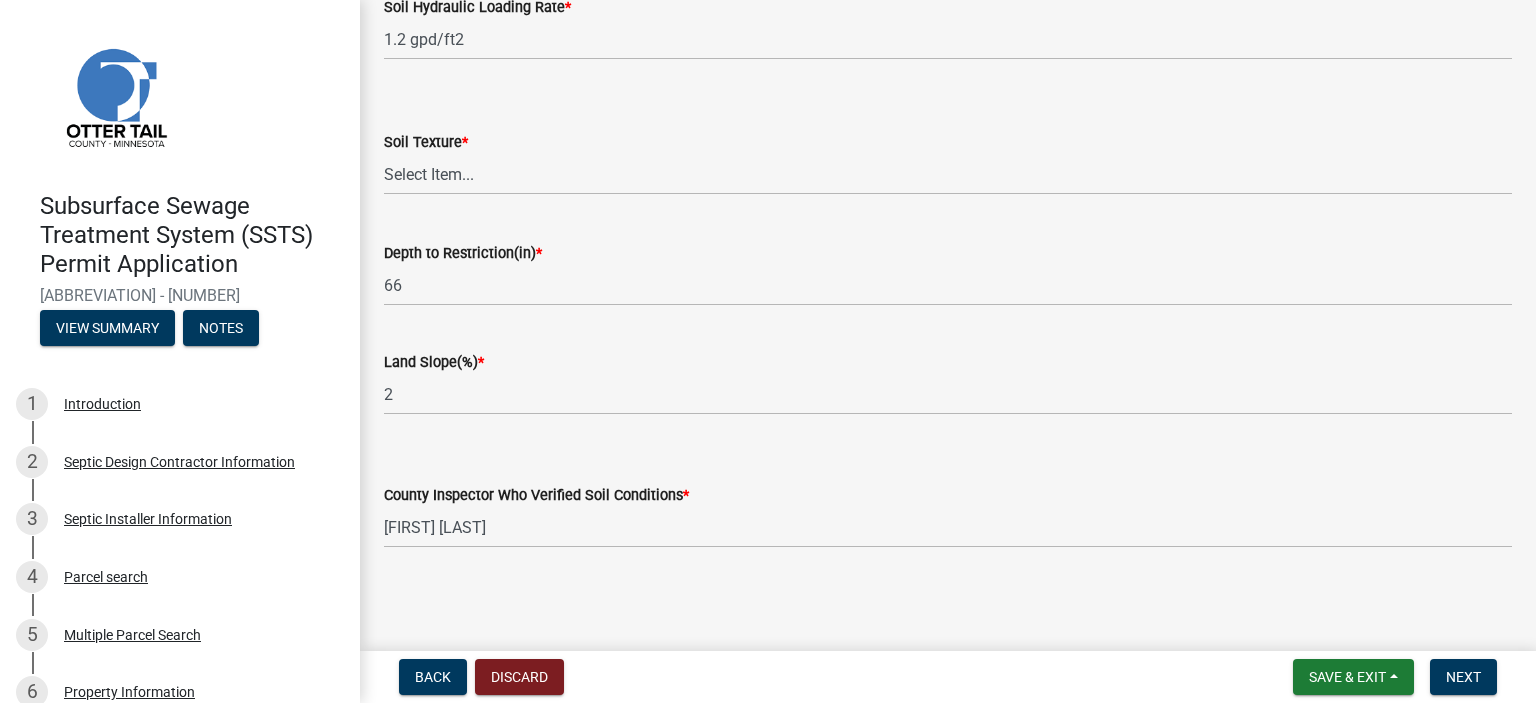 click on "County Inspector Who Verified Soil Conditions  *  Select Item...   [FIRST] [LAST]   [FIRST] [LAST]   [FIRST] [LAST]   [FIRST] [LAST]   [FIRST] [LAST]   [FIRST] [LAST]   [FIRST] [LAST]   [FIRST] [LAST]   [FIRST] [LAST]" 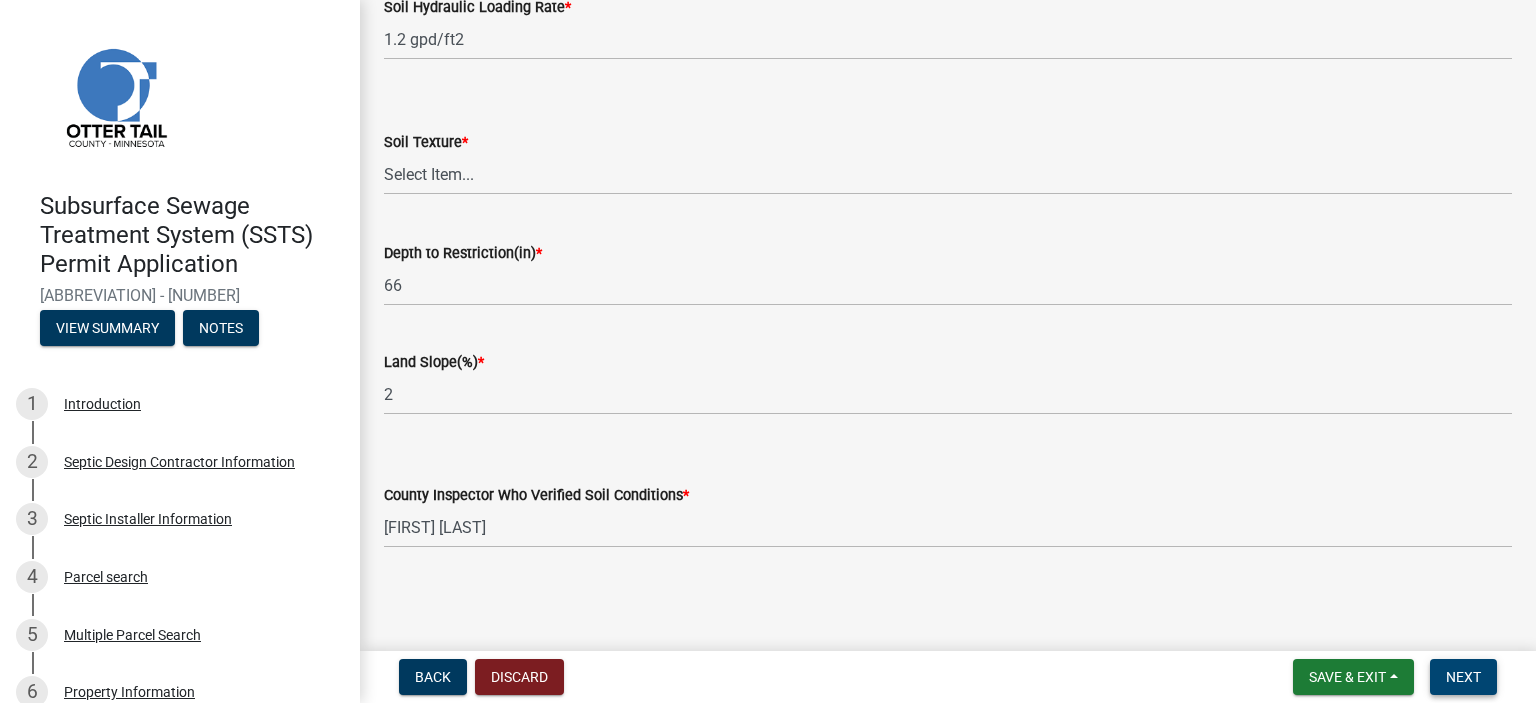 click on "Next" at bounding box center (1463, 677) 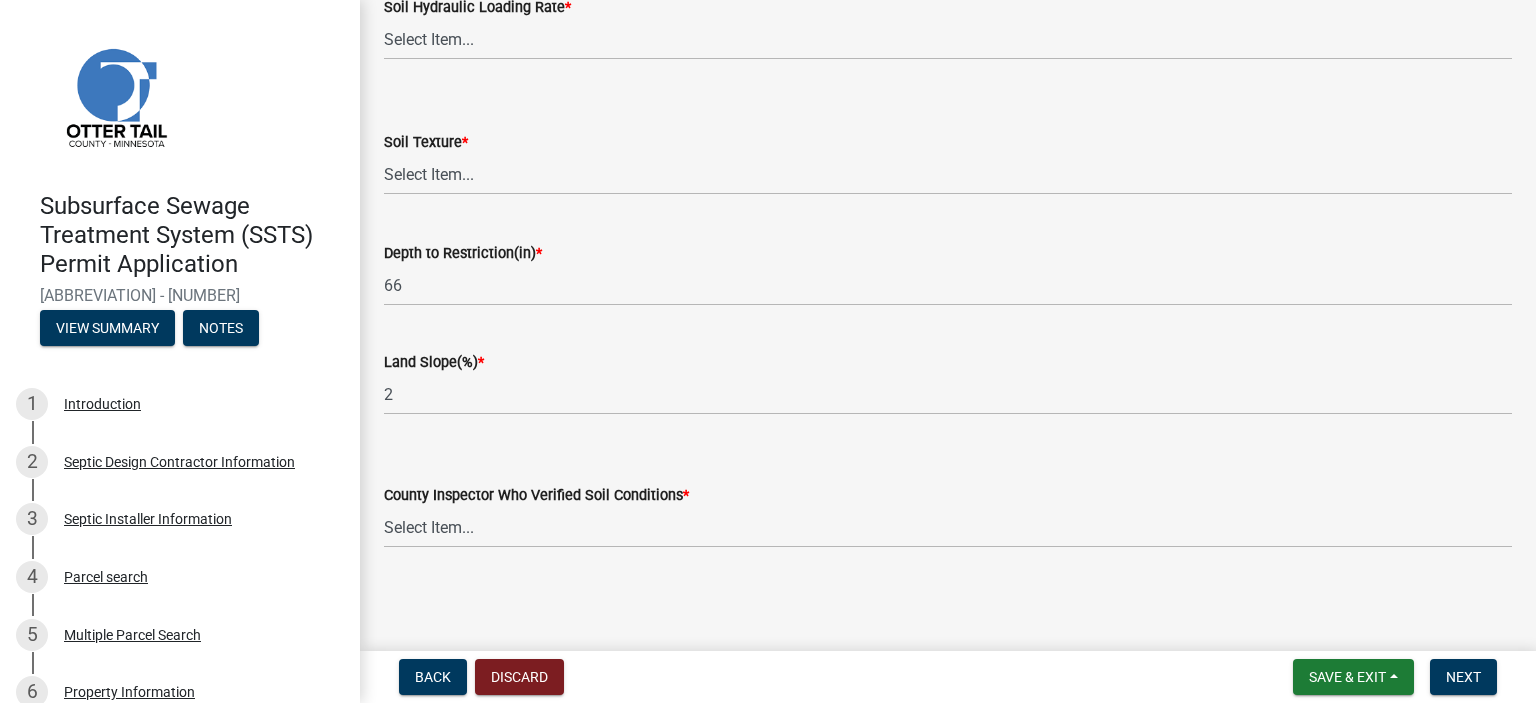 scroll, scrollTop: 0, scrollLeft: 0, axis: both 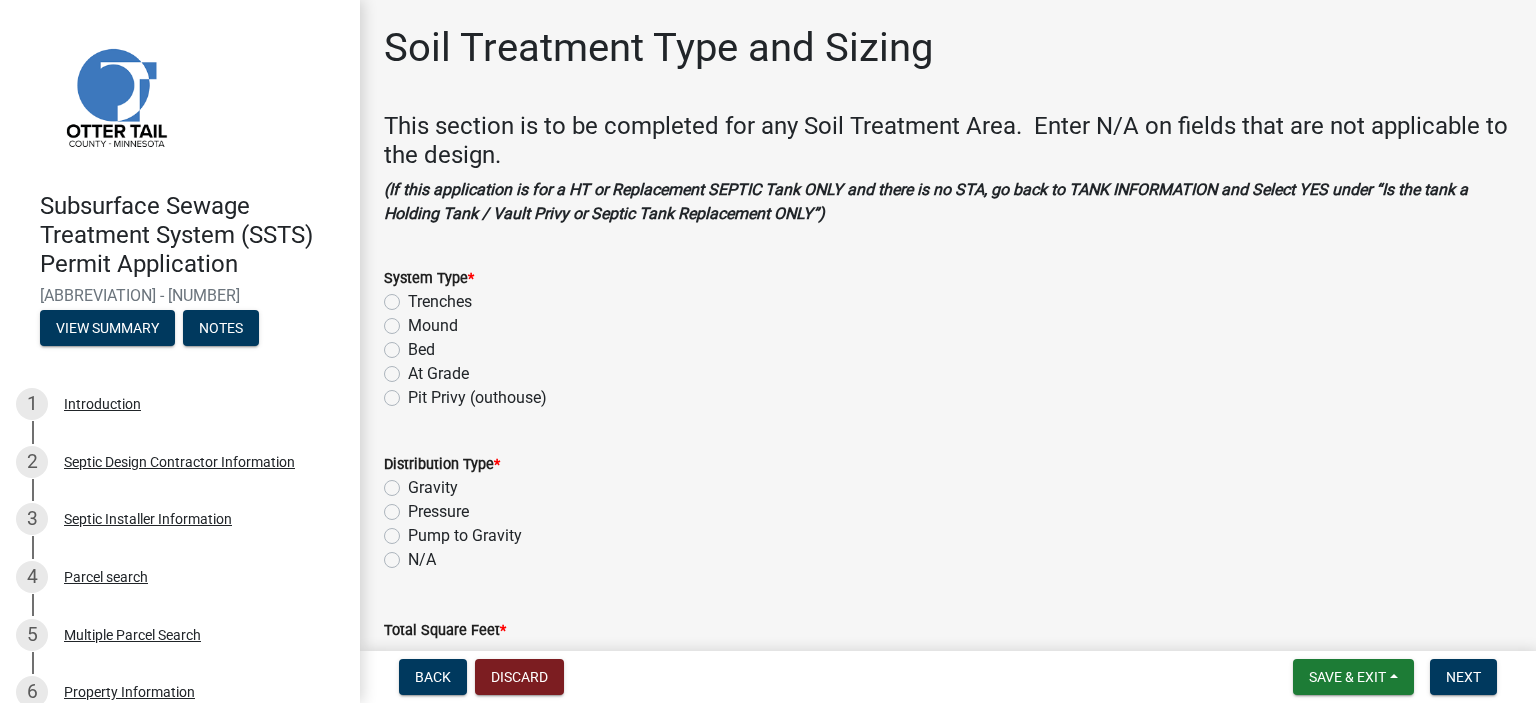 click on "Bed" 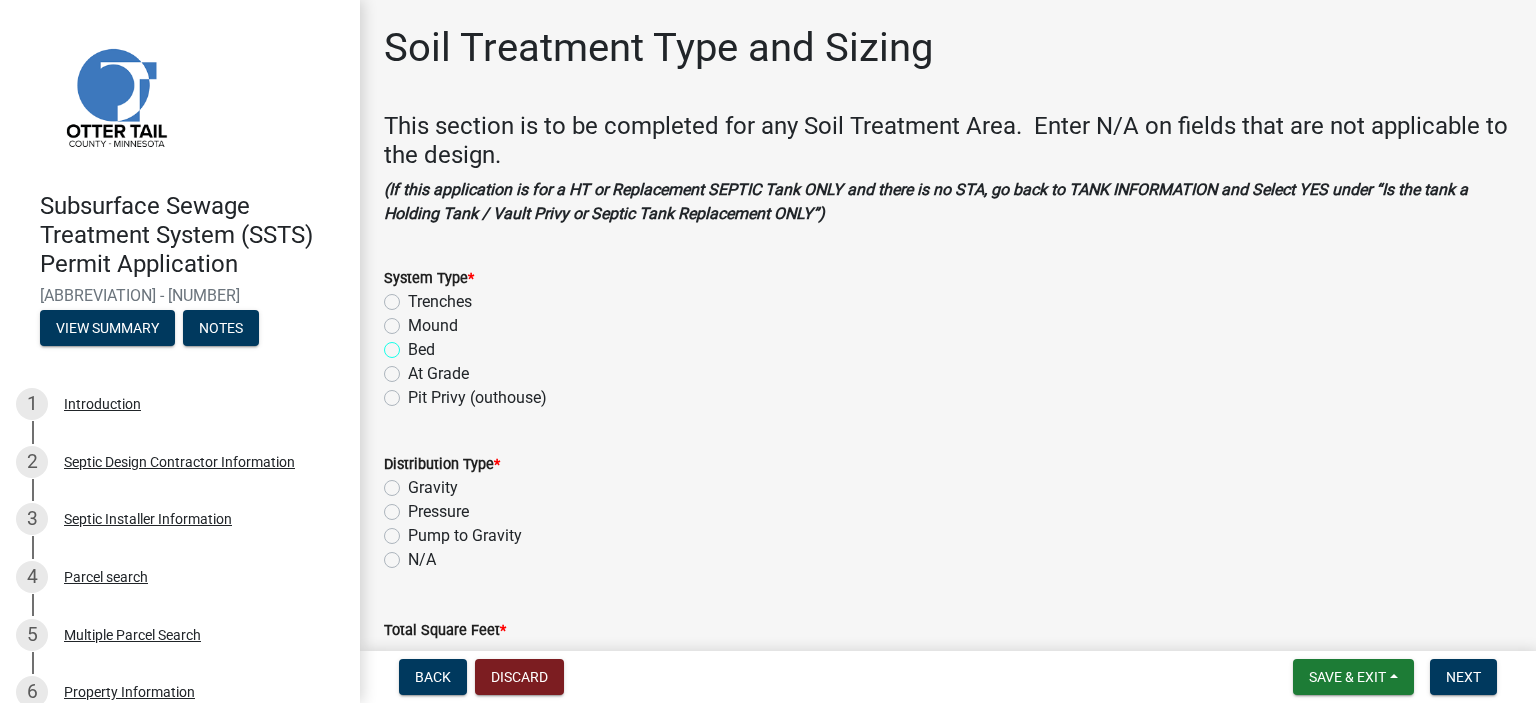 click on "Bed" at bounding box center [414, 344] 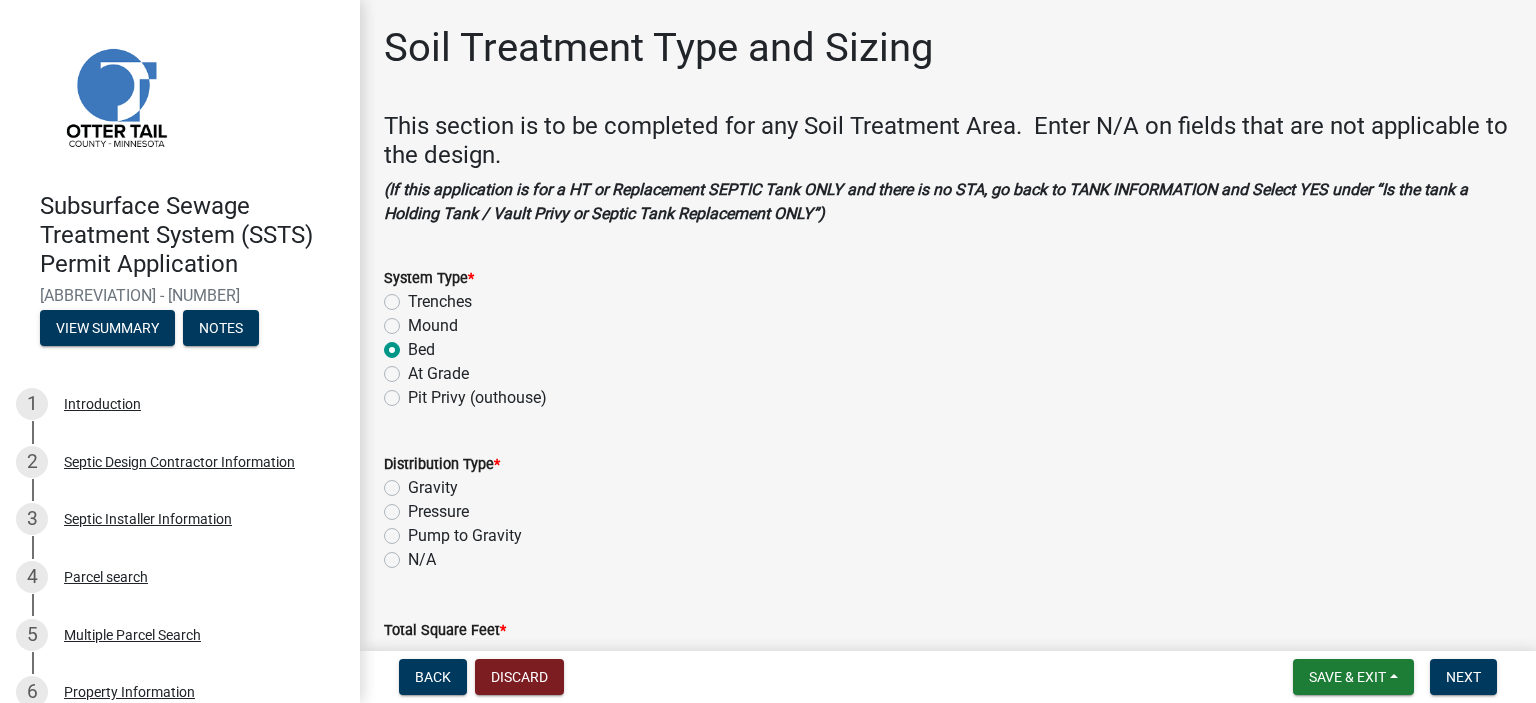 radio on "true" 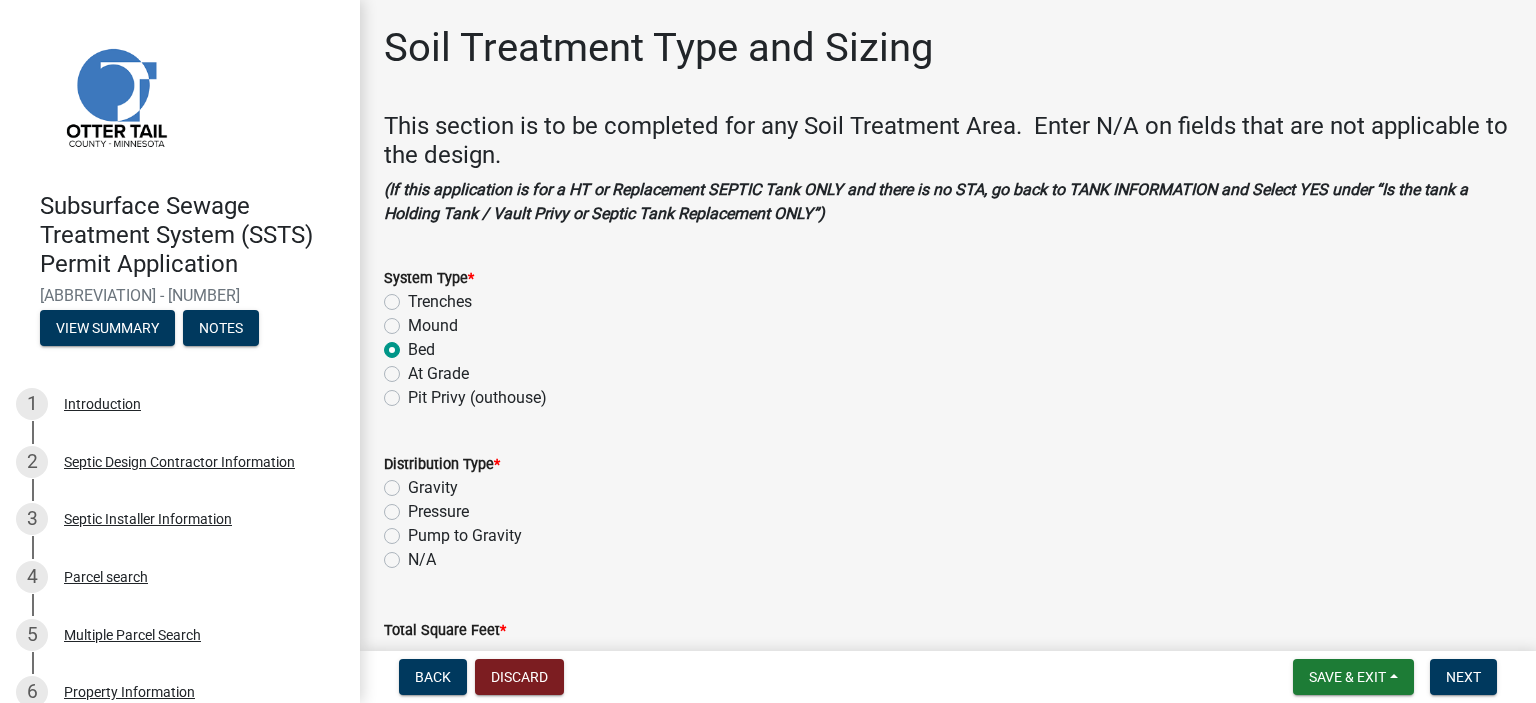 click on "Pressure" 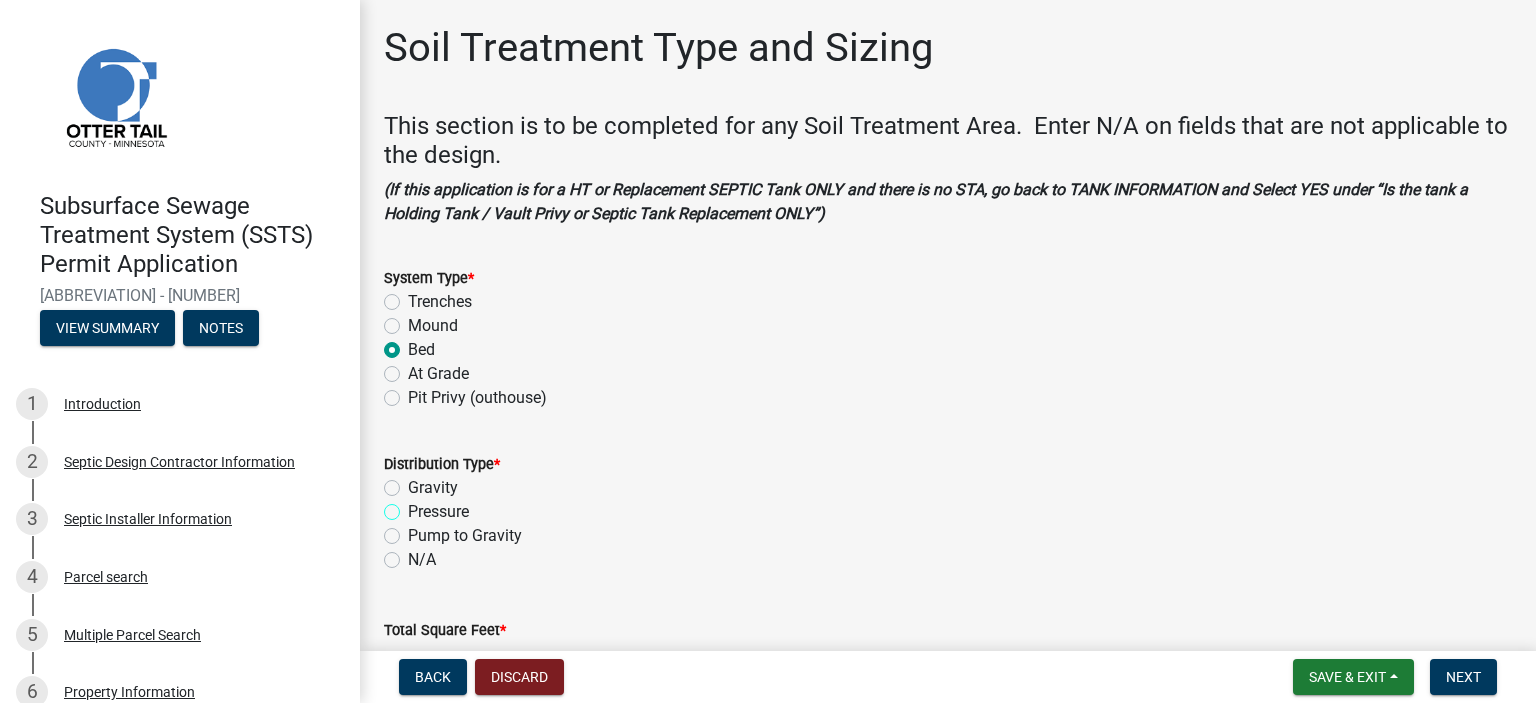 click on "Pressure" at bounding box center (414, 506) 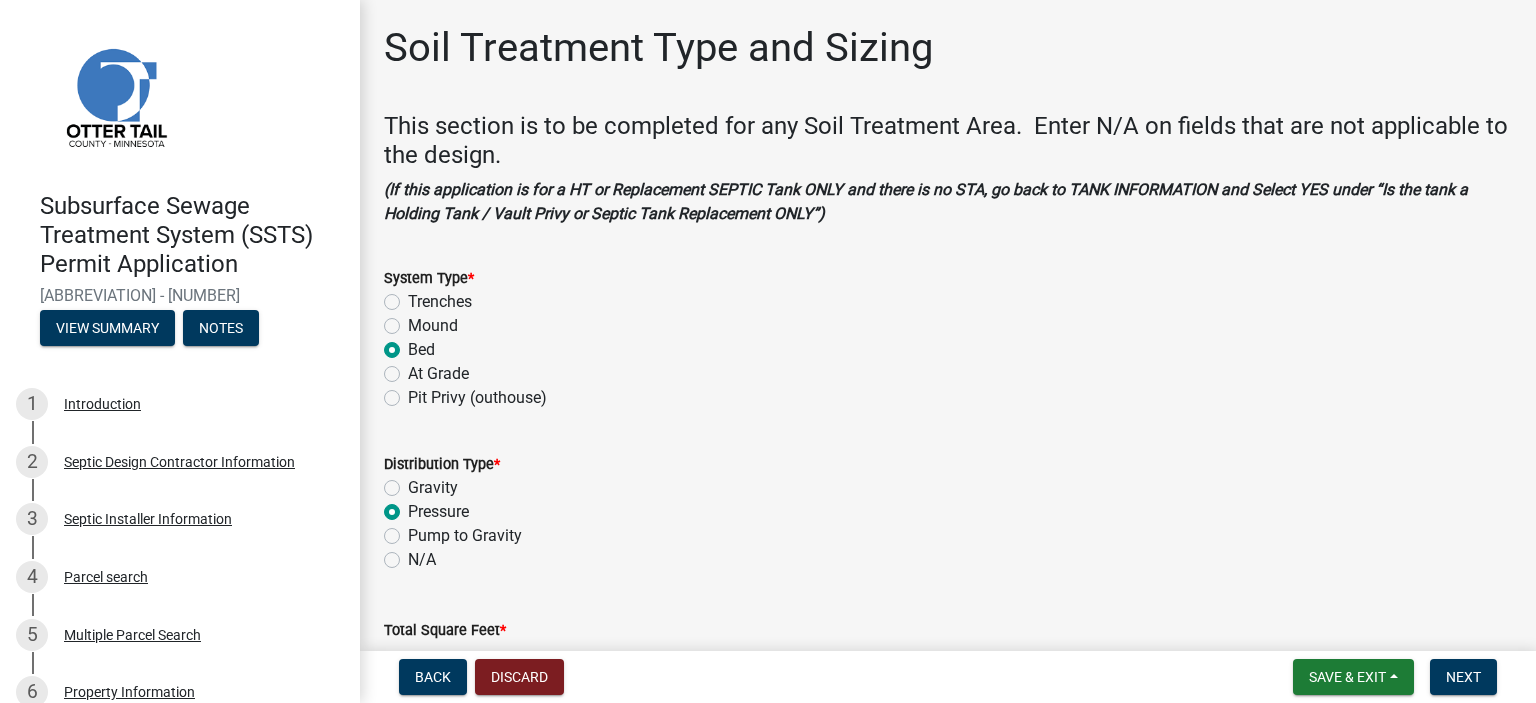 radio on "true" 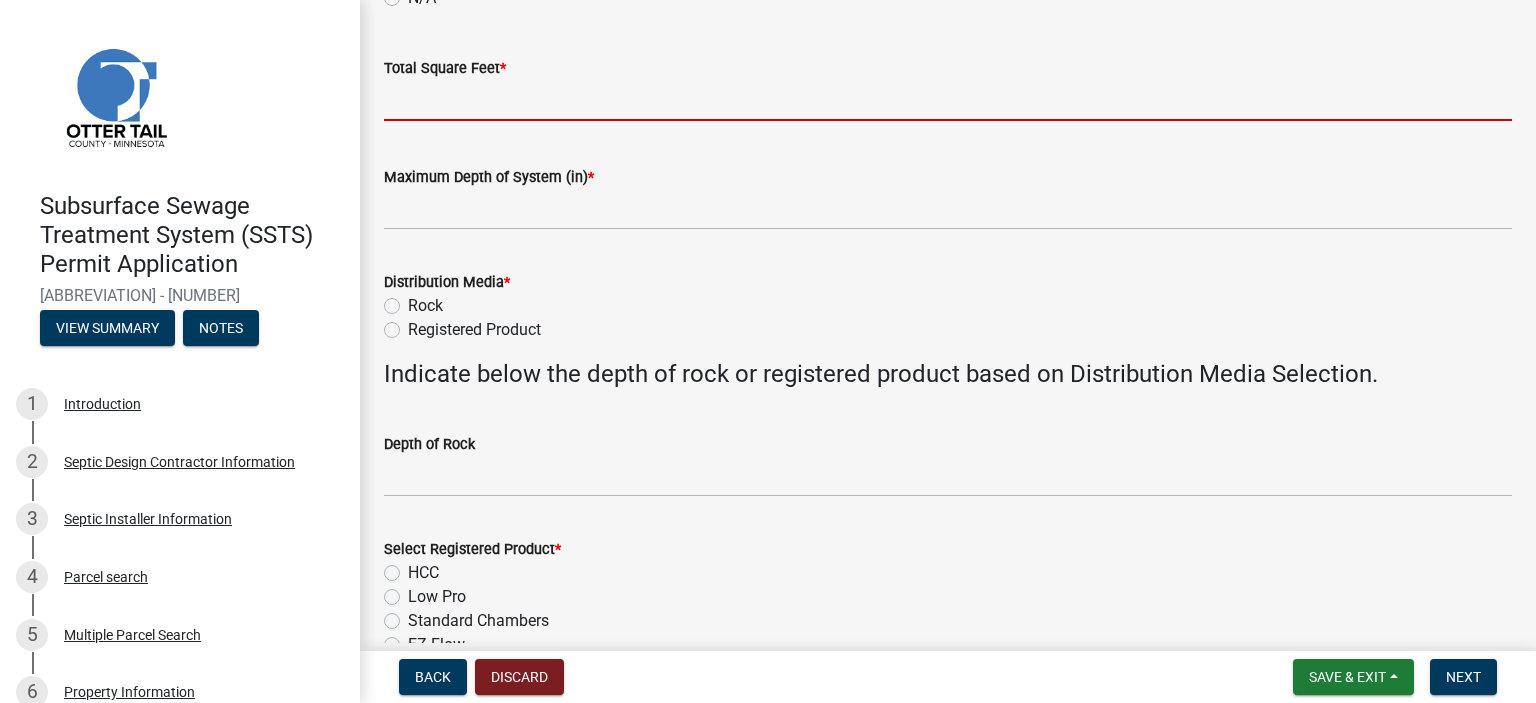 click on "Total Square Feet  *" at bounding box center [948, 100] 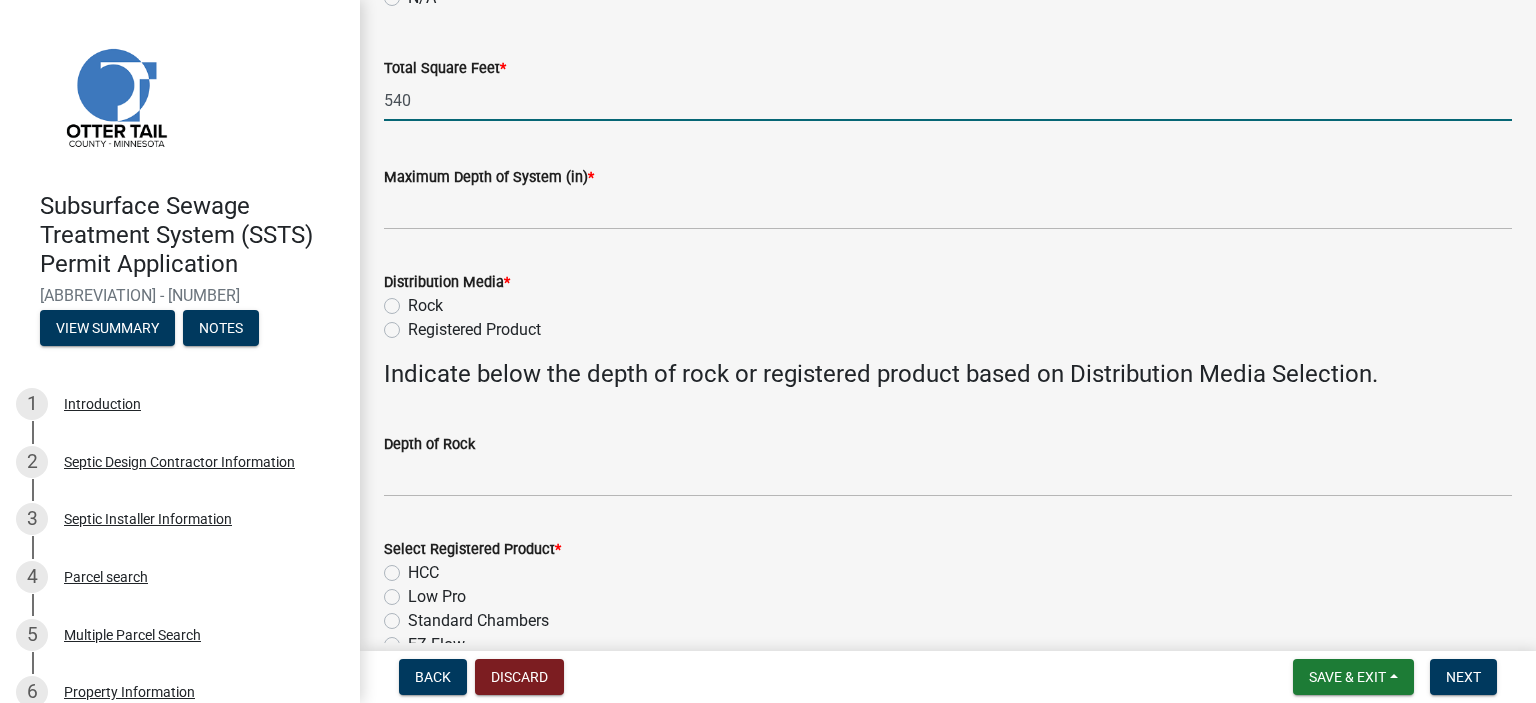 type on "540" 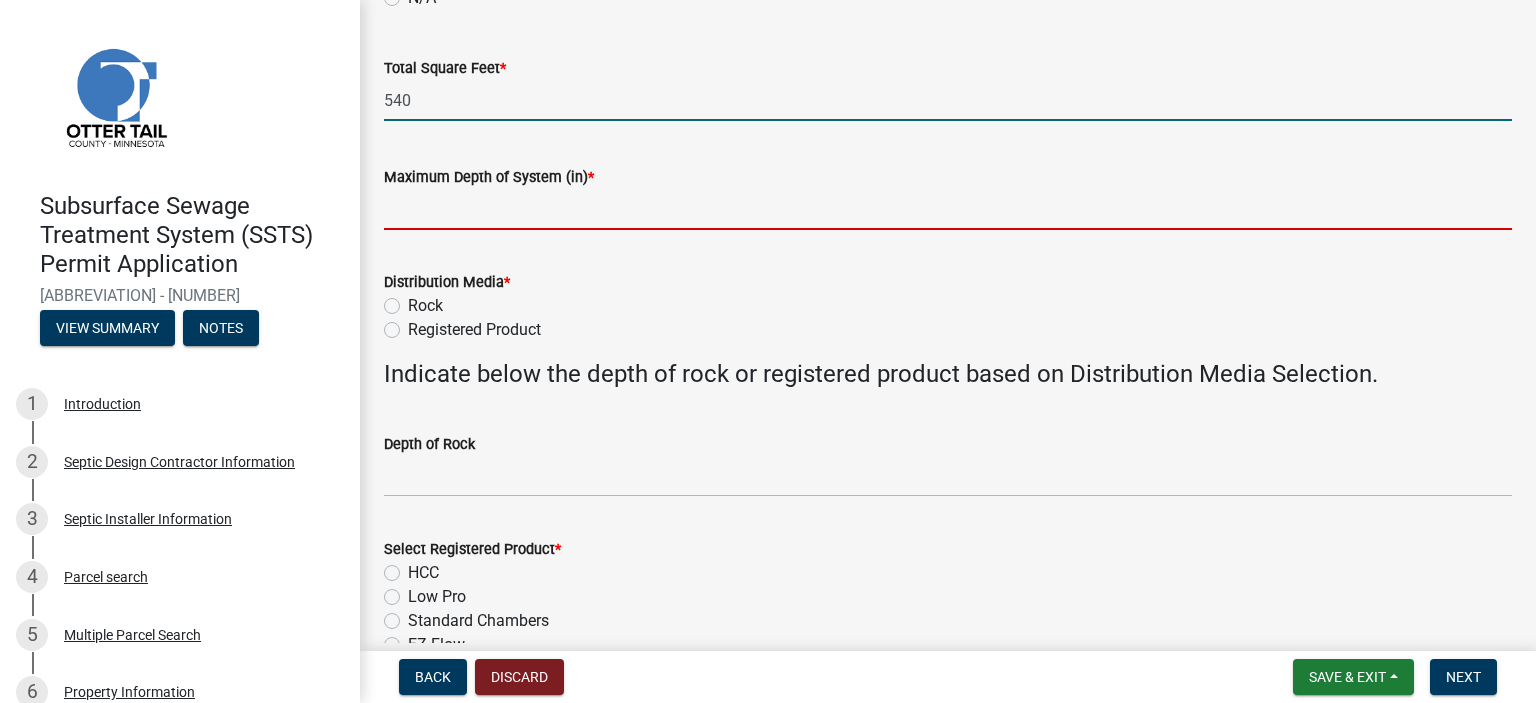 click on "Maximum Depth of System (in)  *" at bounding box center [948, 209] 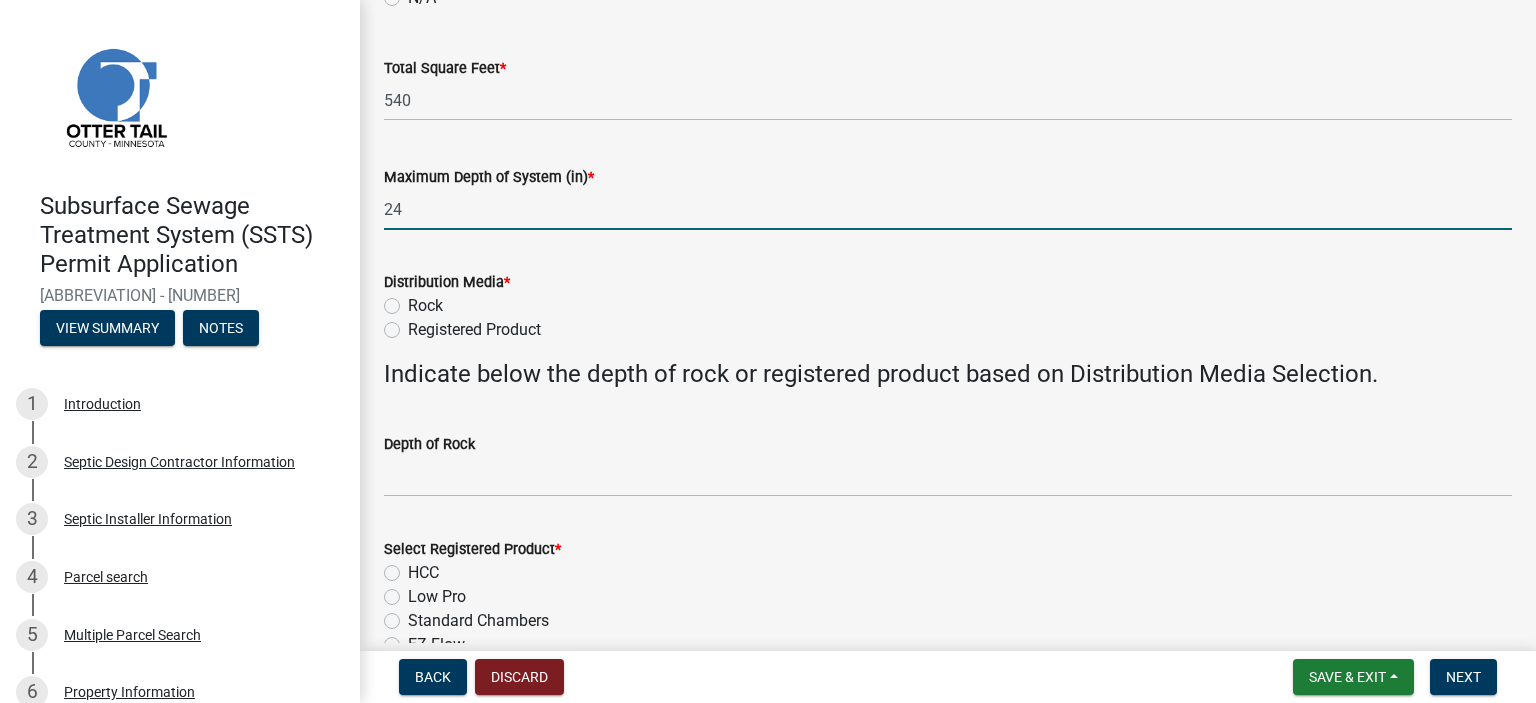 type on "24" 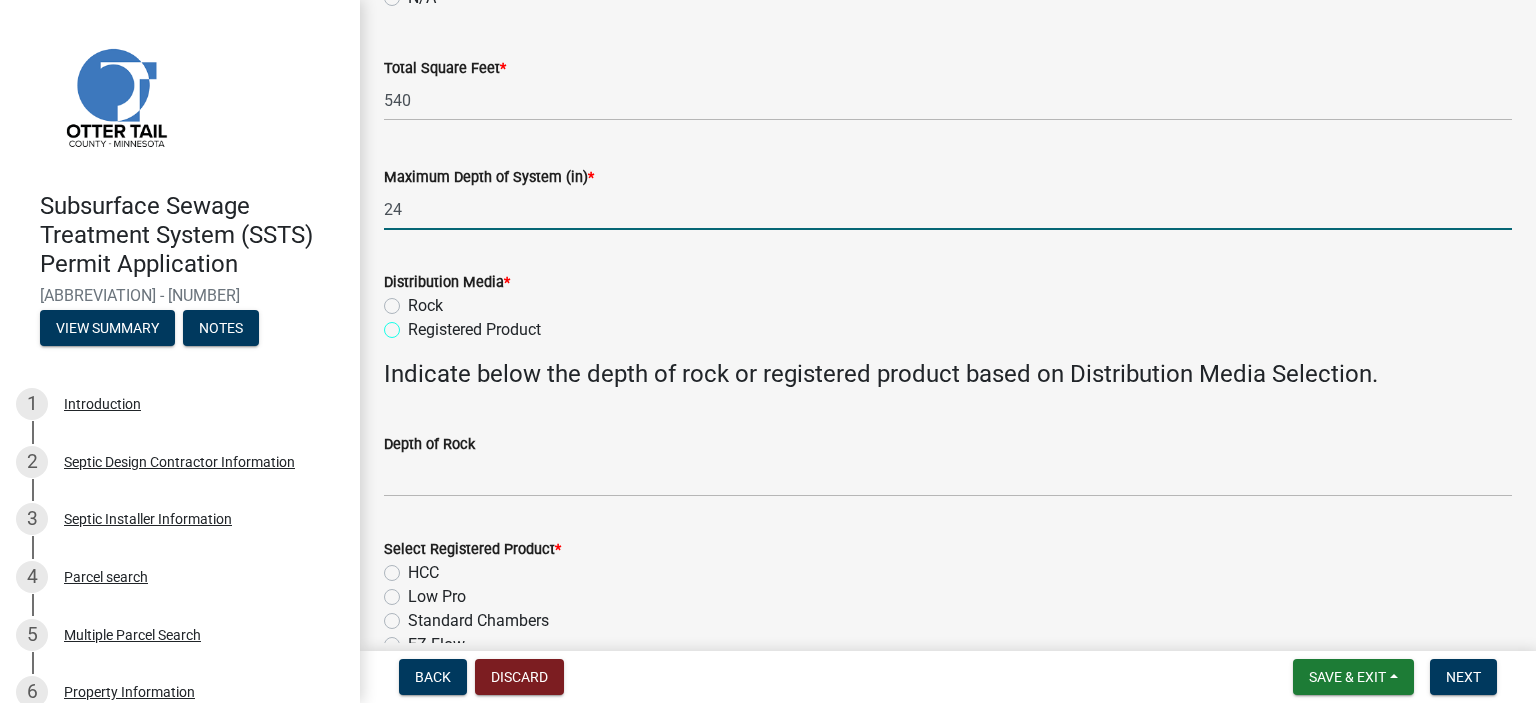 click on "Registered Product" at bounding box center [414, 324] 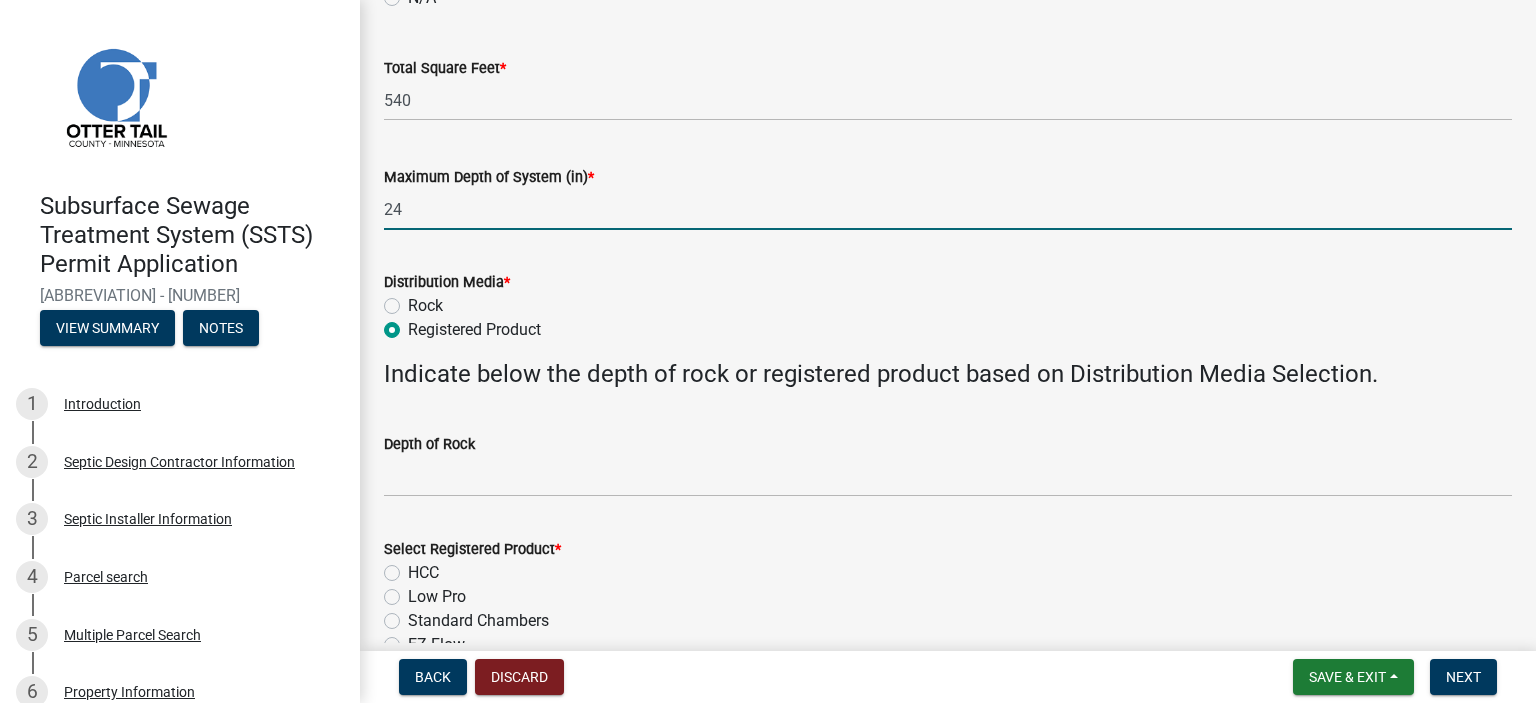 radio on "true" 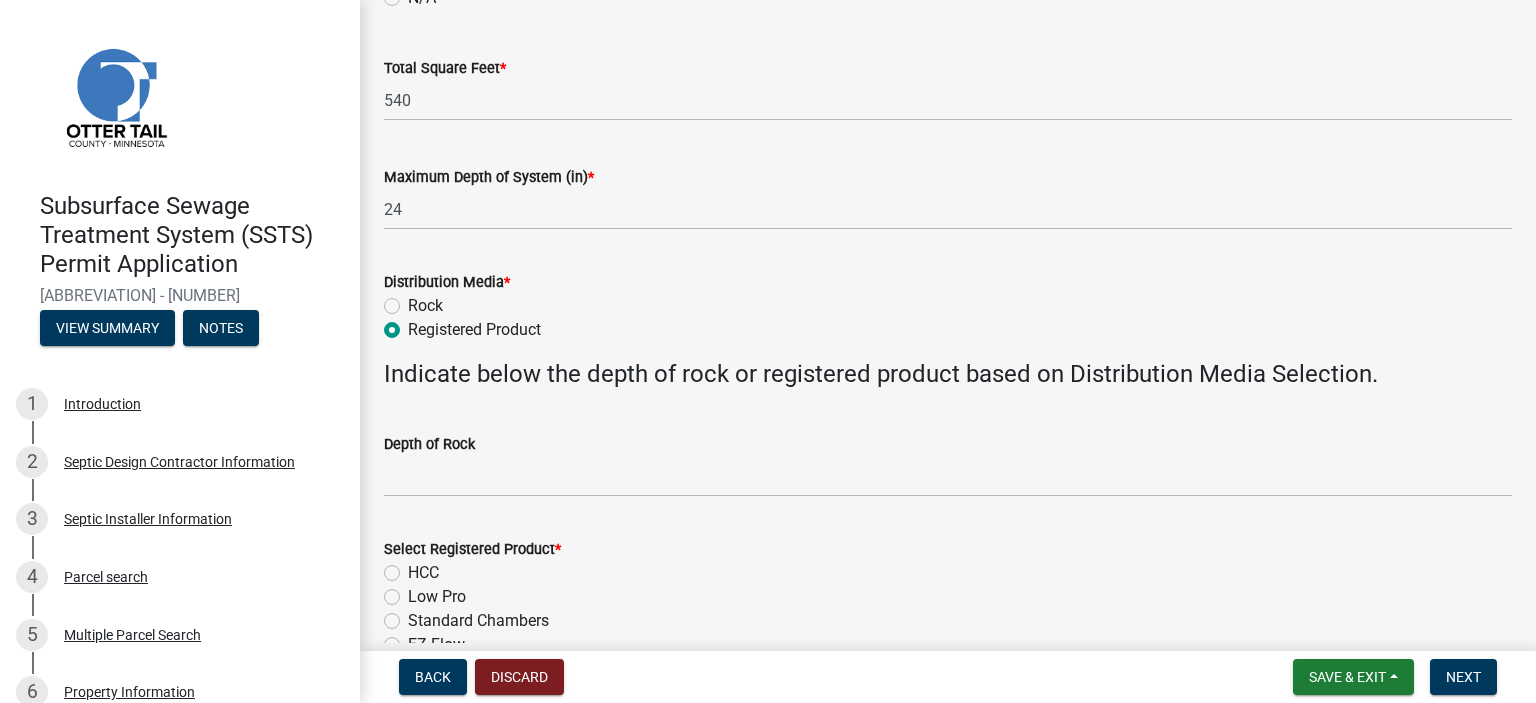 click on "Low Pro" 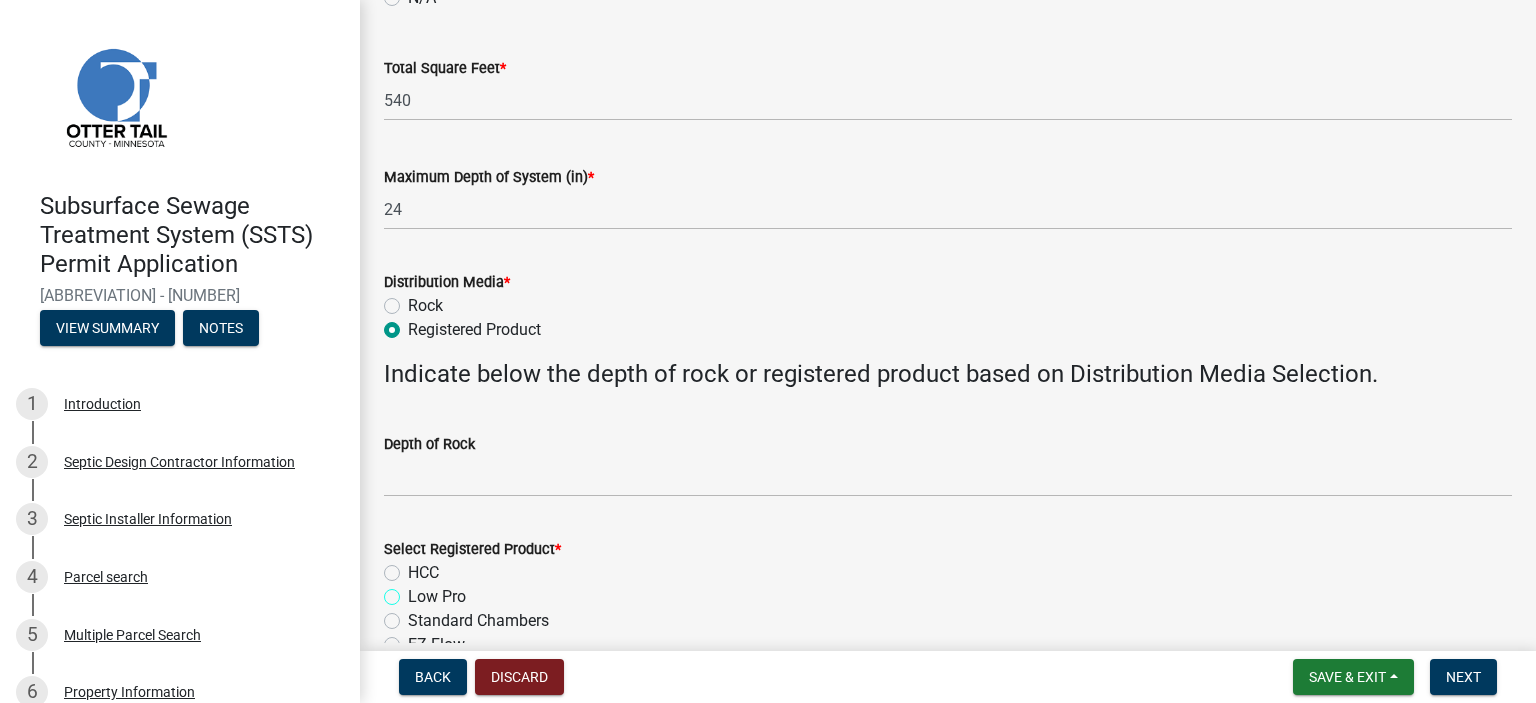 click on "Low Pro" at bounding box center [414, 591] 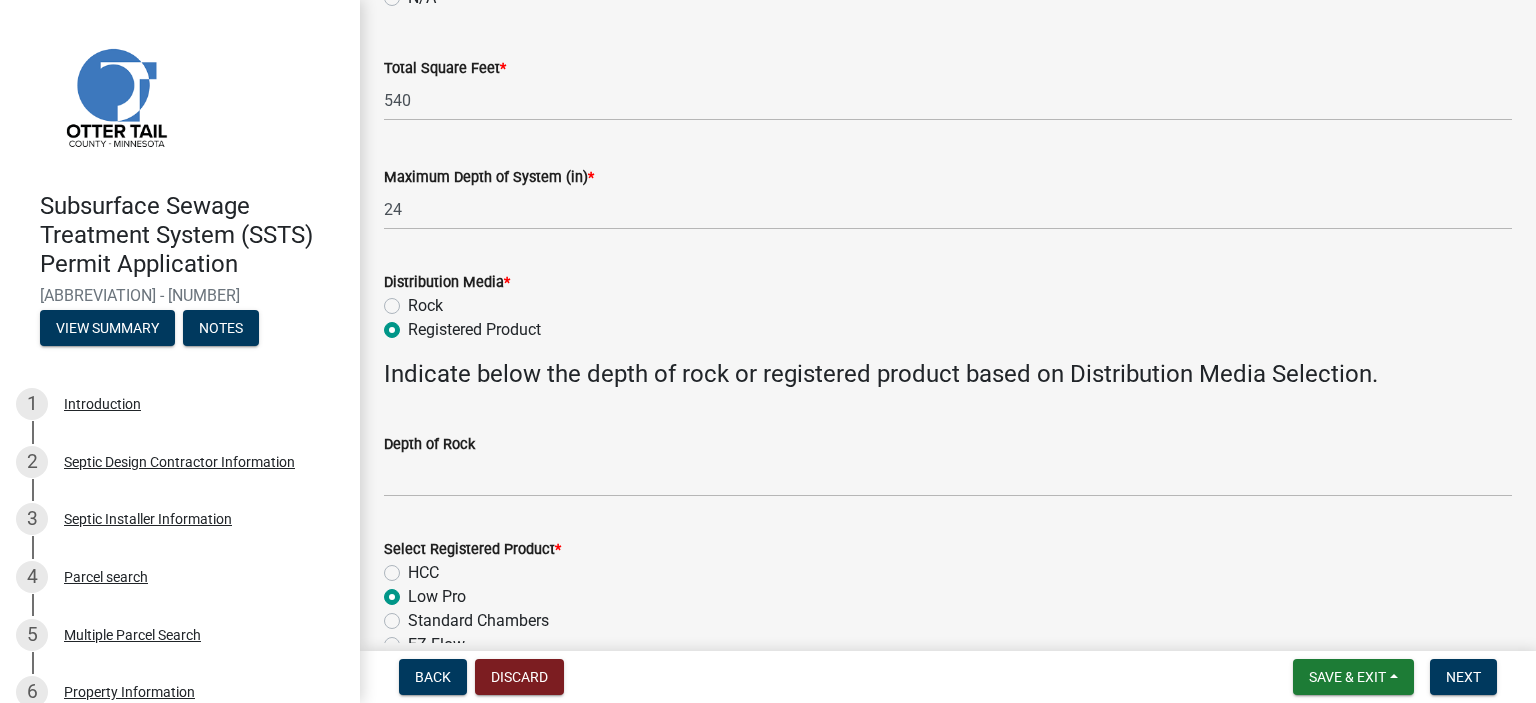radio on "true" 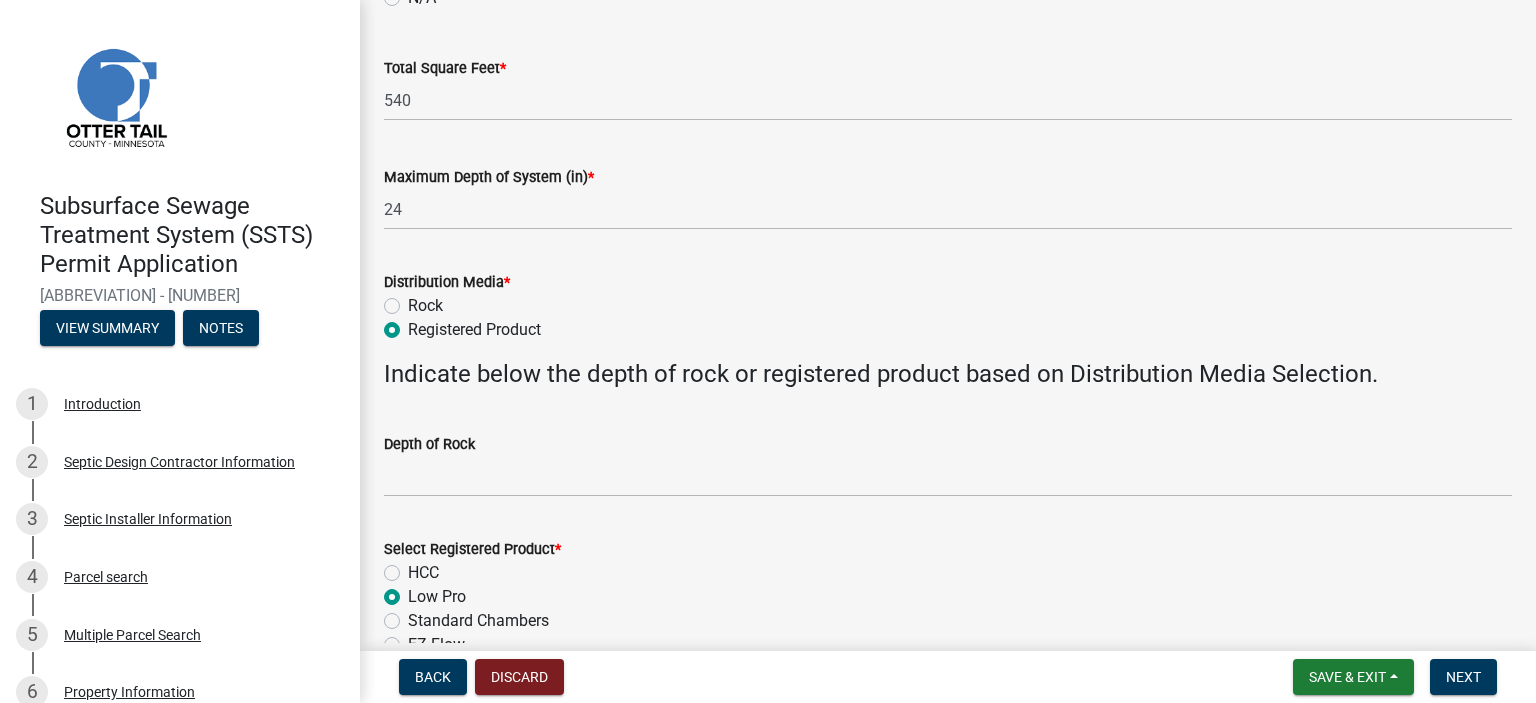 scroll, scrollTop: 1124, scrollLeft: 0, axis: vertical 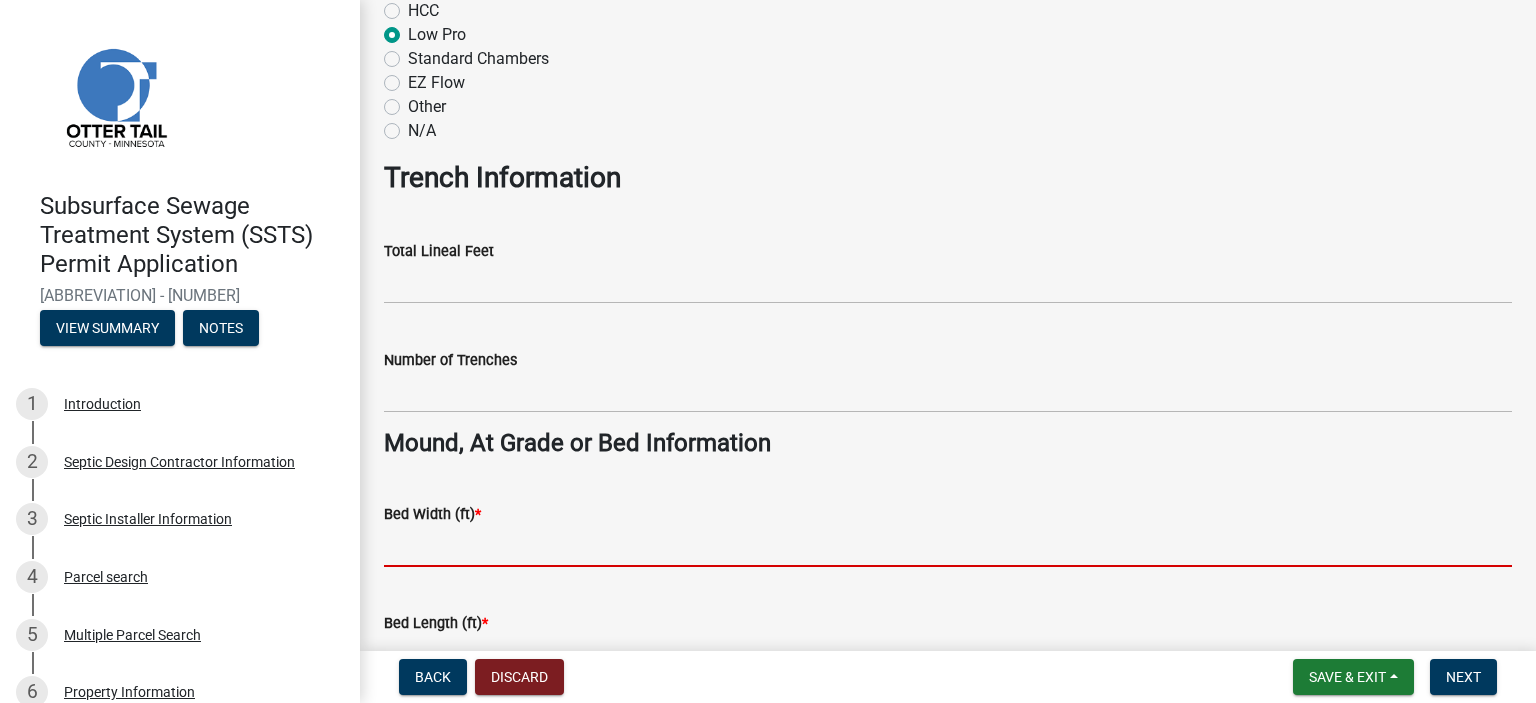 click on "Bed Width (ft)  *" at bounding box center (948, 546) 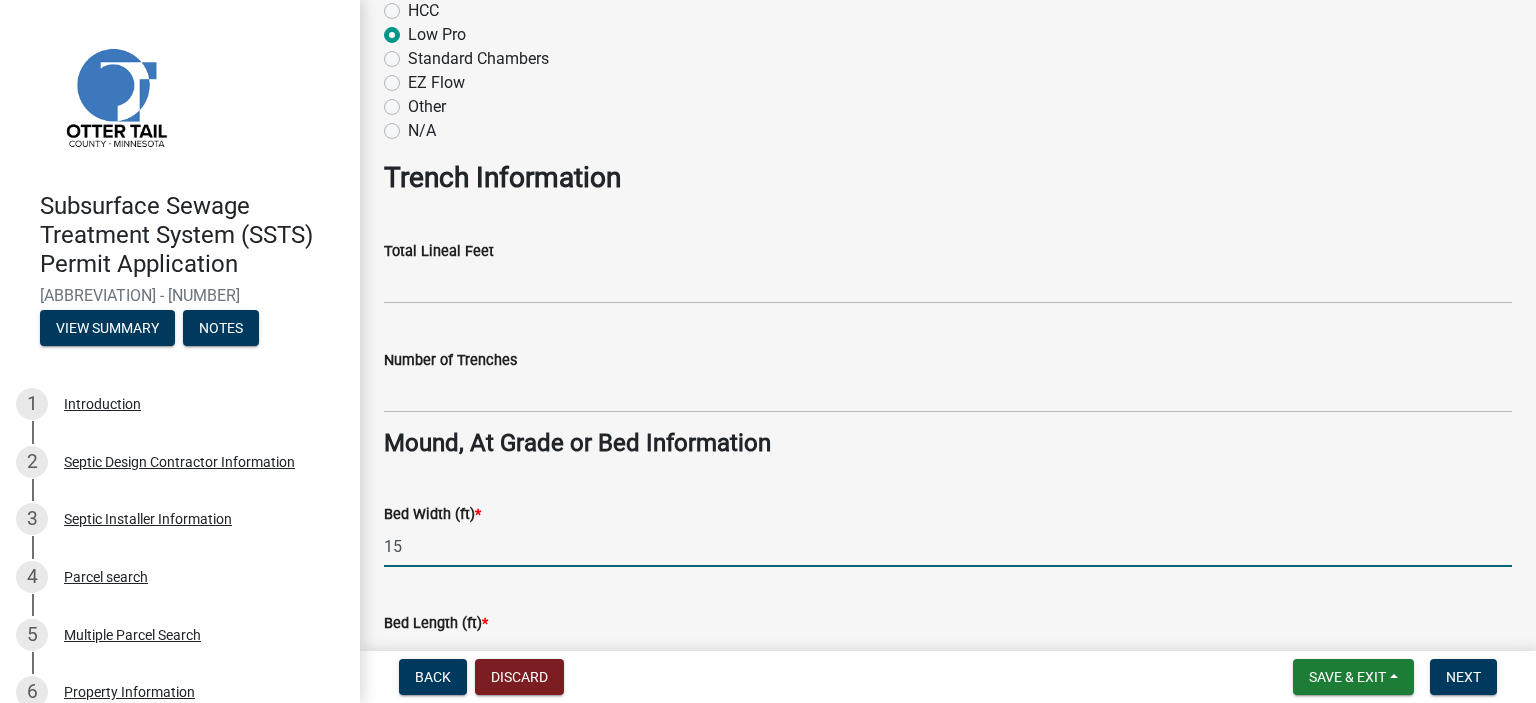 scroll, scrollTop: 1686, scrollLeft: 0, axis: vertical 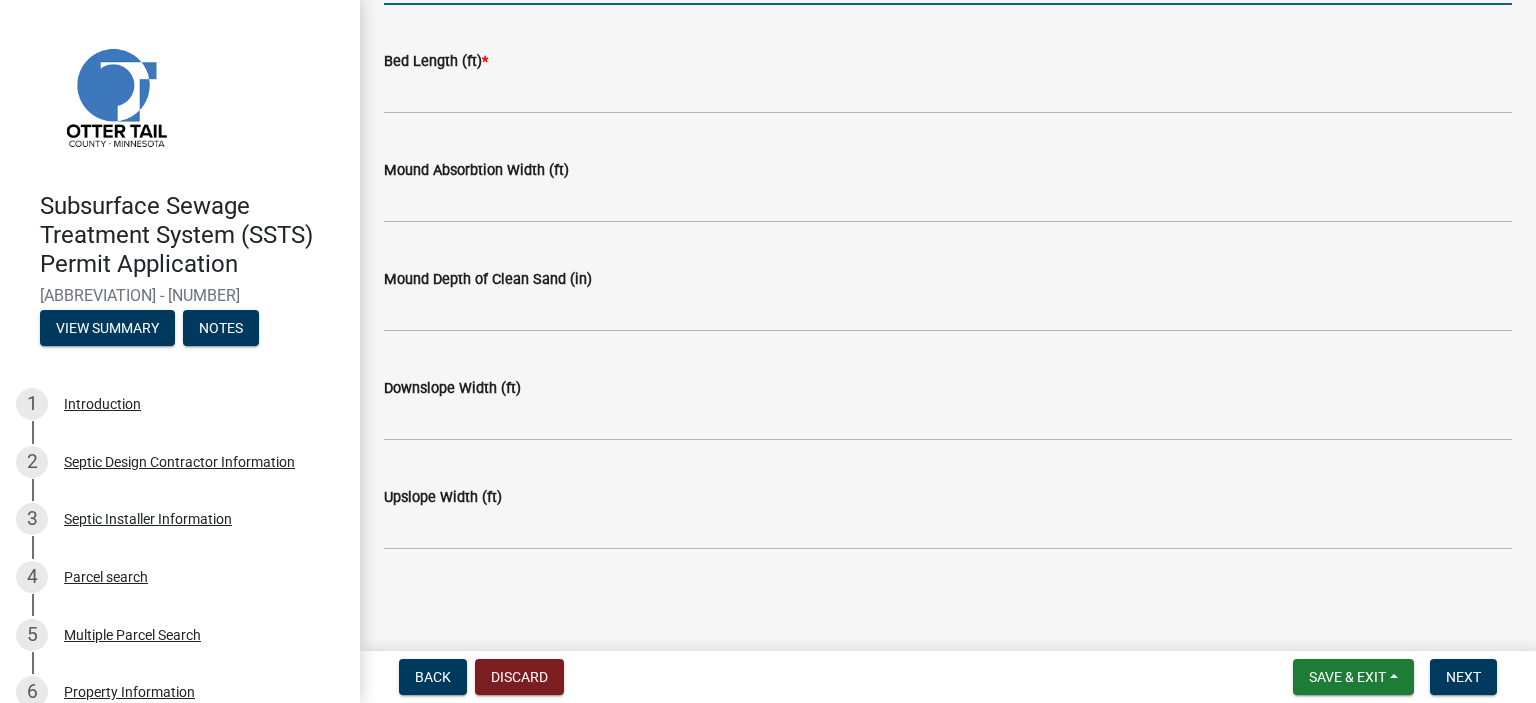 type on "15" 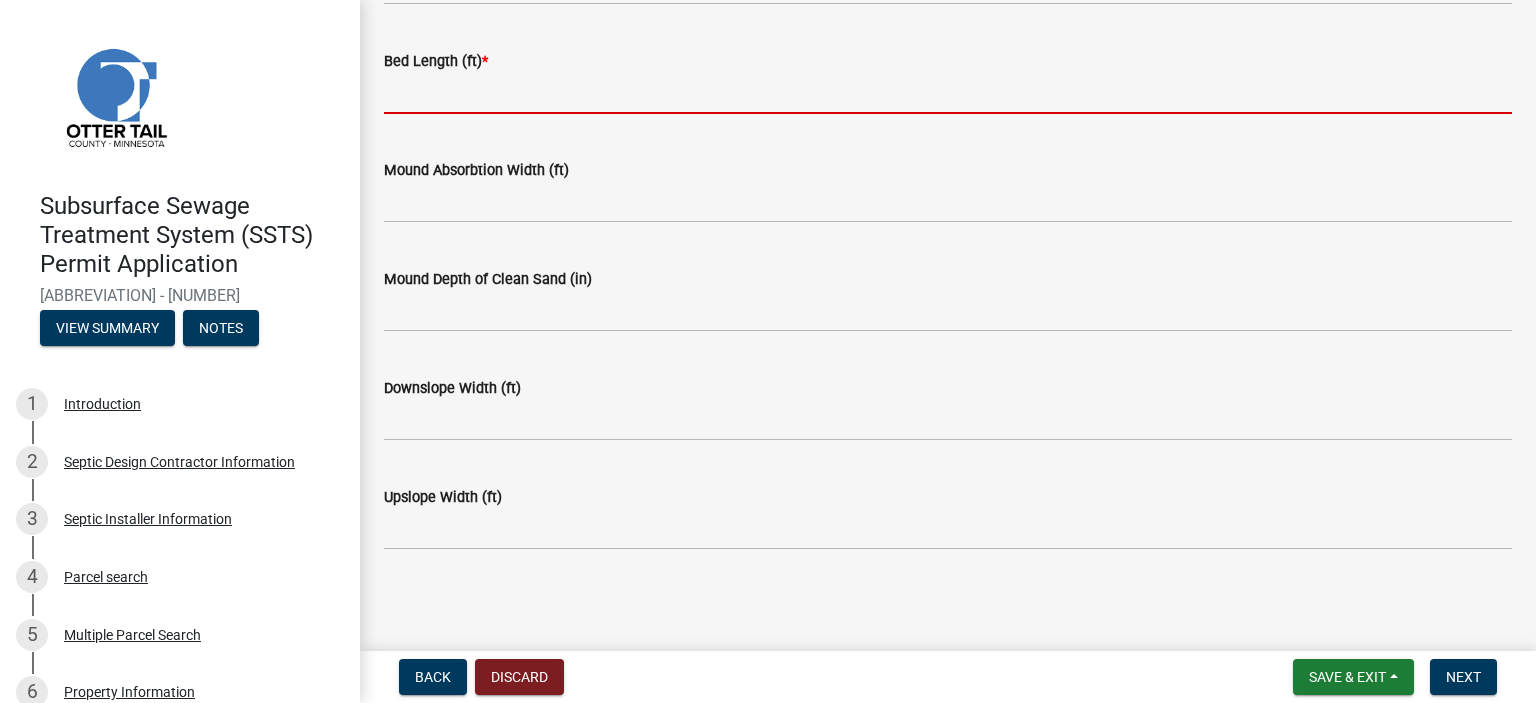 click on "Bed Length (ft)  *" at bounding box center [948, 93] 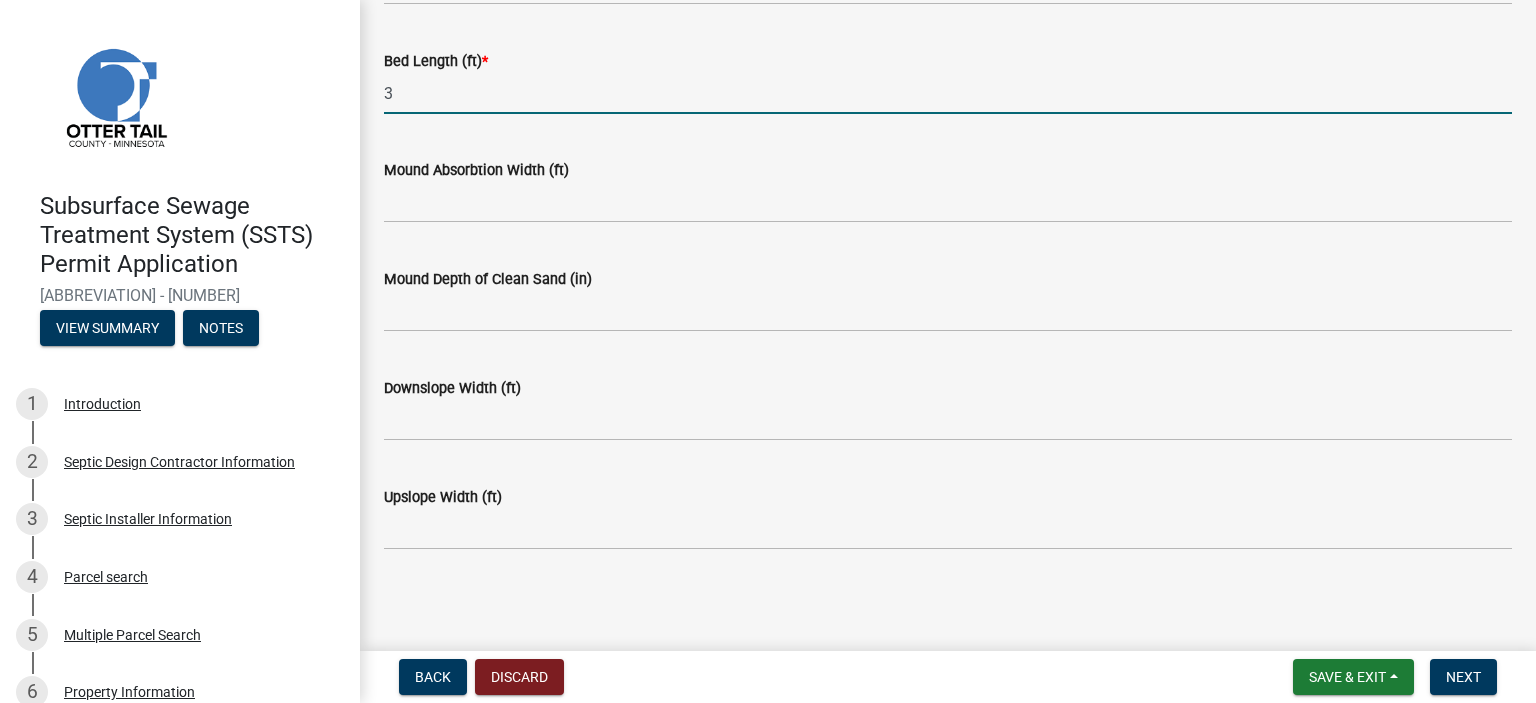 type on "36" 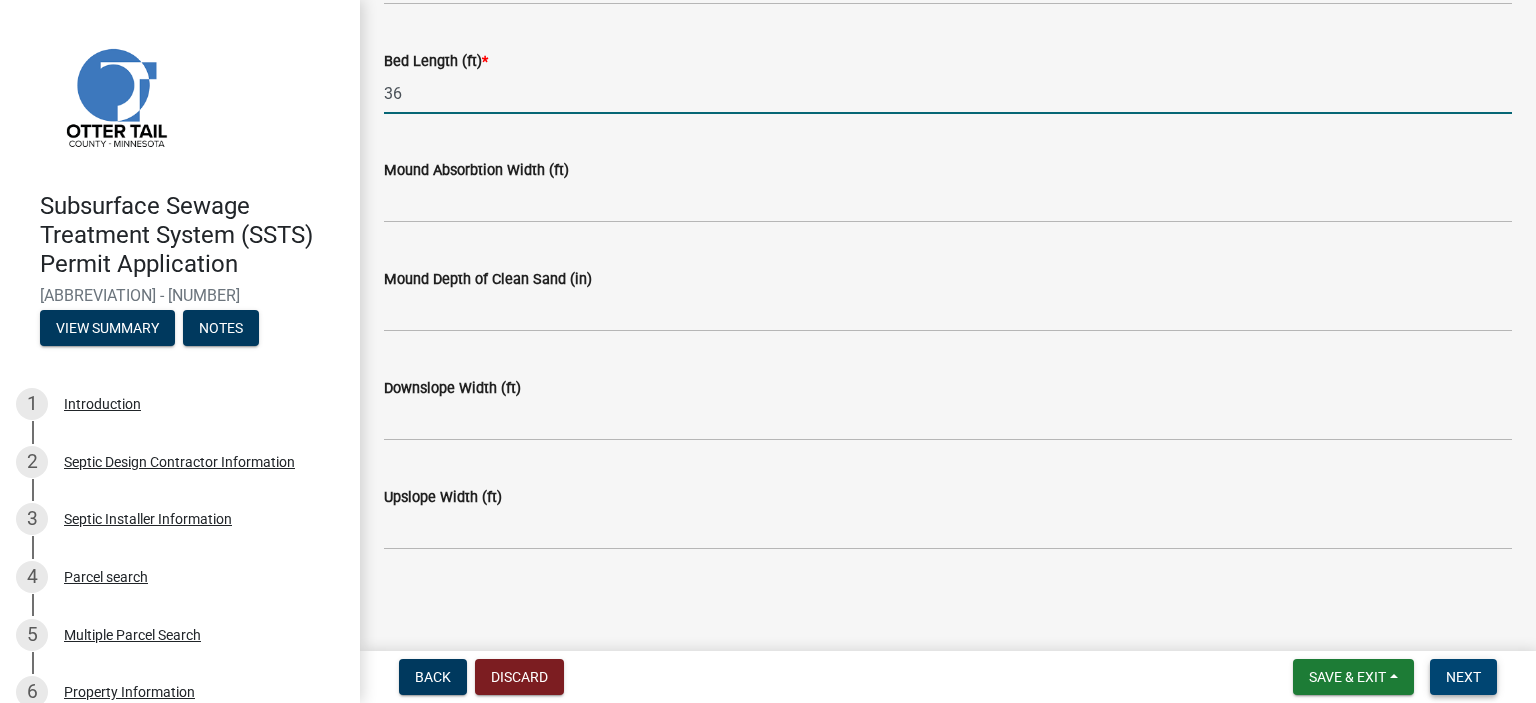 click on "Next" at bounding box center (1463, 677) 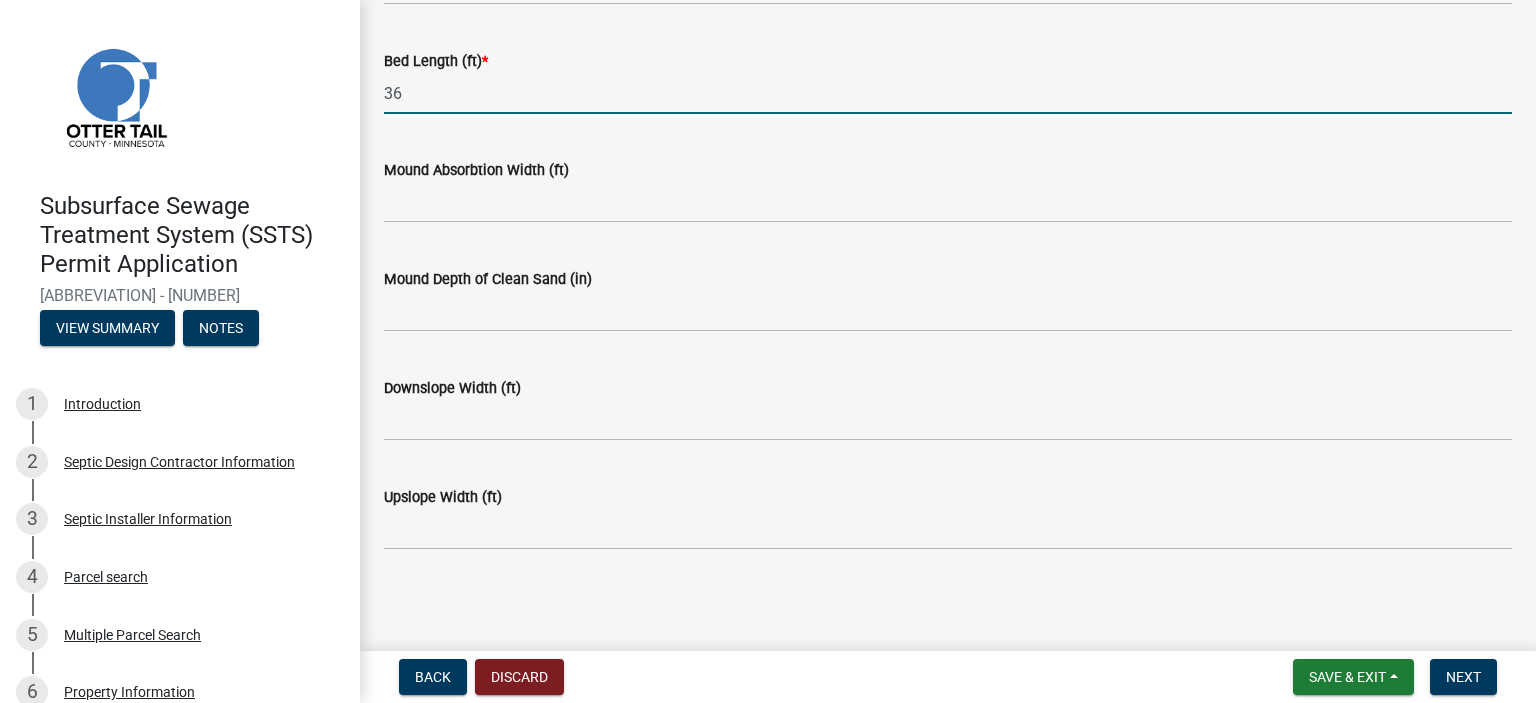 scroll, scrollTop: 0, scrollLeft: 0, axis: both 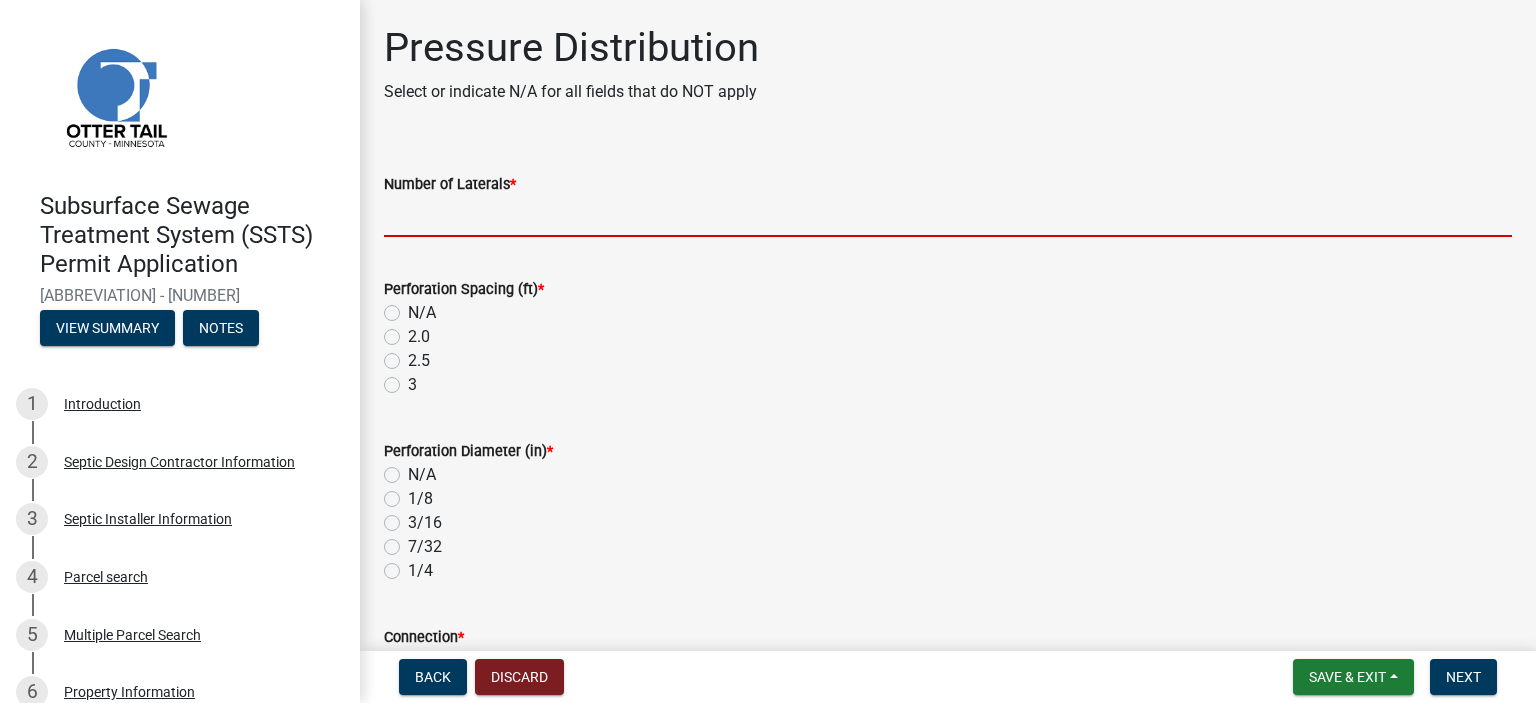 click on "Number of Laterals  *" at bounding box center [948, 216] 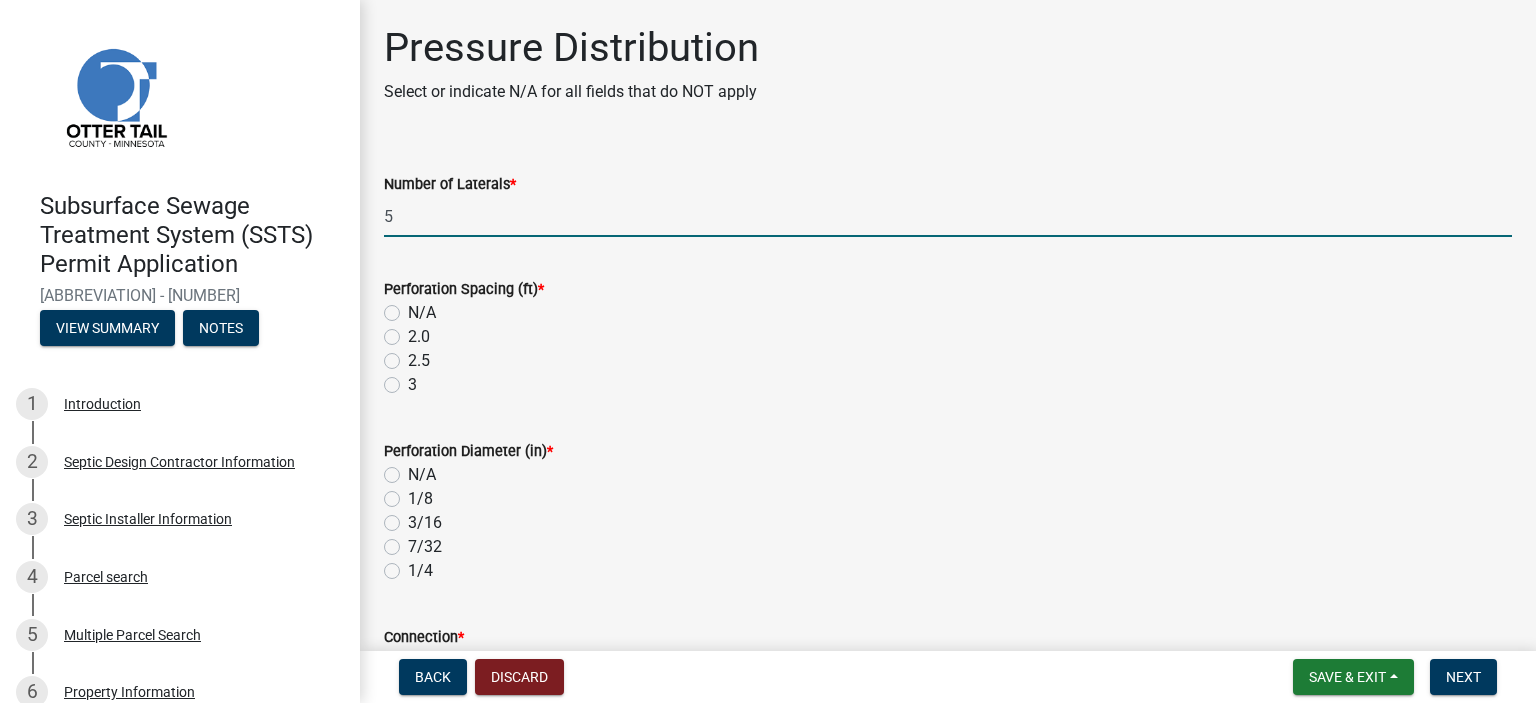 type on "5" 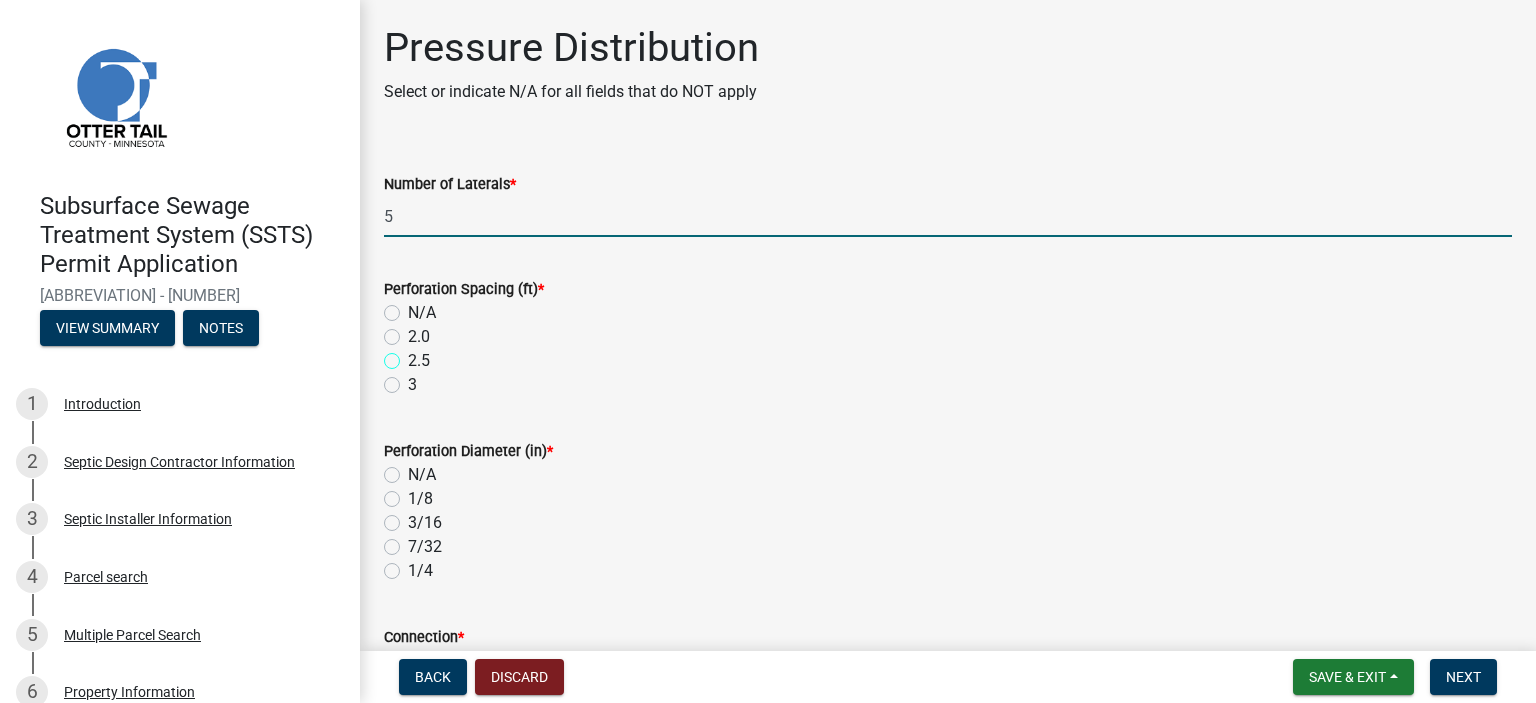 click on "2.5" at bounding box center [414, 355] 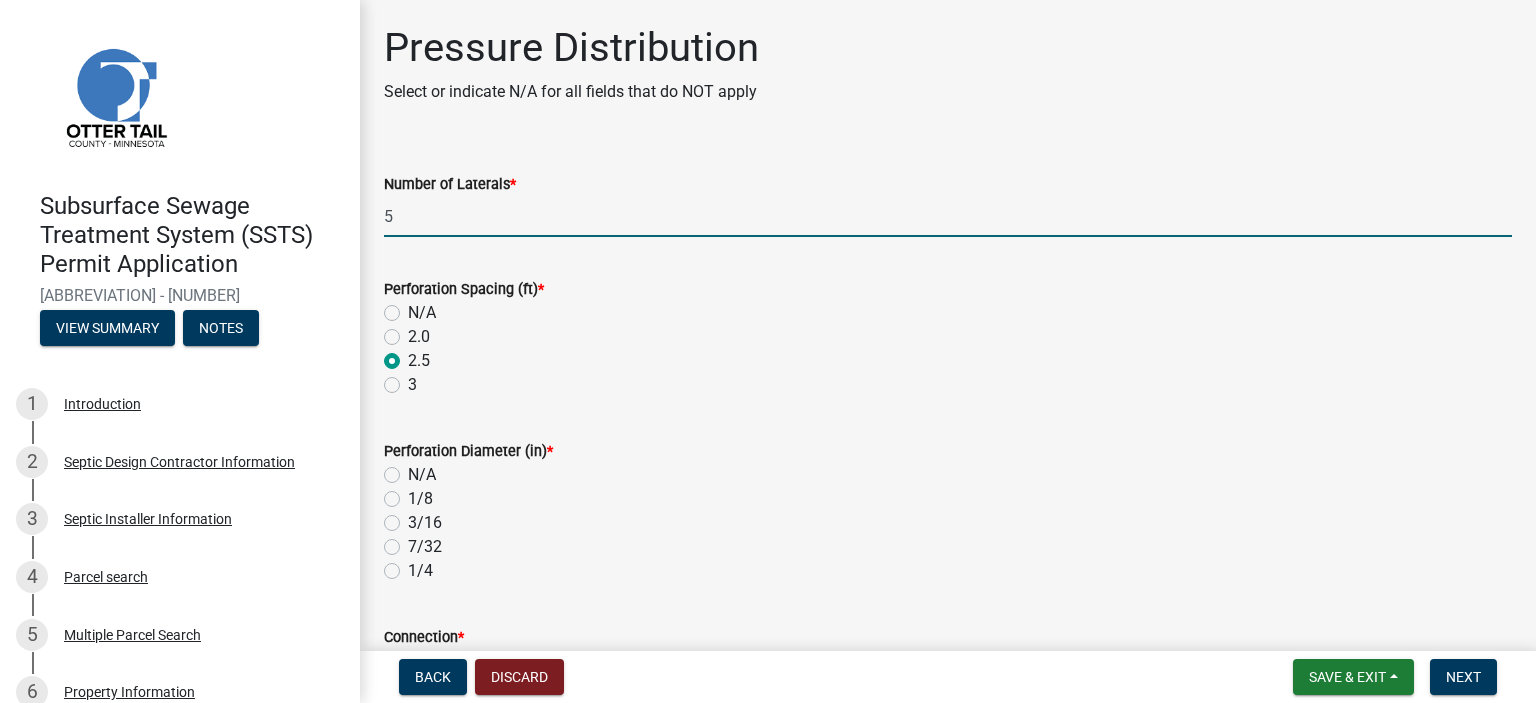 radio on "true" 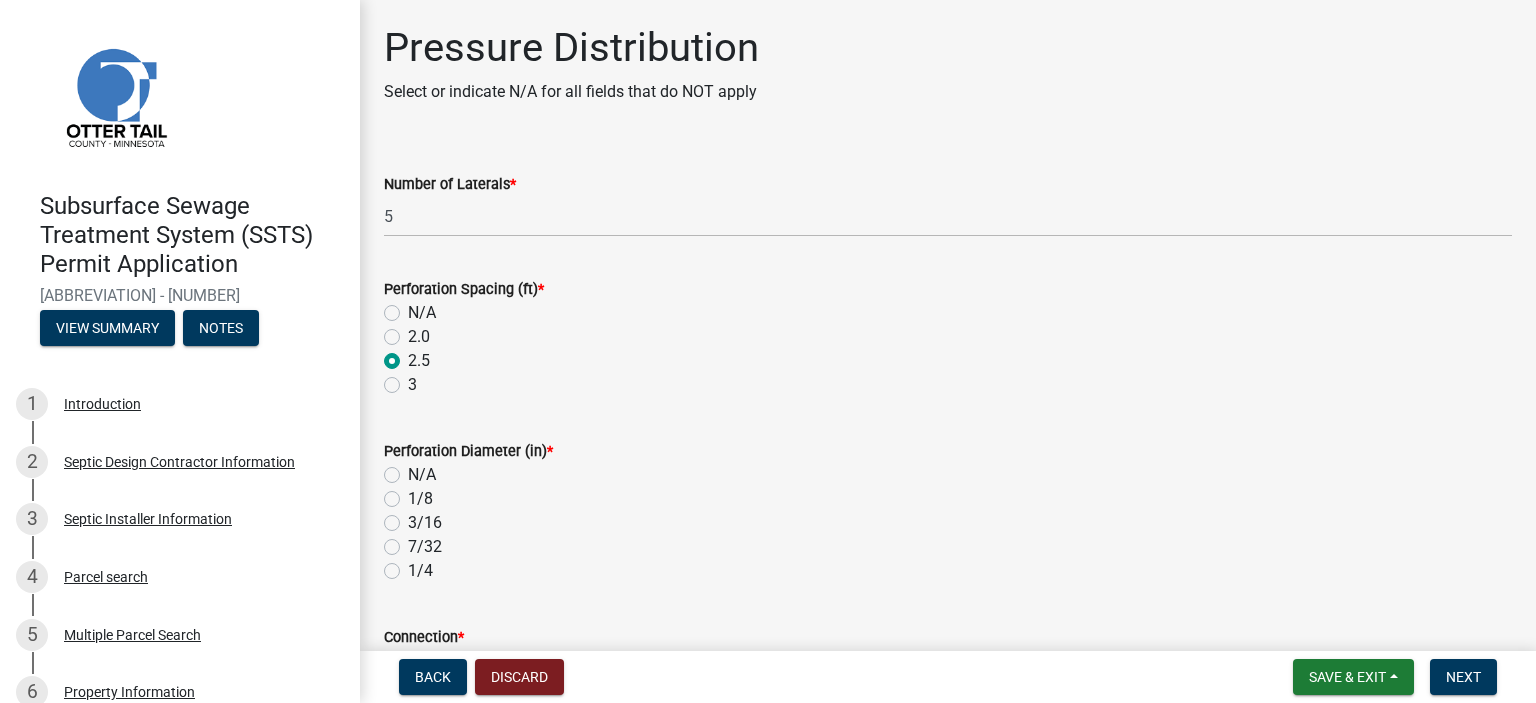 click on "1/4" 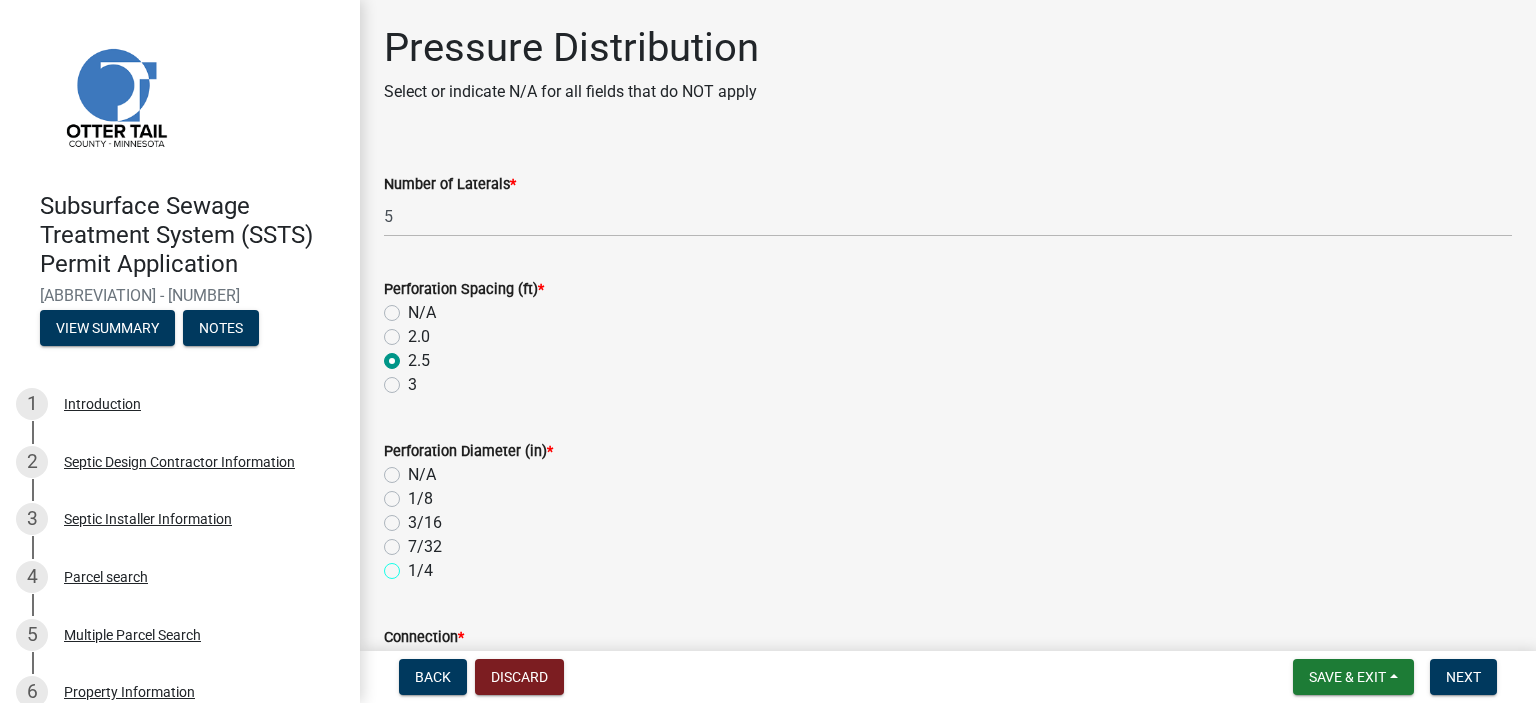 click on "1/4" at bounding box center (414, 565) 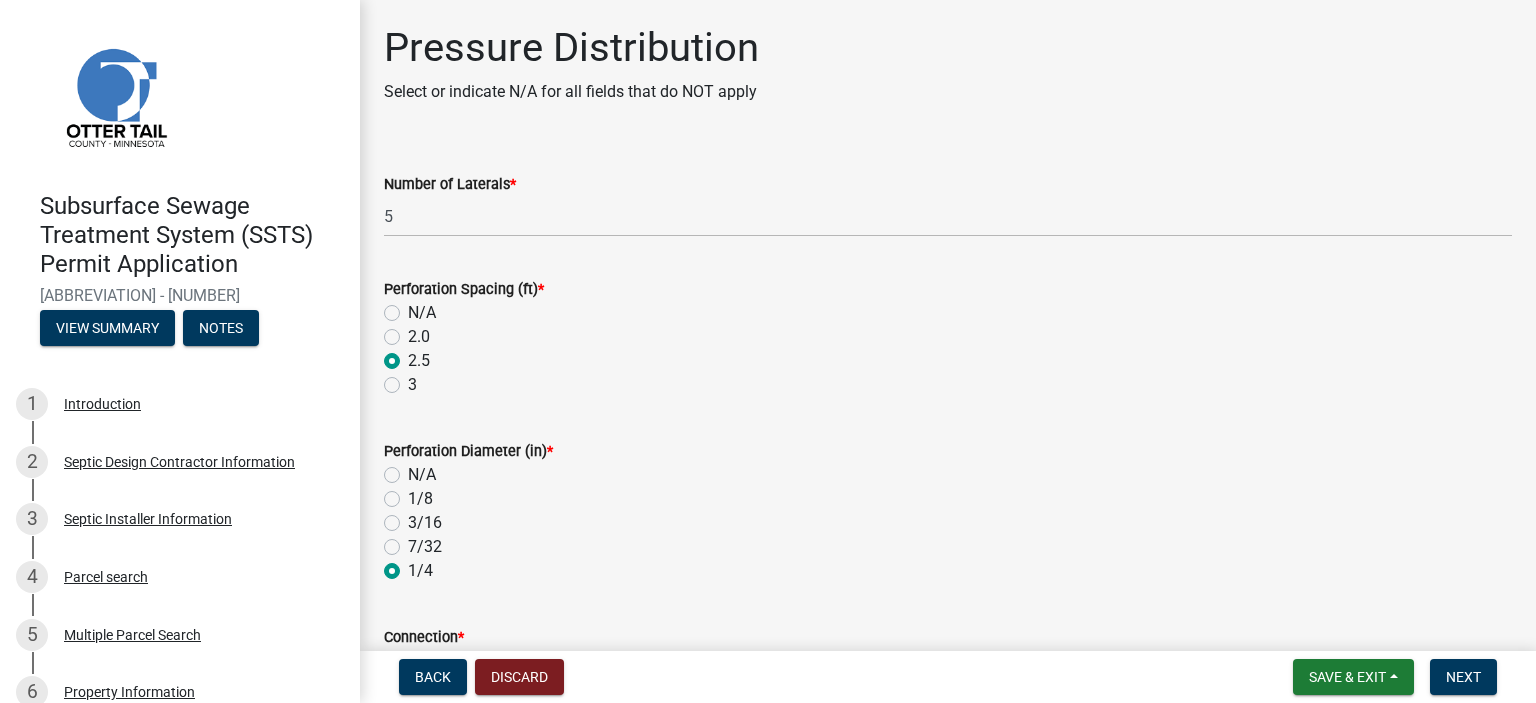 radio on "true" 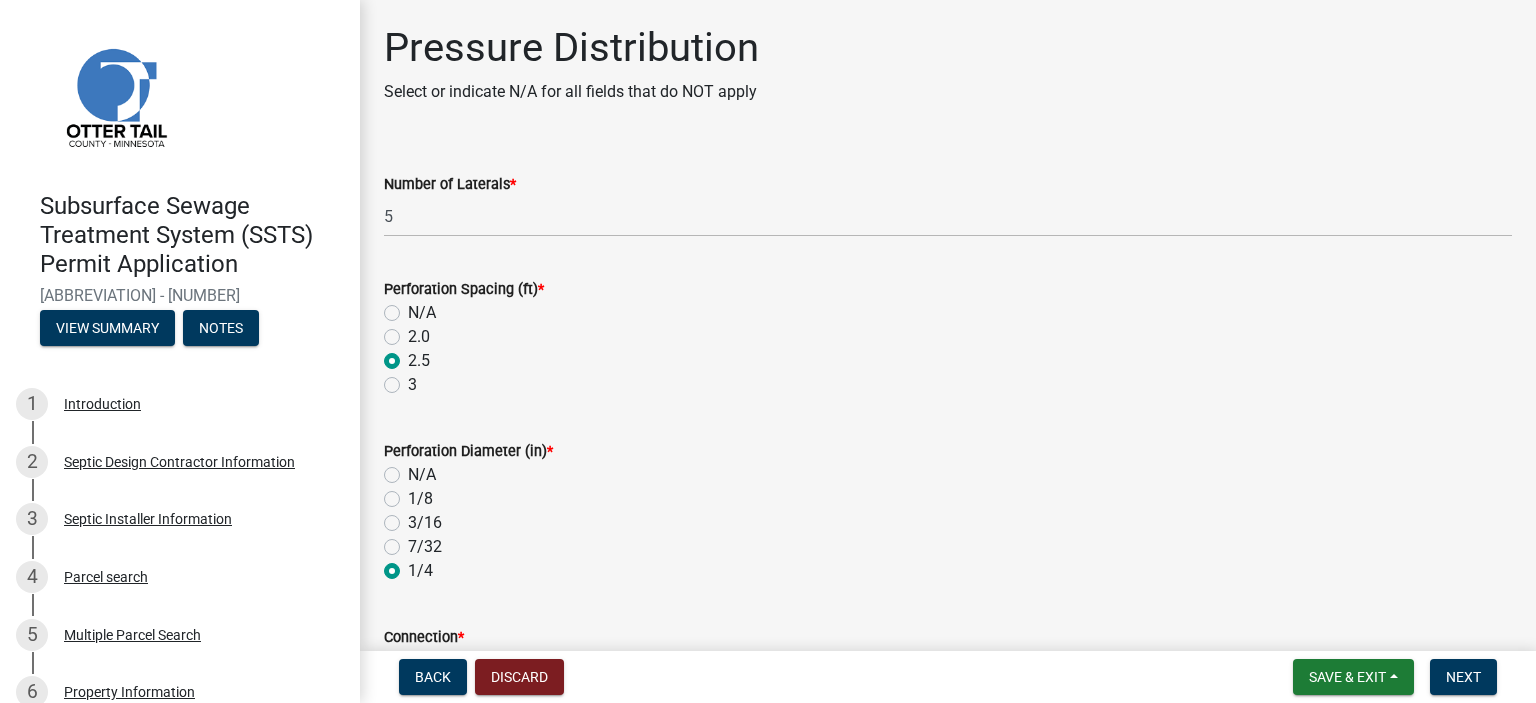 scroll, scrollTop: 562, scrollLeft: 0, axis: vertical 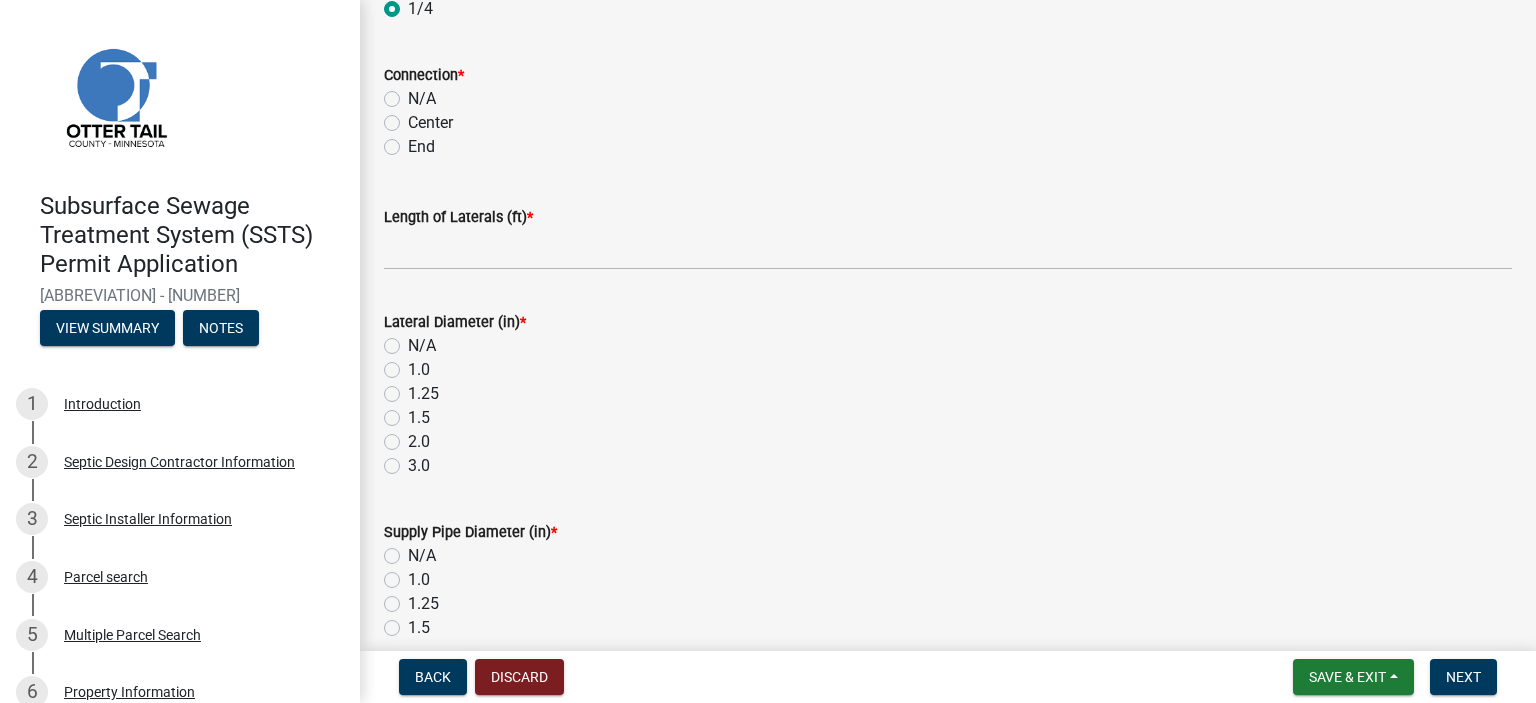 click on "End" 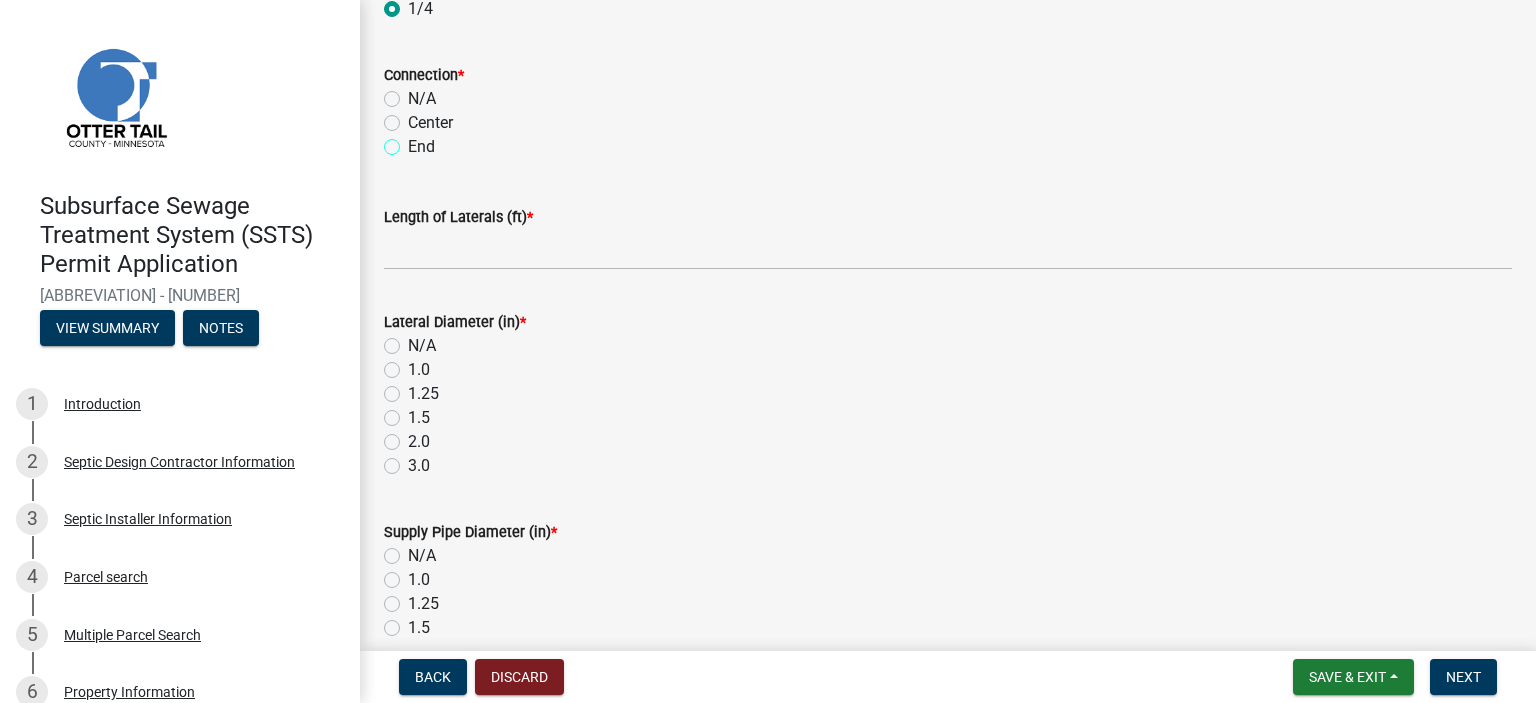 click on "End" at bounding box center (414, 141) 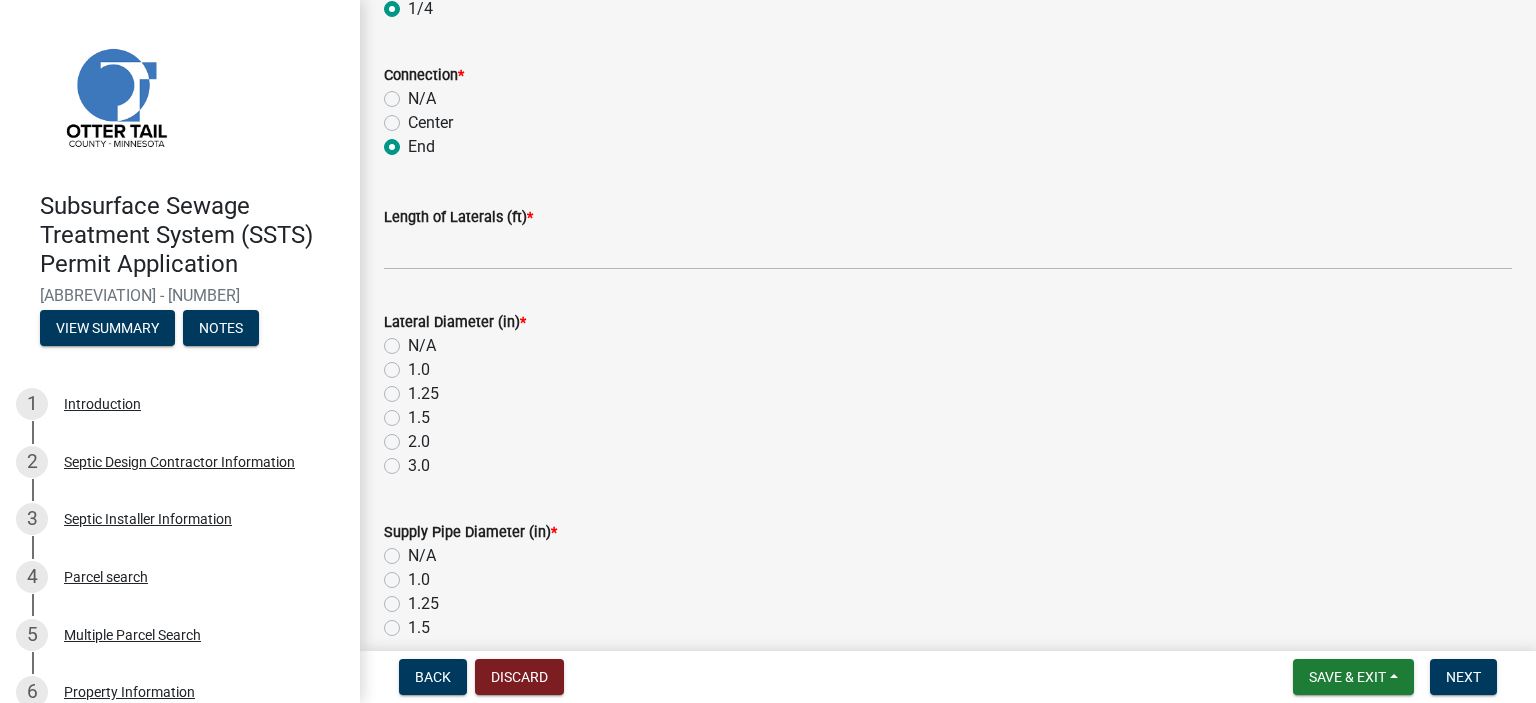 radio on "true" 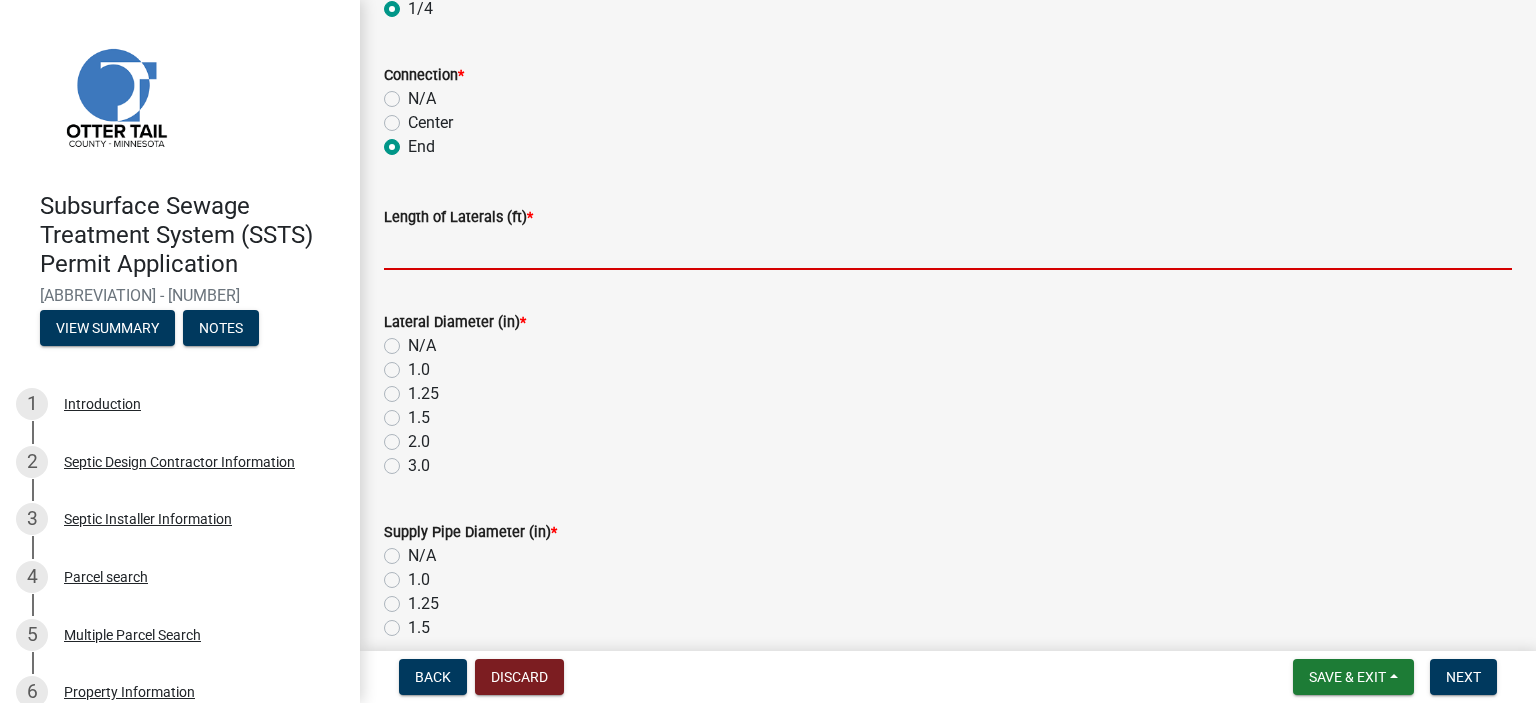 click on "Length of Laterals (ft)  *" at bounding box center [948, 249] 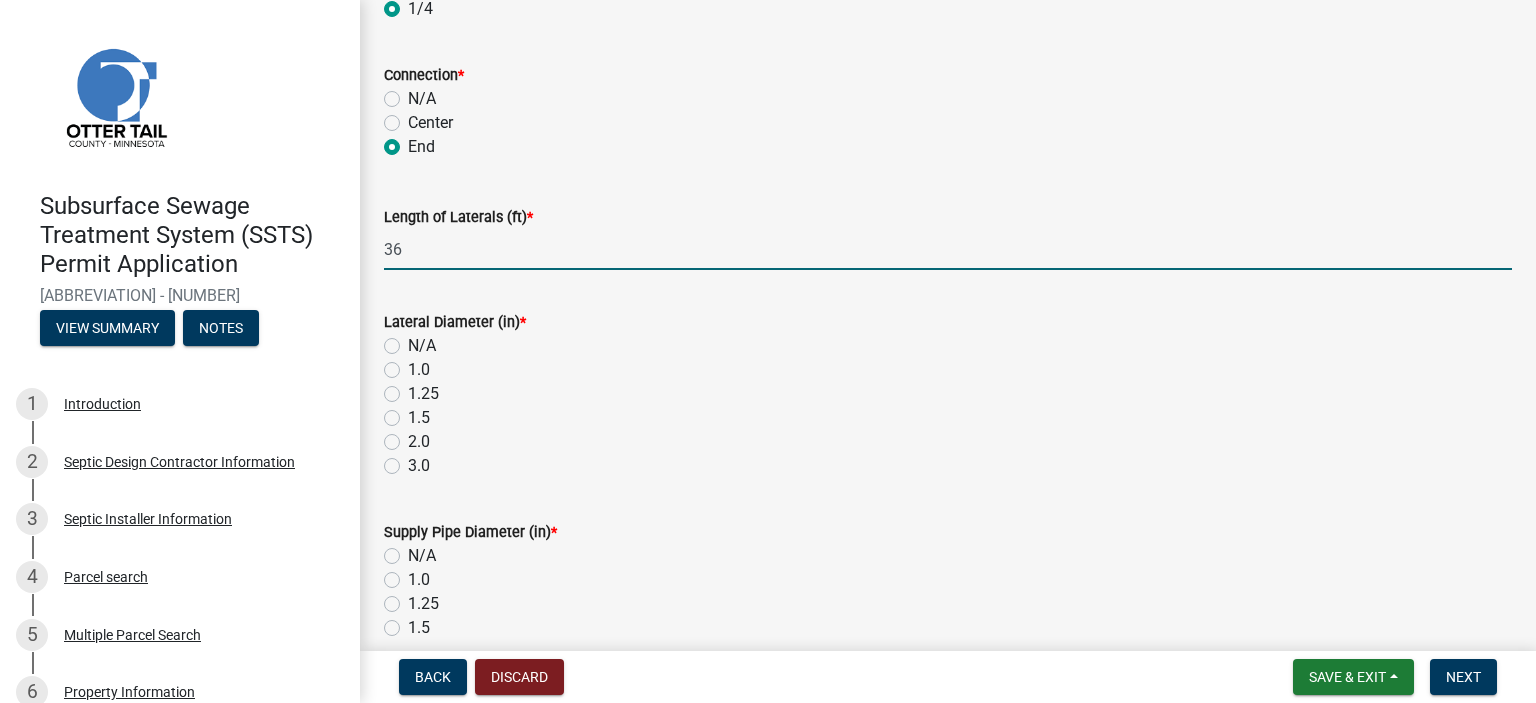 type on "36" 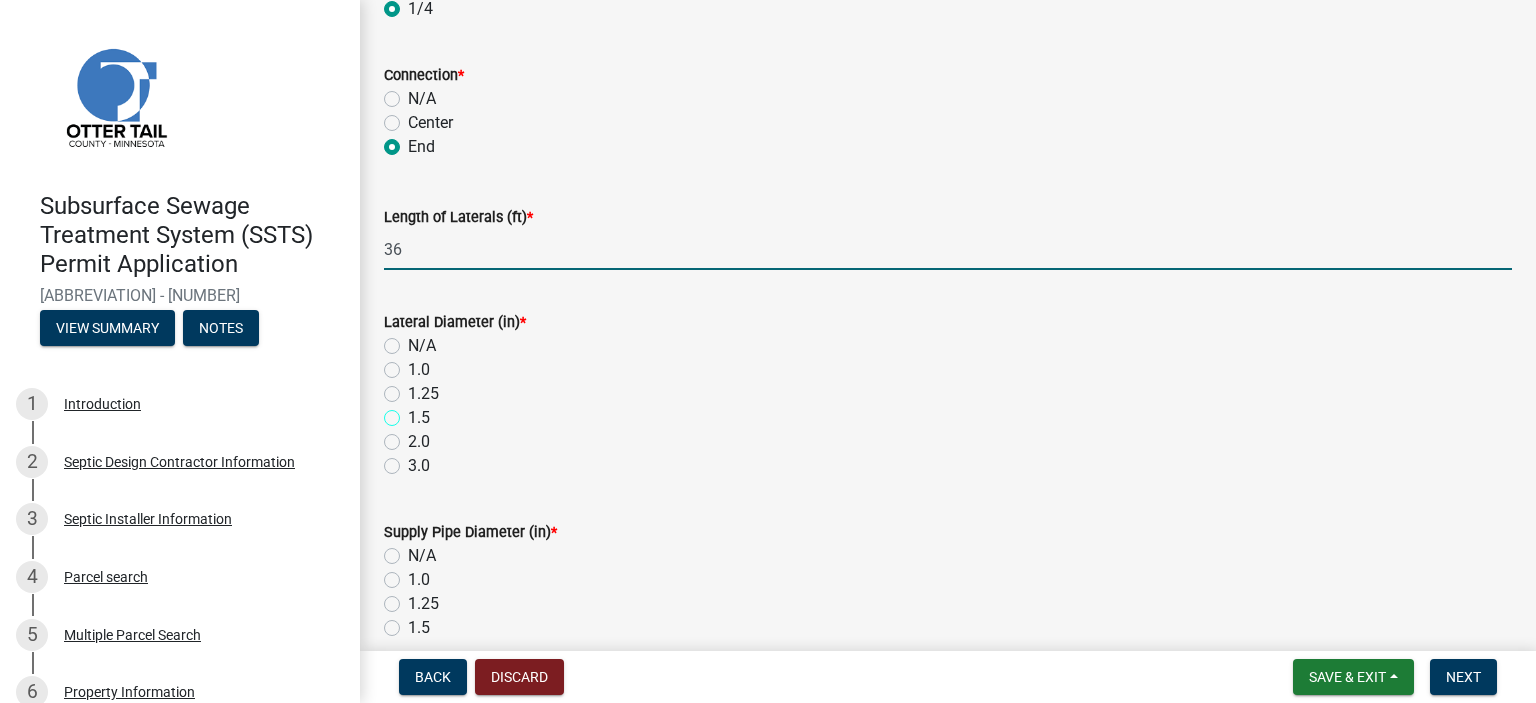 click on "1.5" at bounding box center (414, 412) 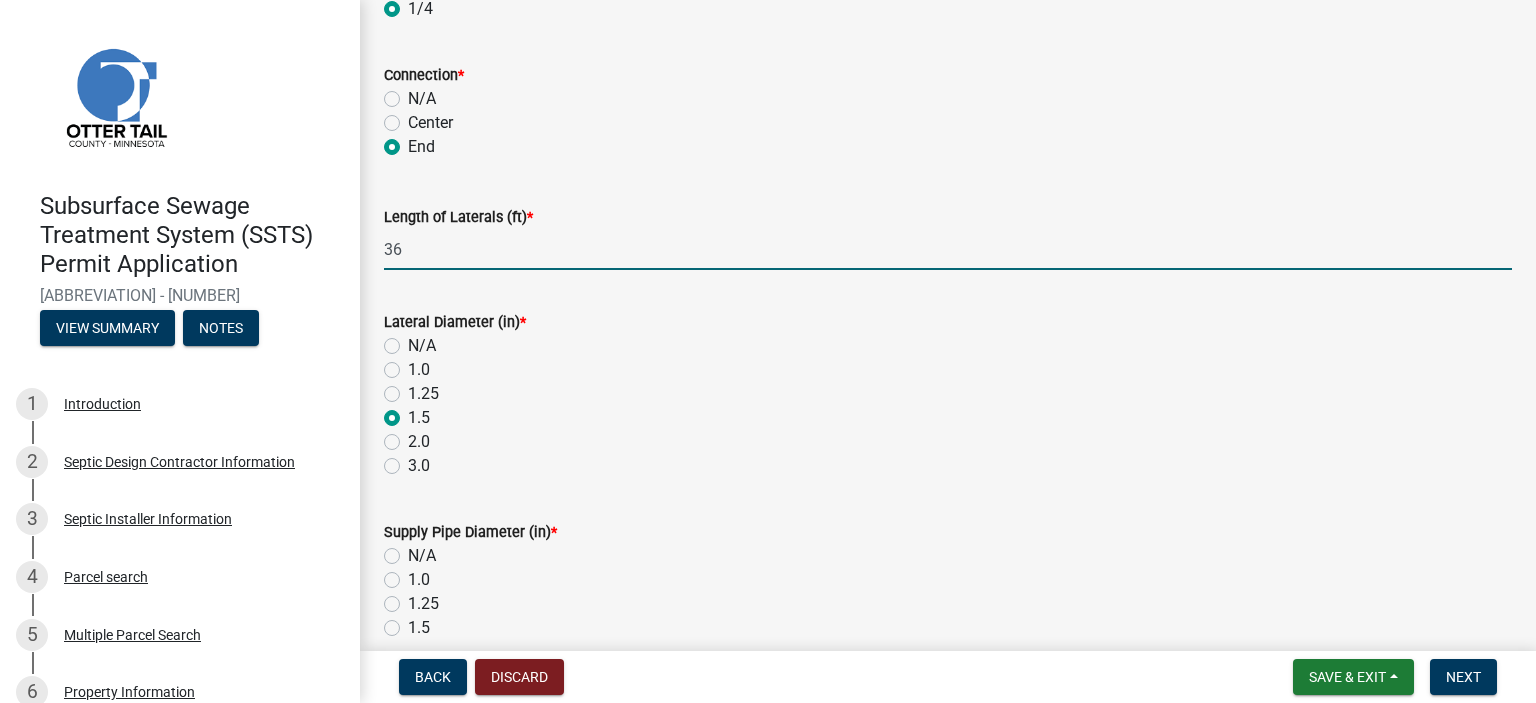 radio on "true" 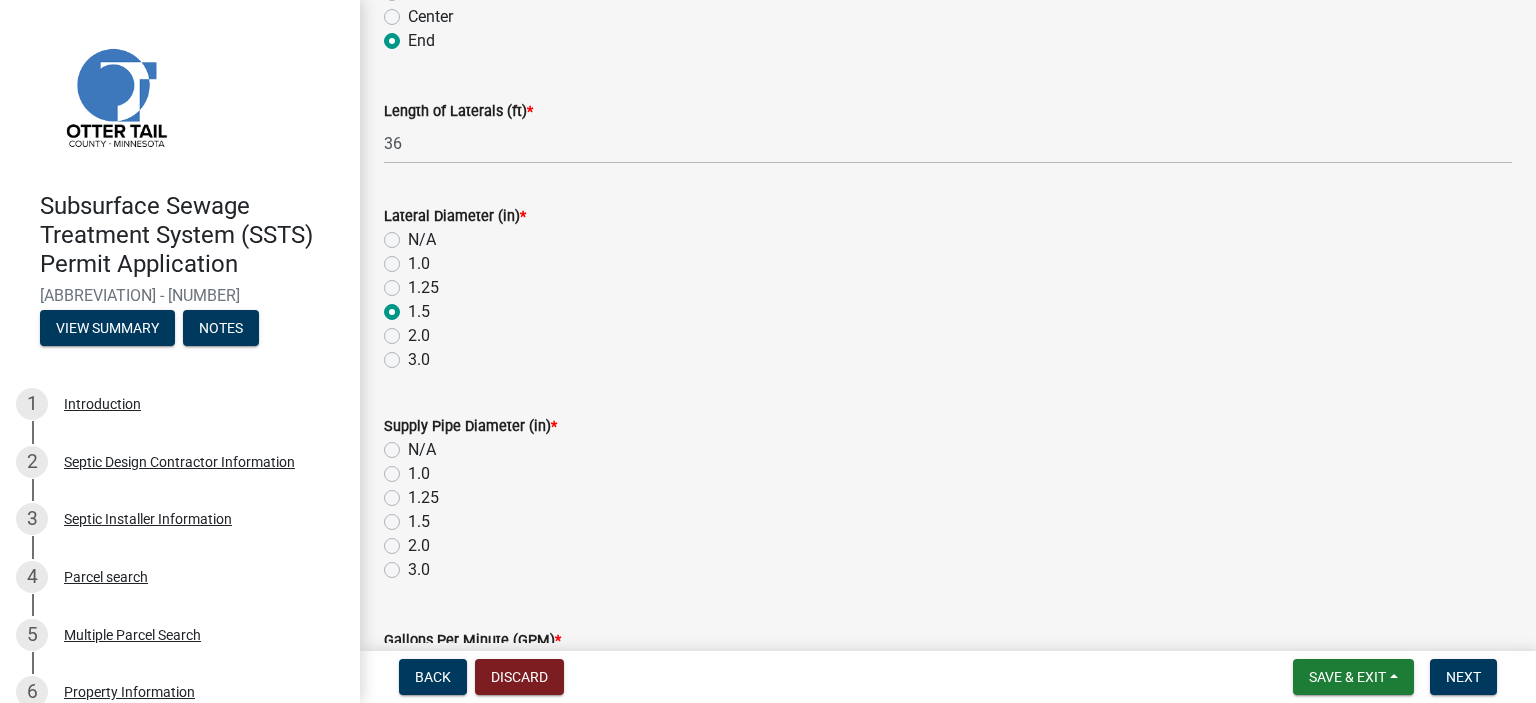 scroll, scrollTop: 670, scrollLeft: 0, axis: vertical 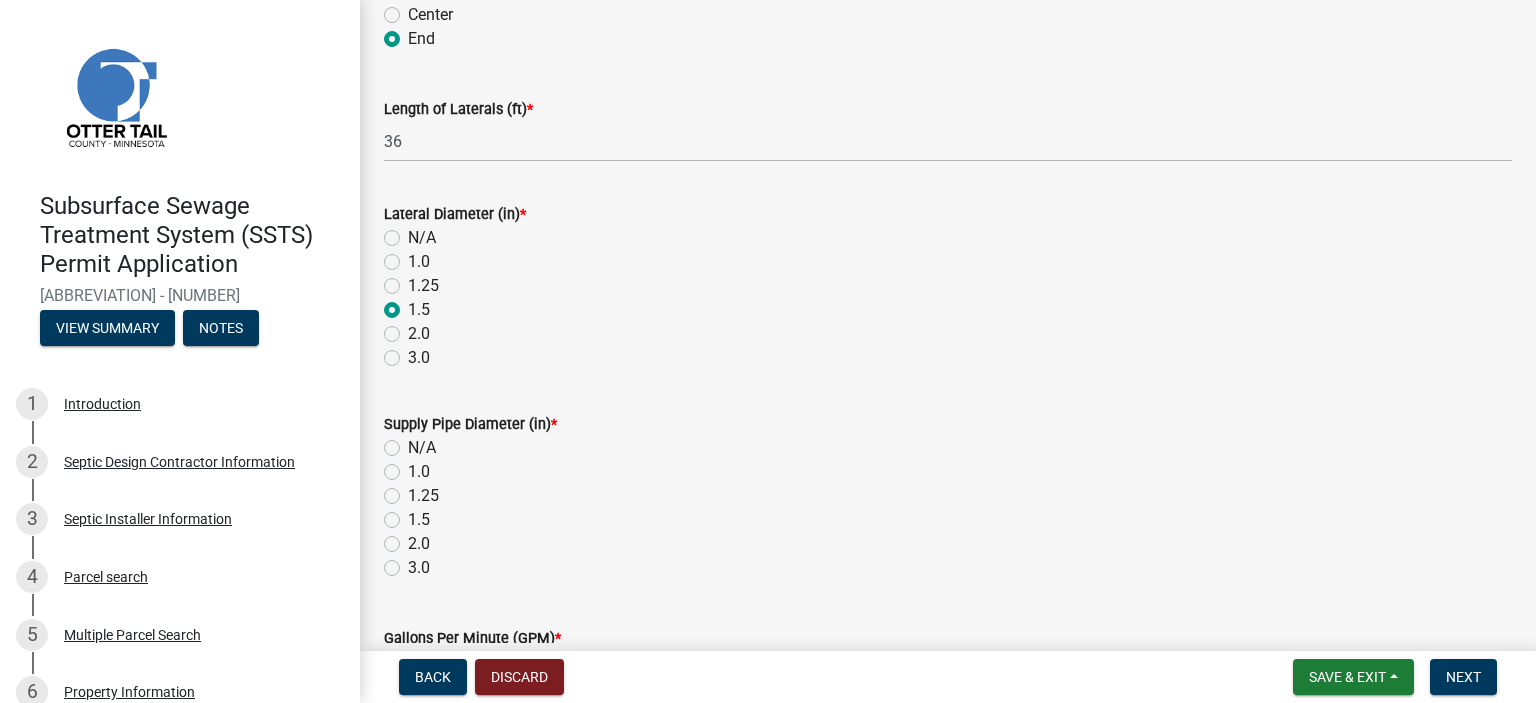 click on "2.0" 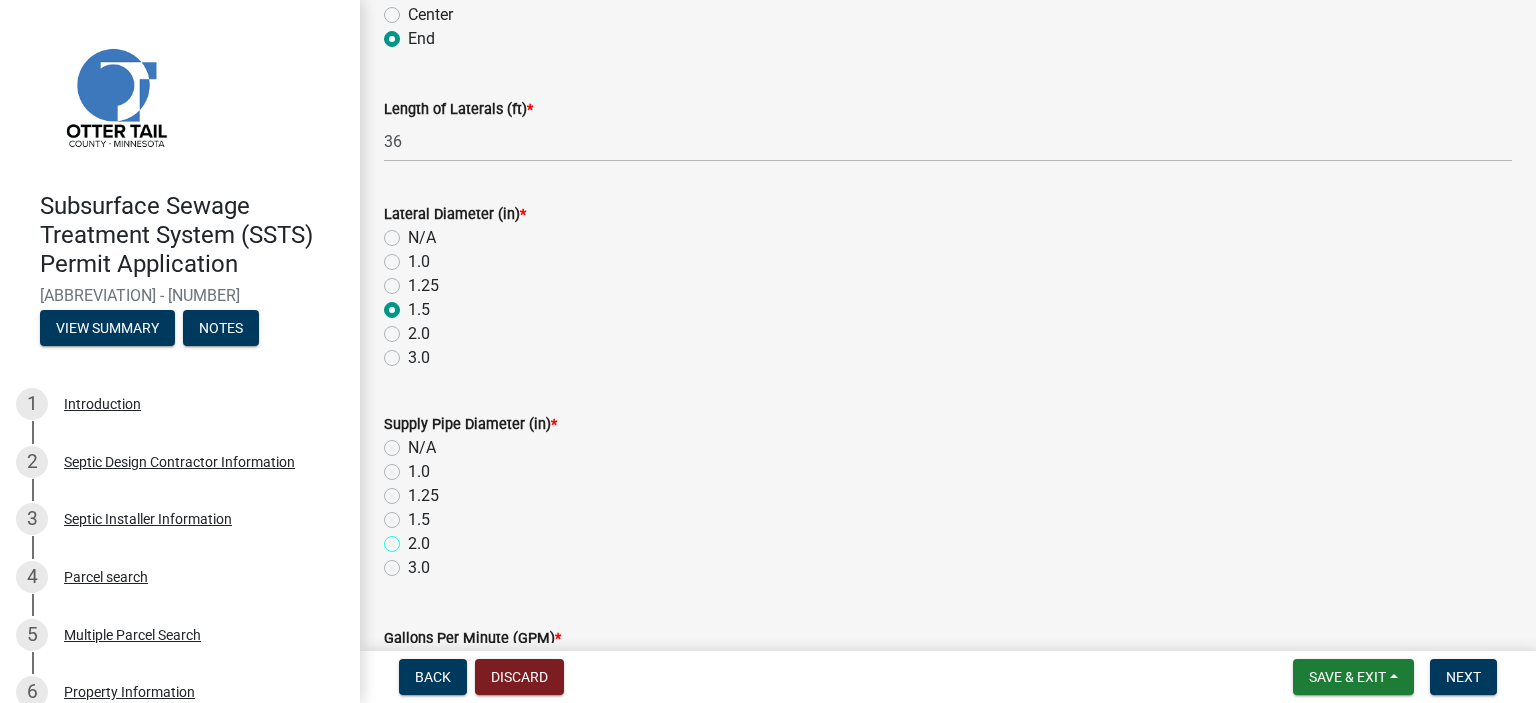 click on "2.0" at bounding box center (414, 538) 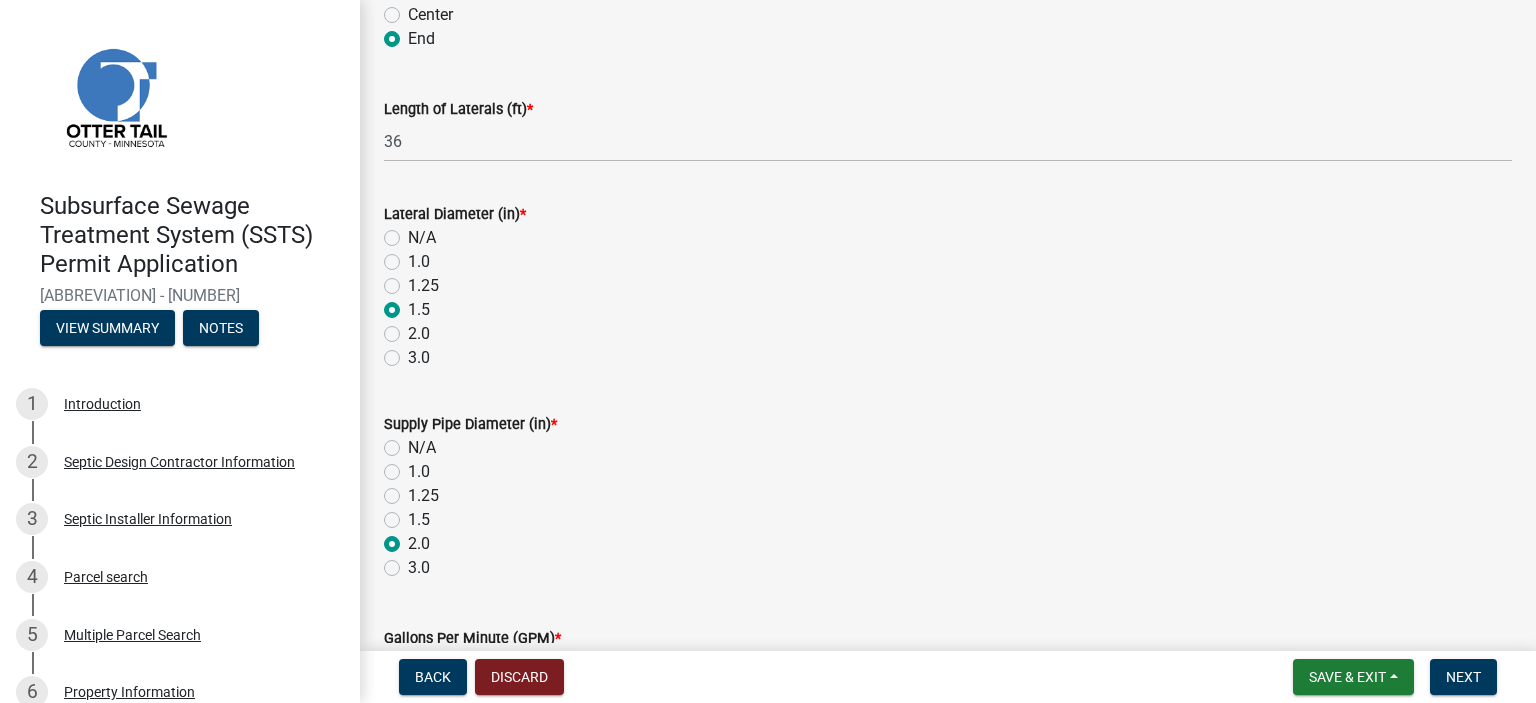 radio on "true" 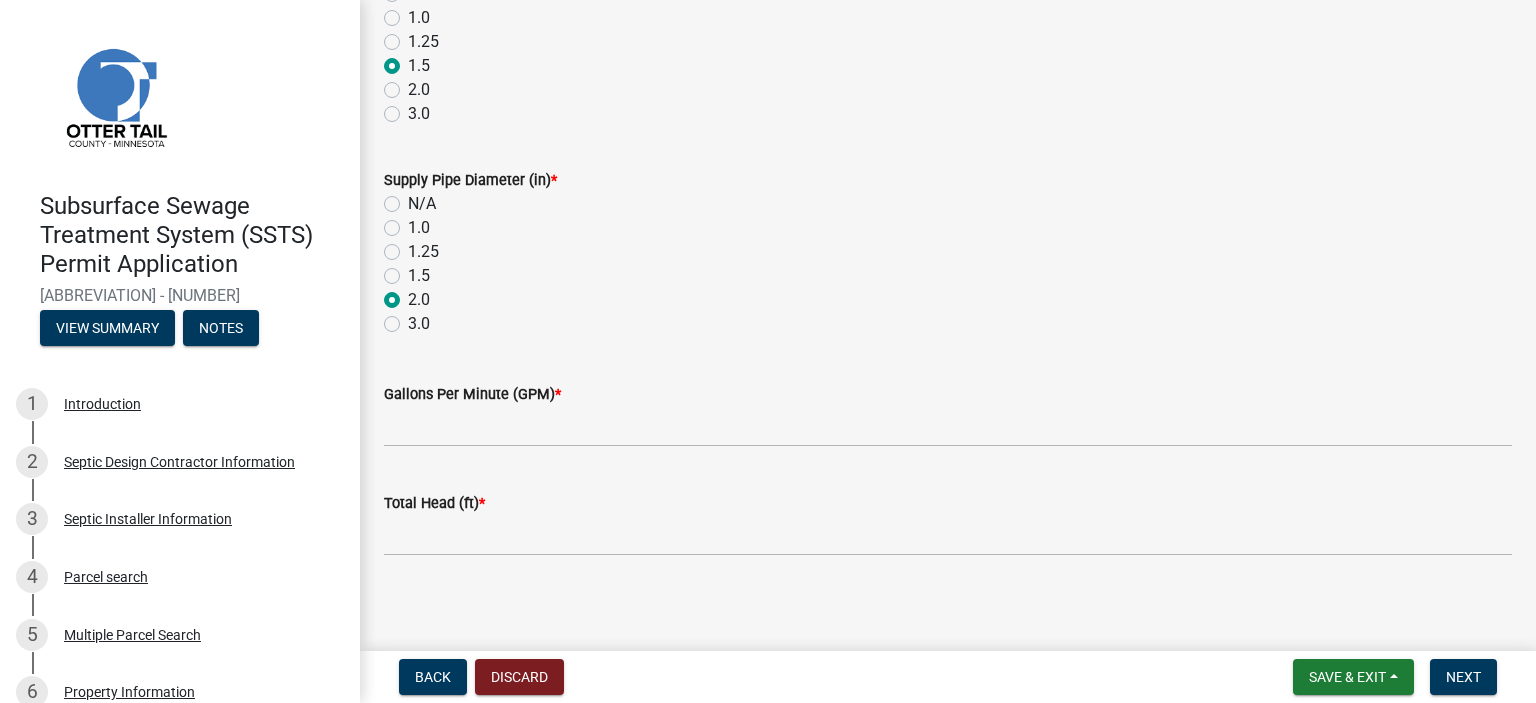 scroll, scrollTop: 920, scrollLeft: 0, axis: vertical 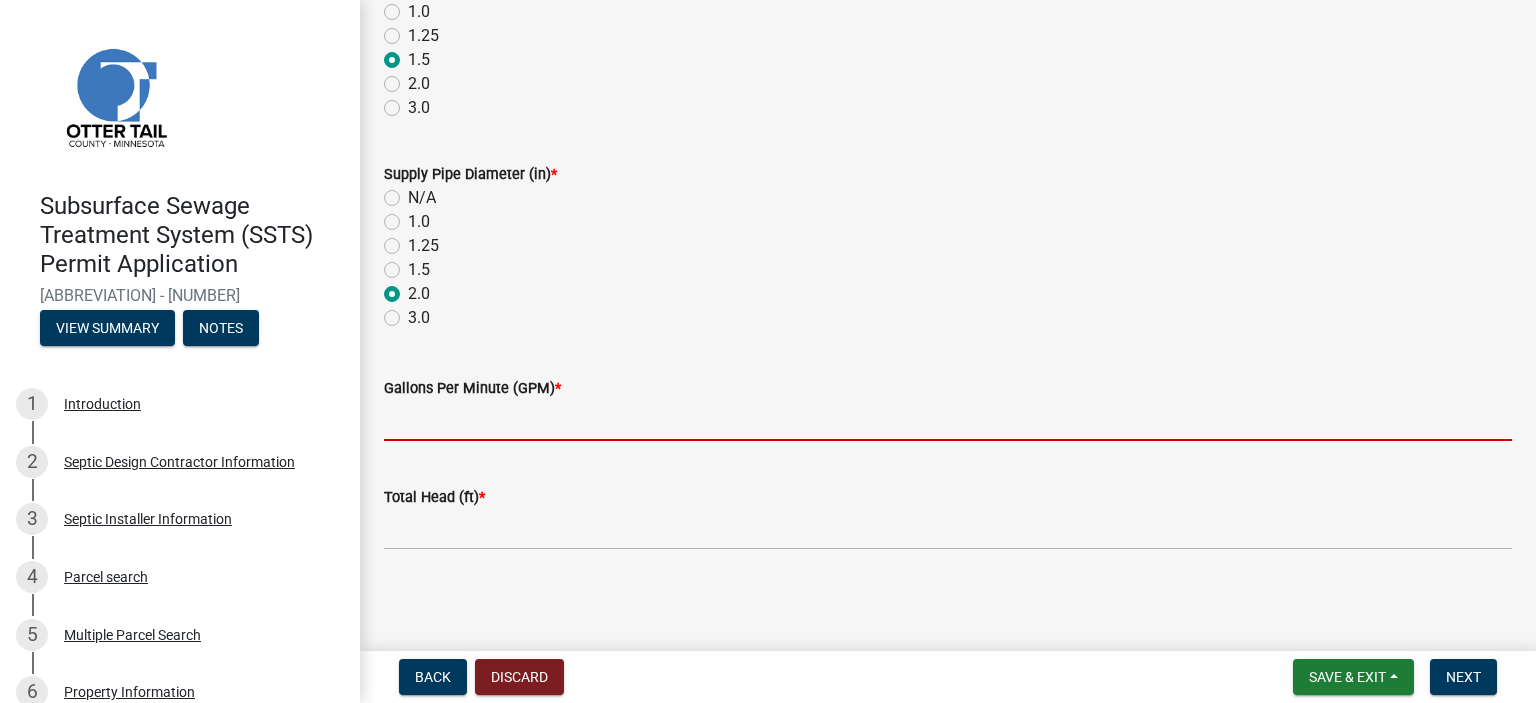 click on "Gallons Per Minute (GPM)  *" at bounding box center [948, 420] 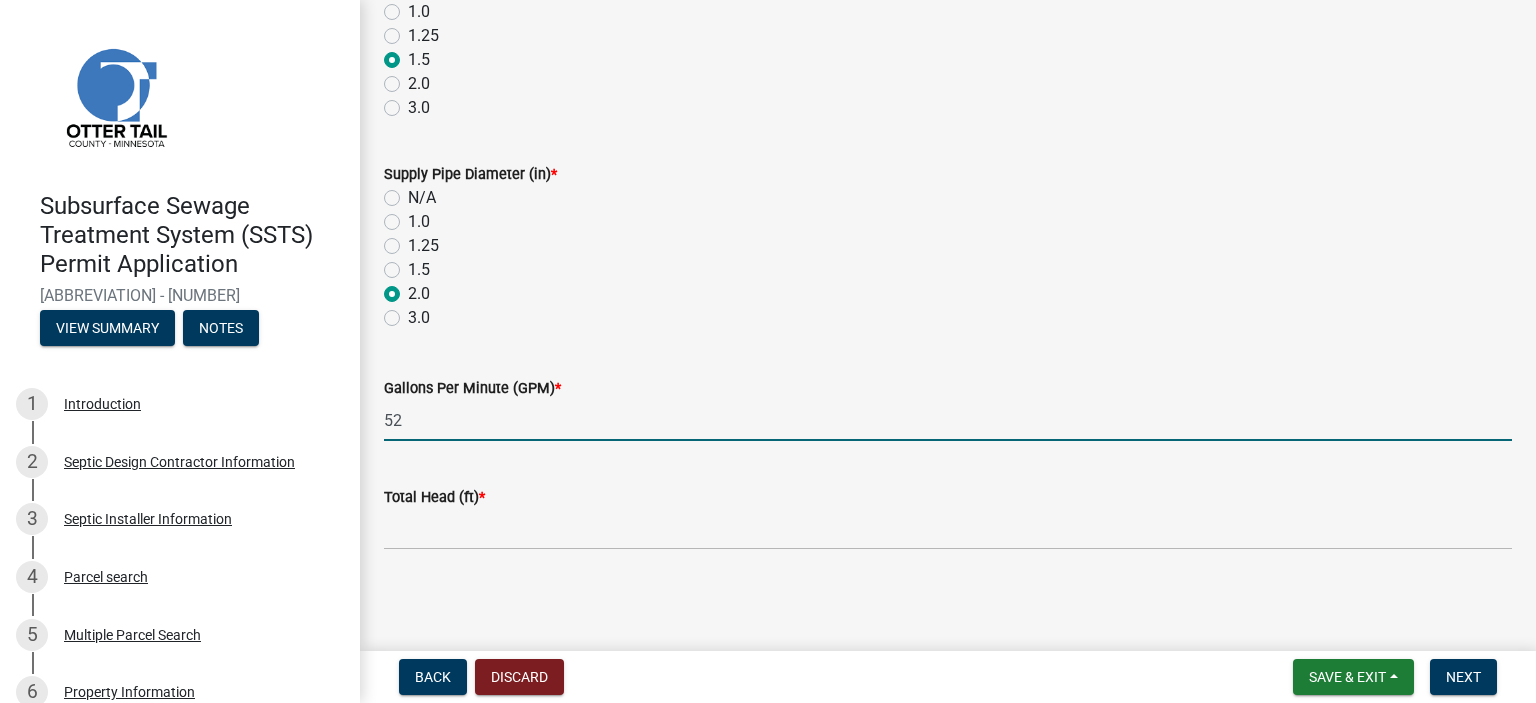 type on "52" 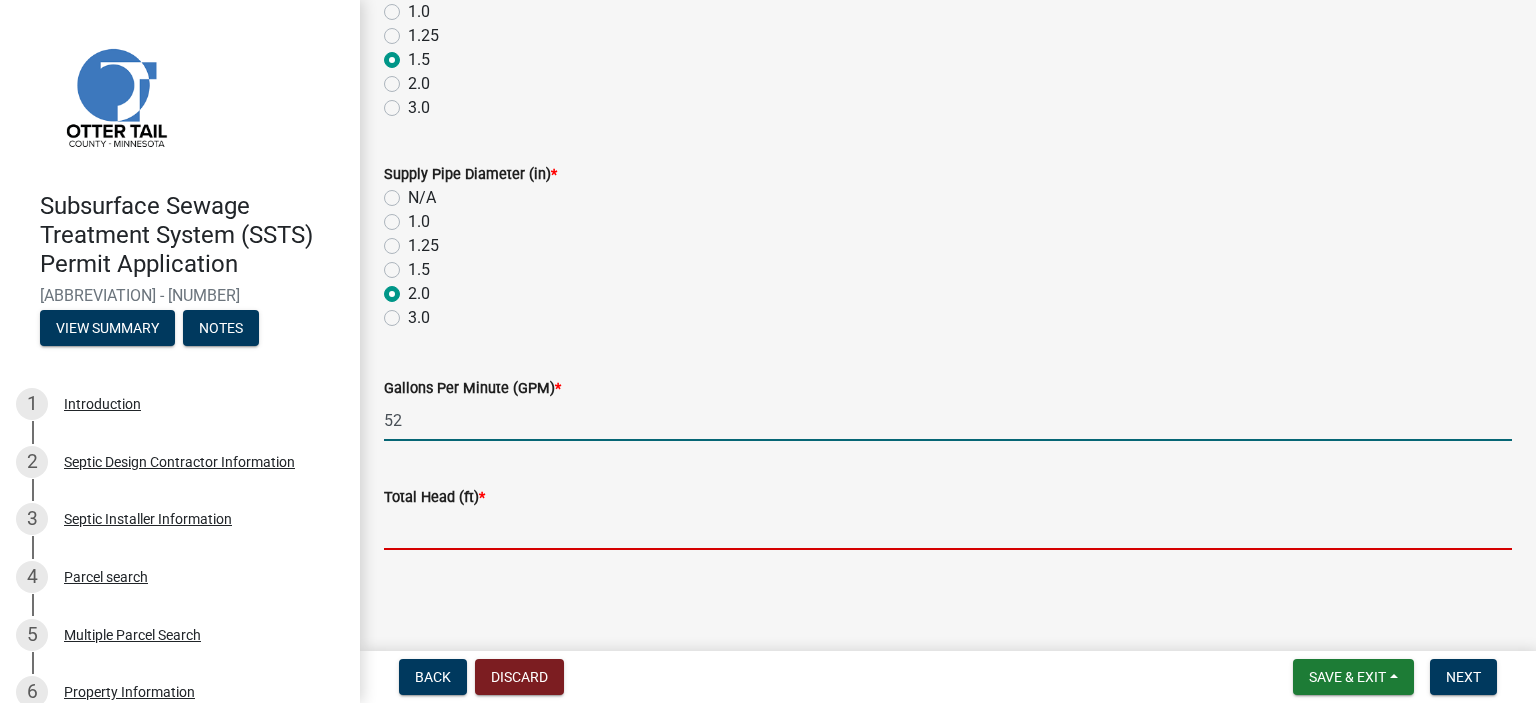 click on "Total Head (ft)  *" at bounding box center (948, 529) 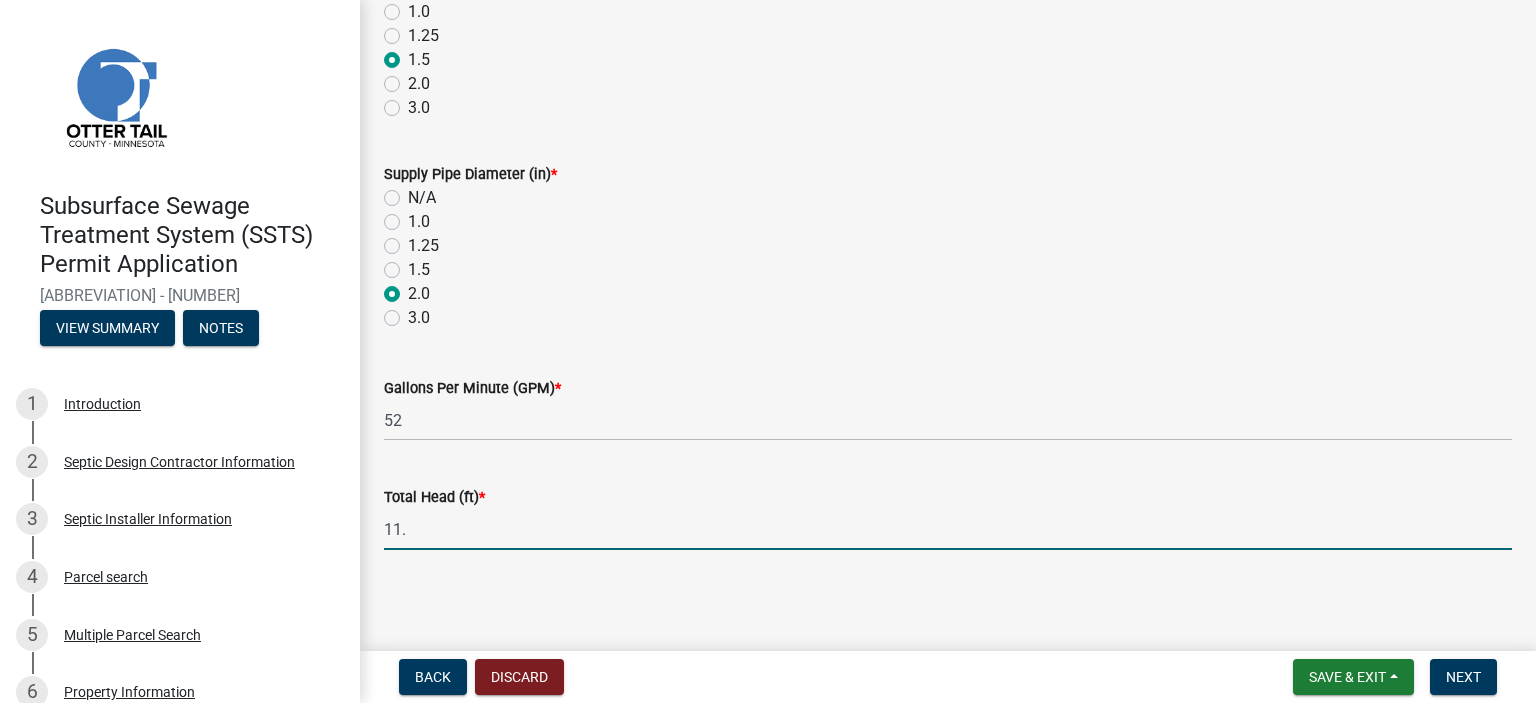 type on "11.4" 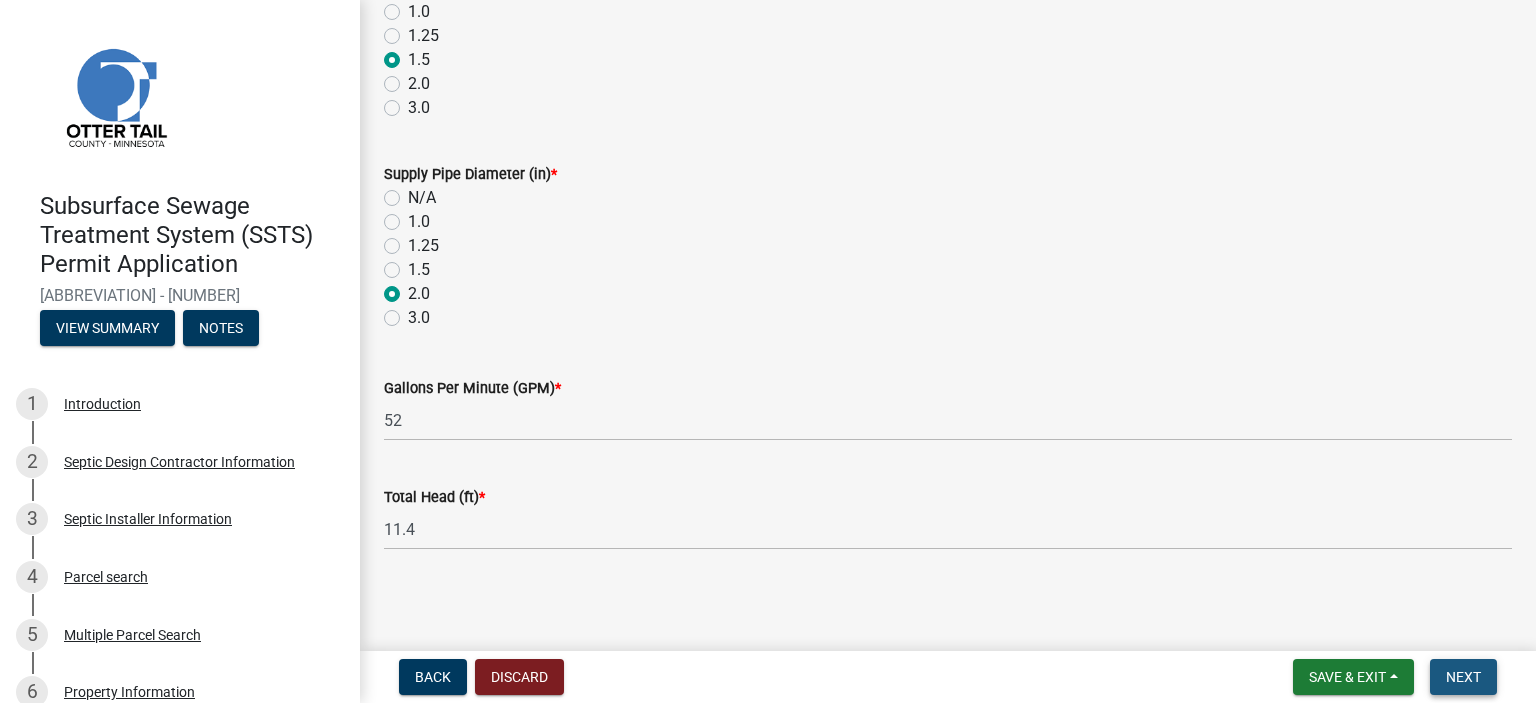 click on "Next" at bounding box center [1463, 677] 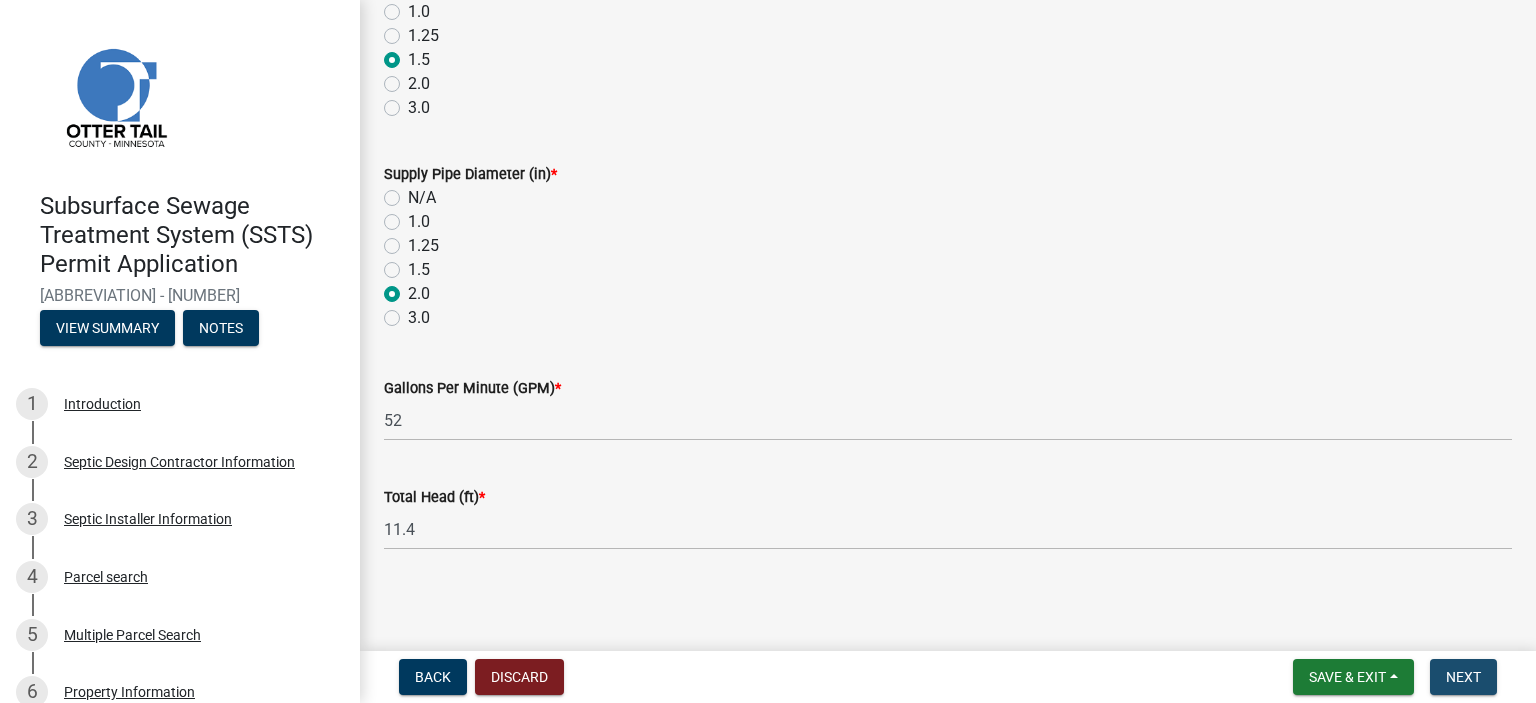 scroll, scrollTop: 0, scrollLeft: 0, axis: both 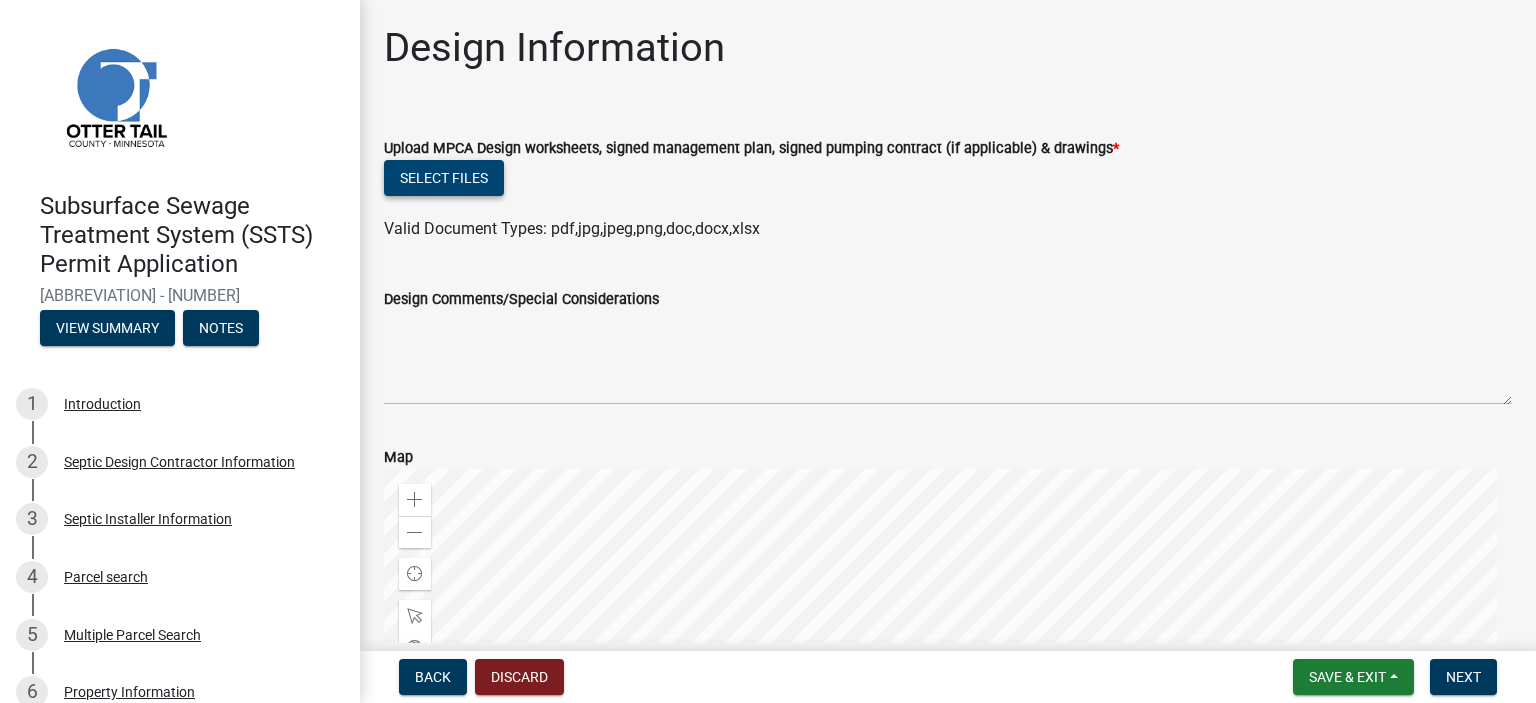 click on "Select files" 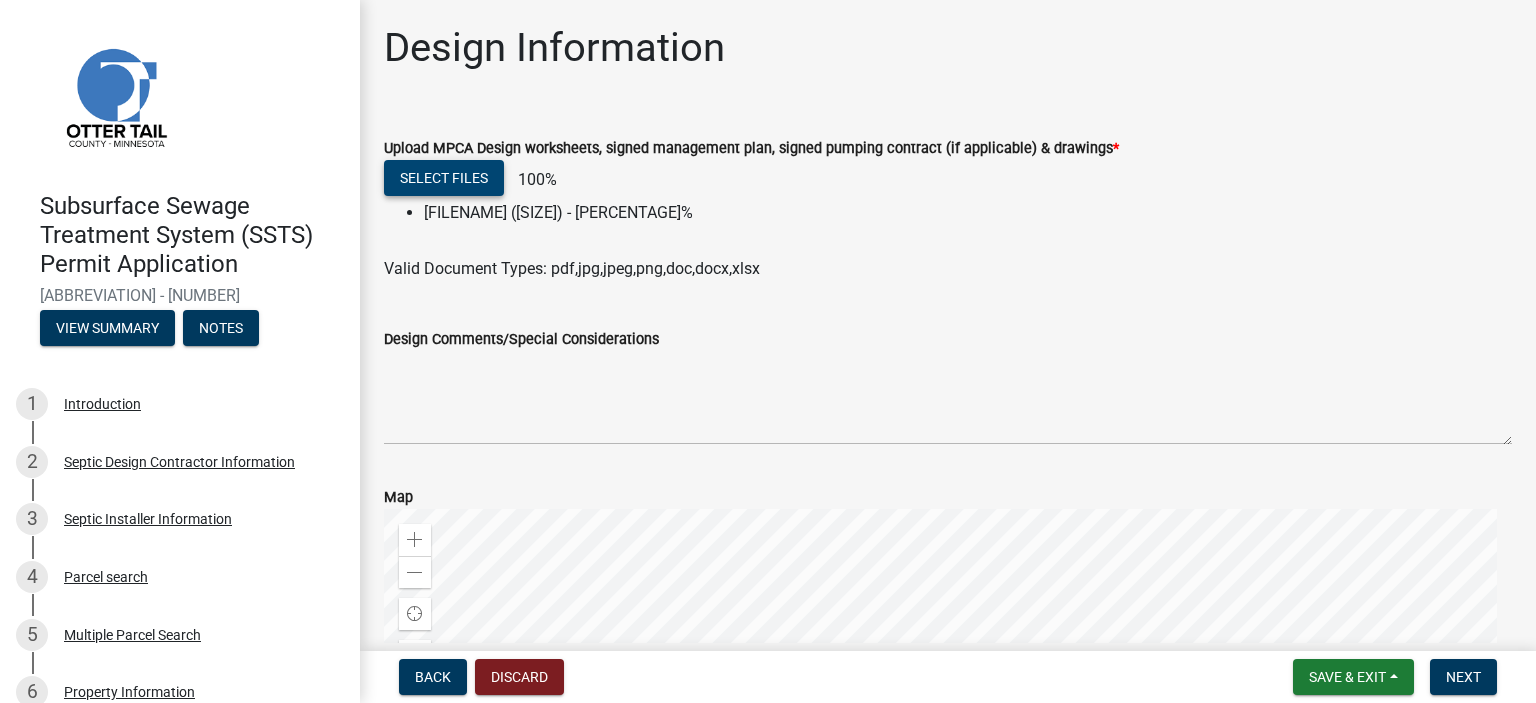 click on "Select files" 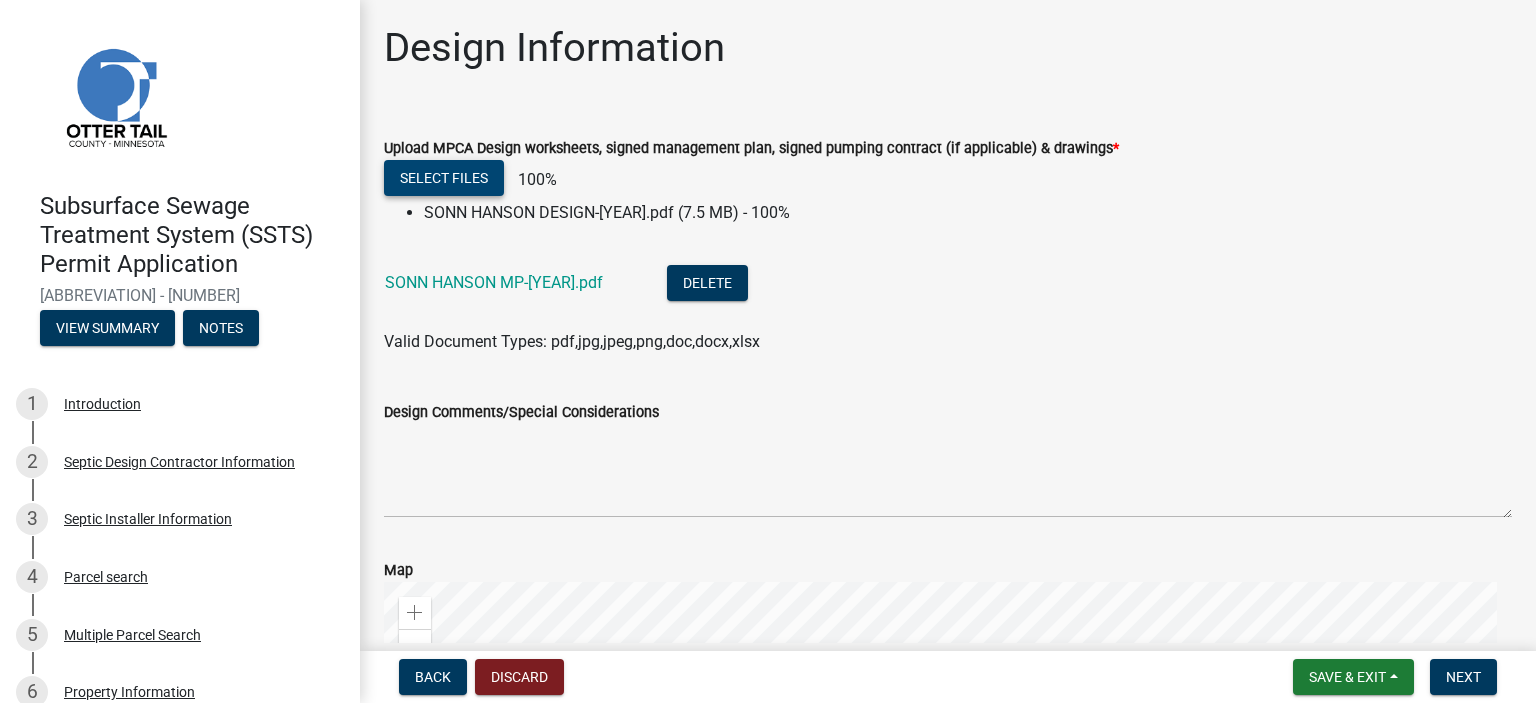 scroll, scrollTop: 535, scrollLeft: 0, axis: vertical 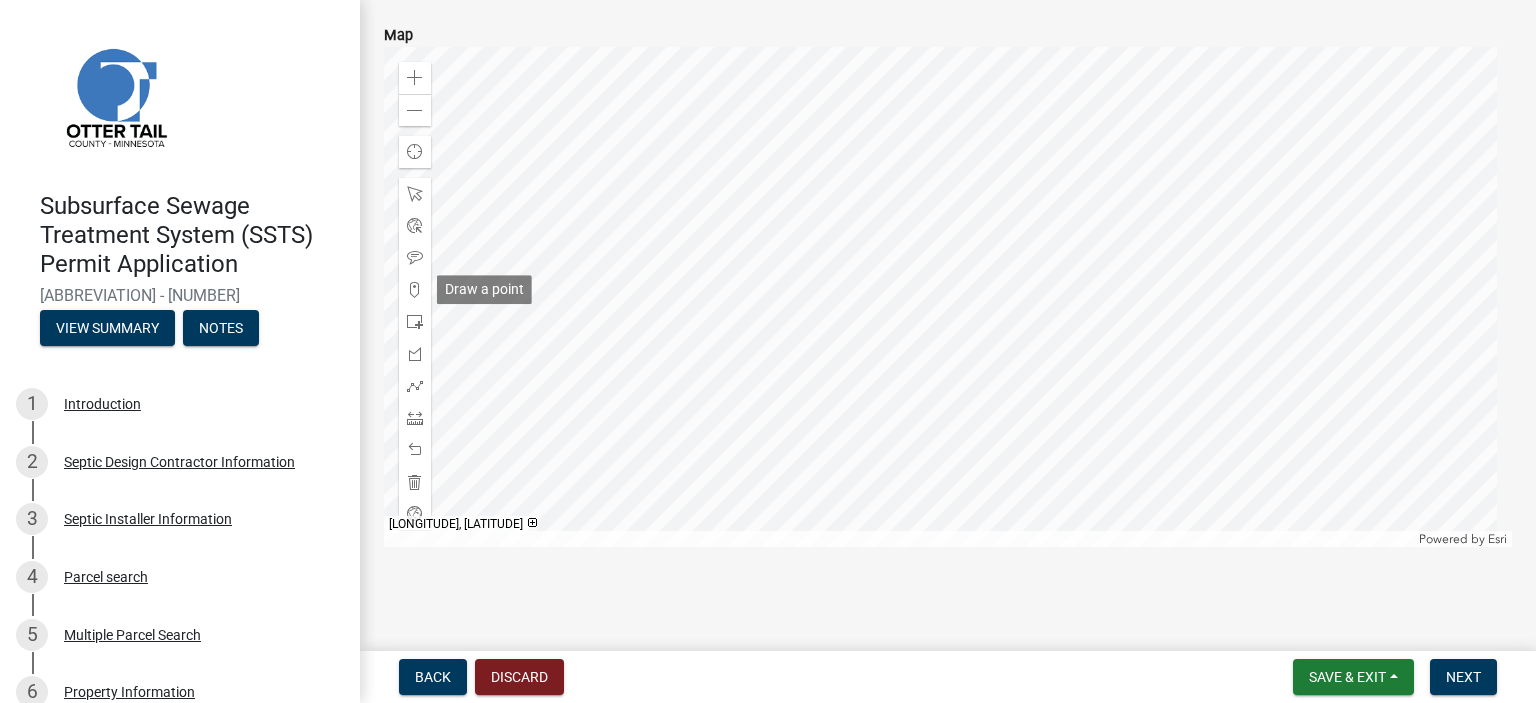 click 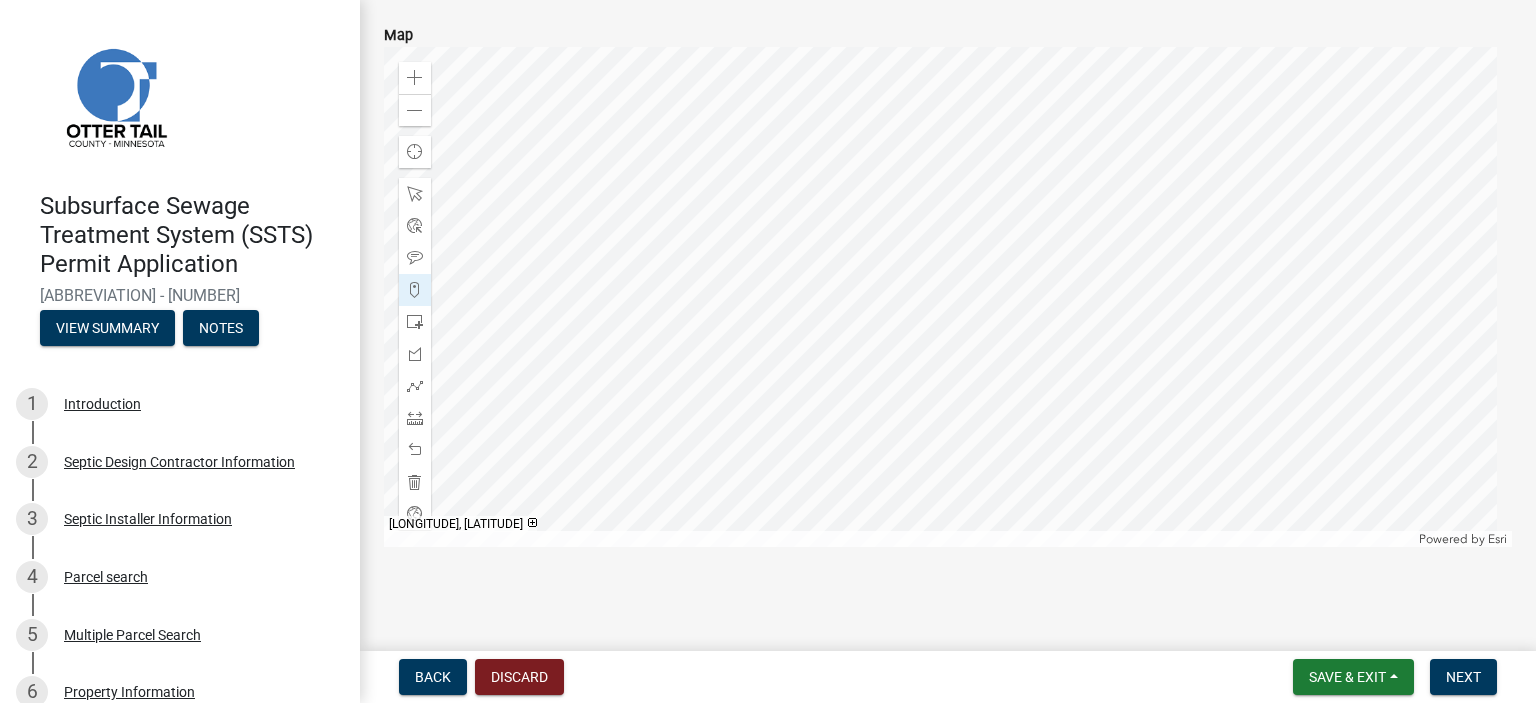 scroll, scrollTop: 568, scrollLeft: 0, axis: vertical 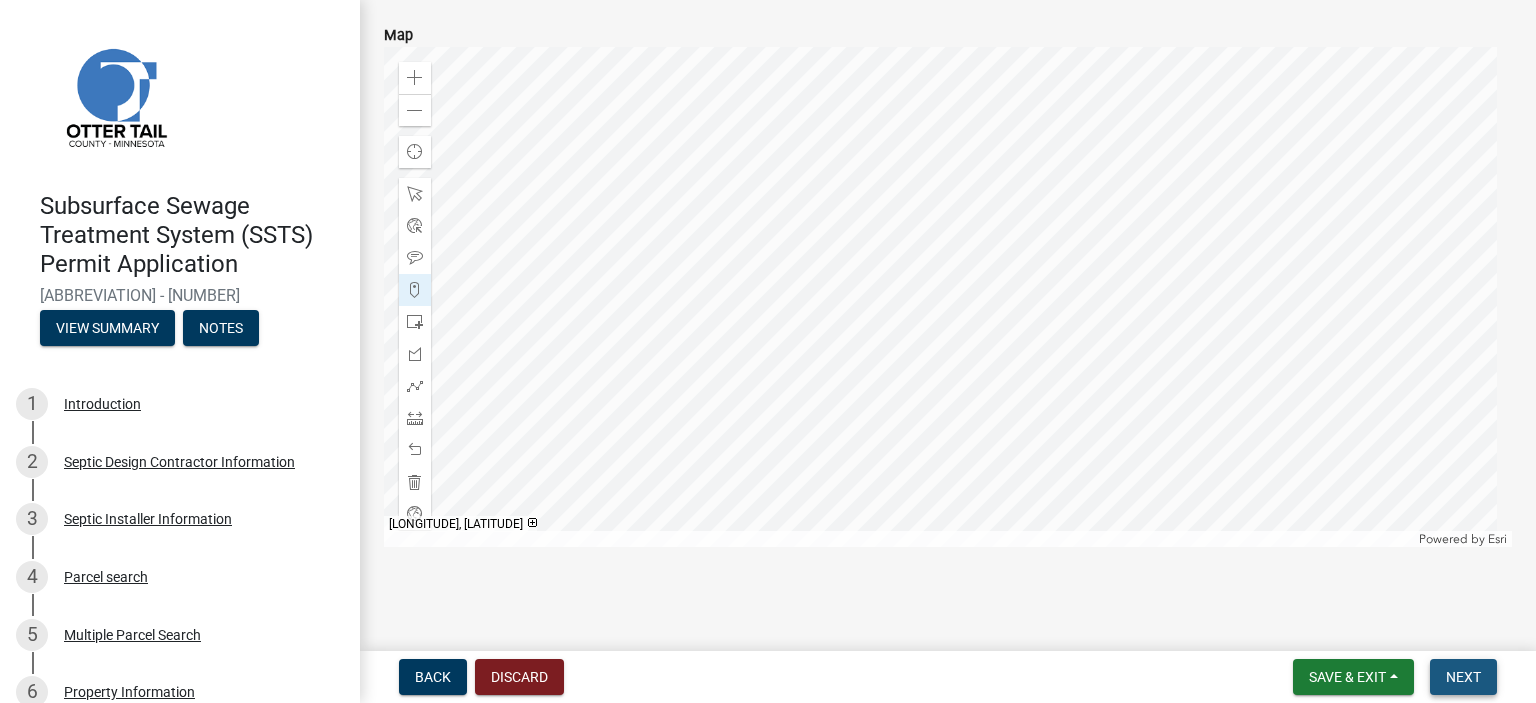 click on "Next" at bounding box center [1463, 677] 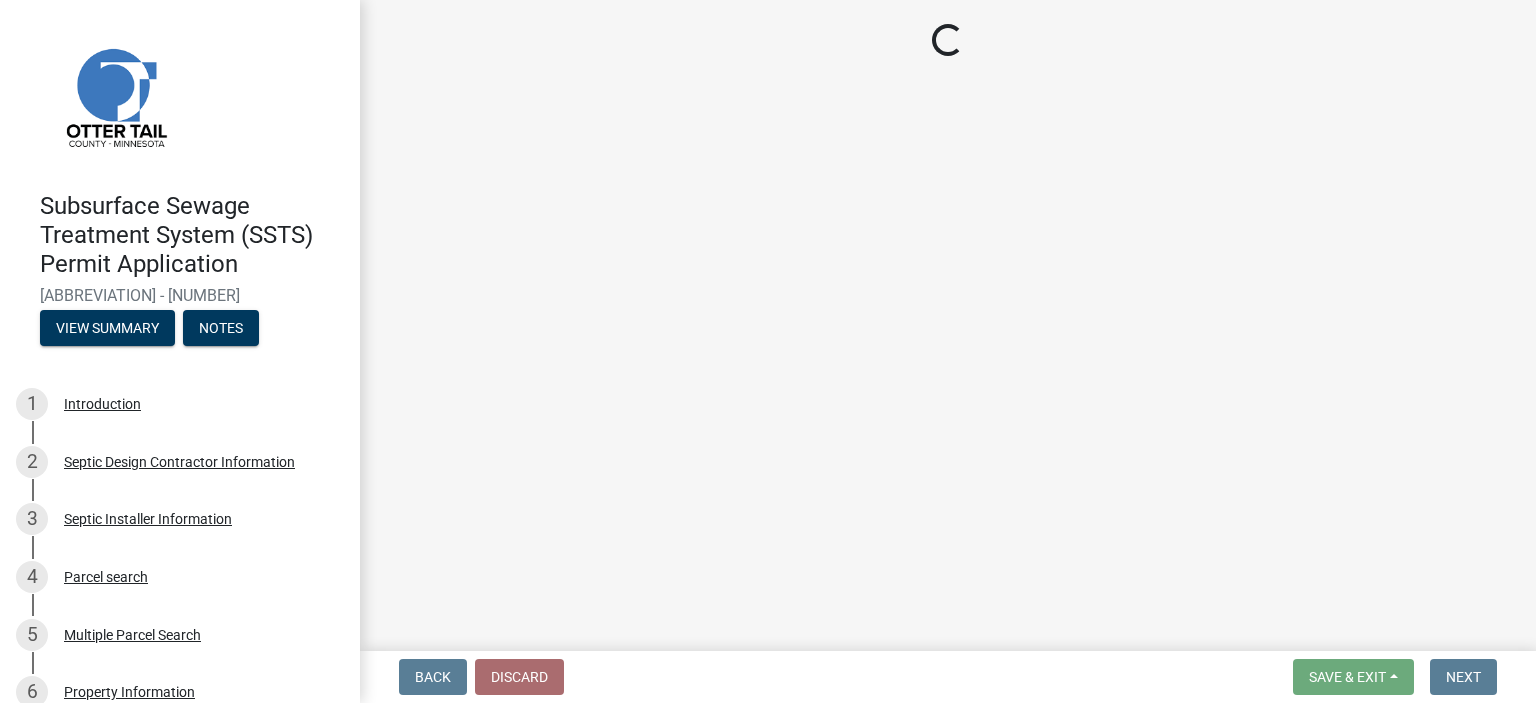 scroll, scrollTop: 0, scrollLeft: 0, axis: both 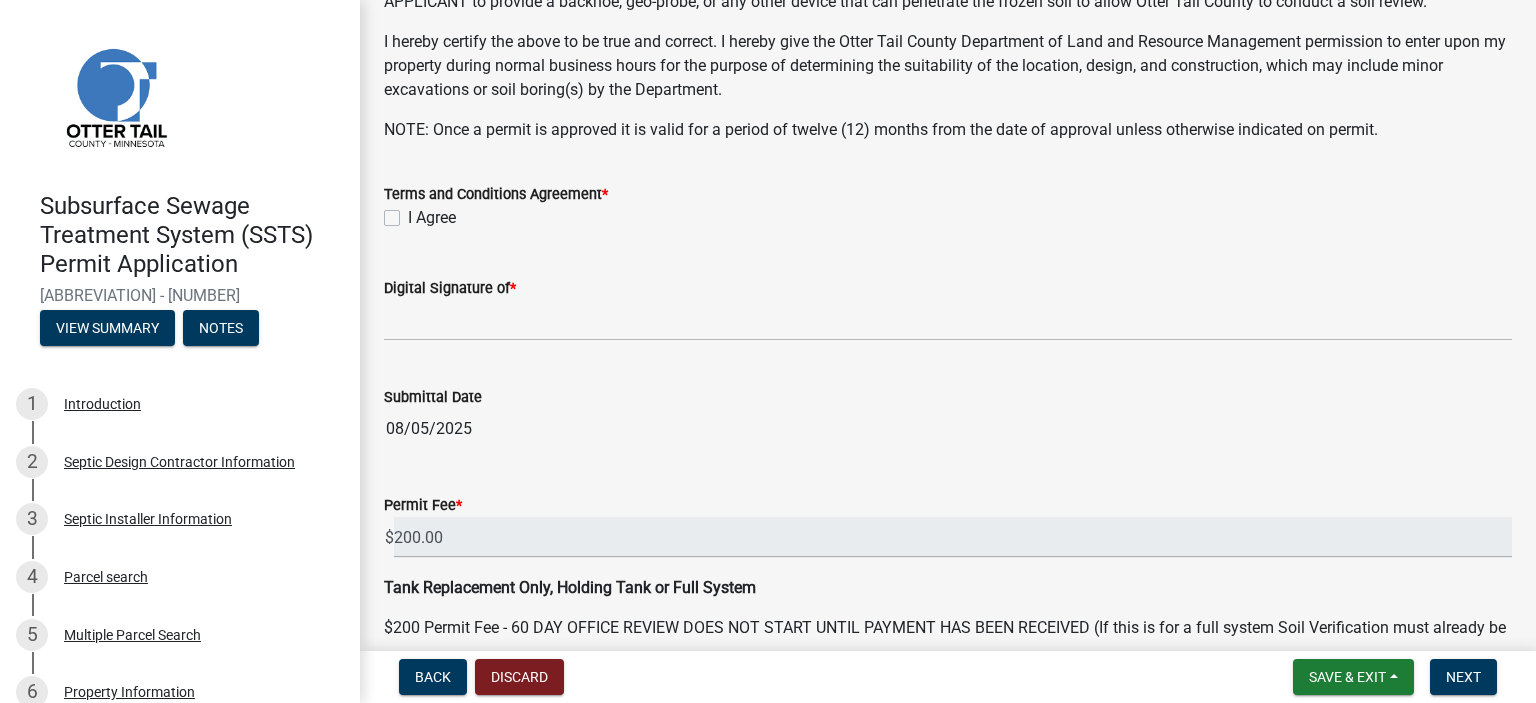 click on "I Agree" 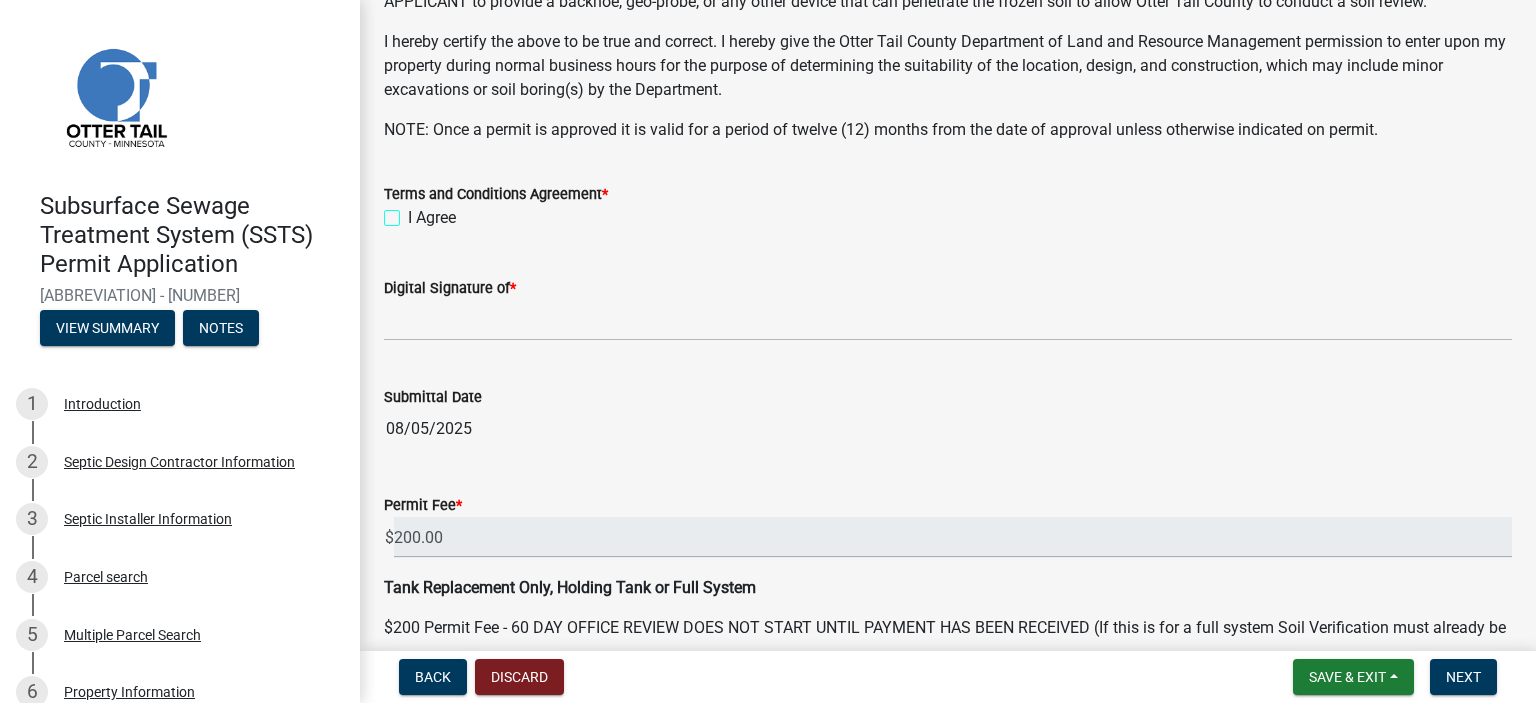 click on "I Agree" at bounding box center [414, 212] 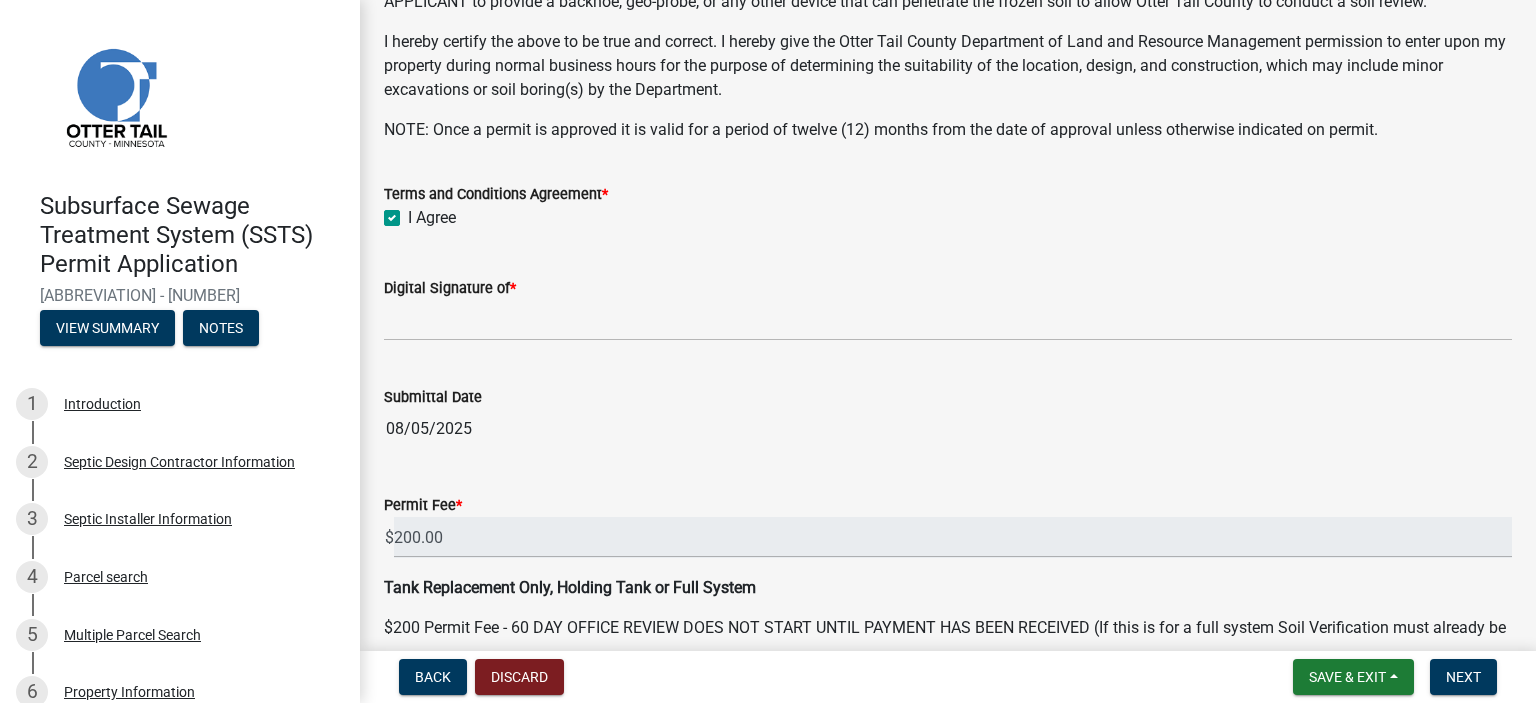 checkbox on "true" 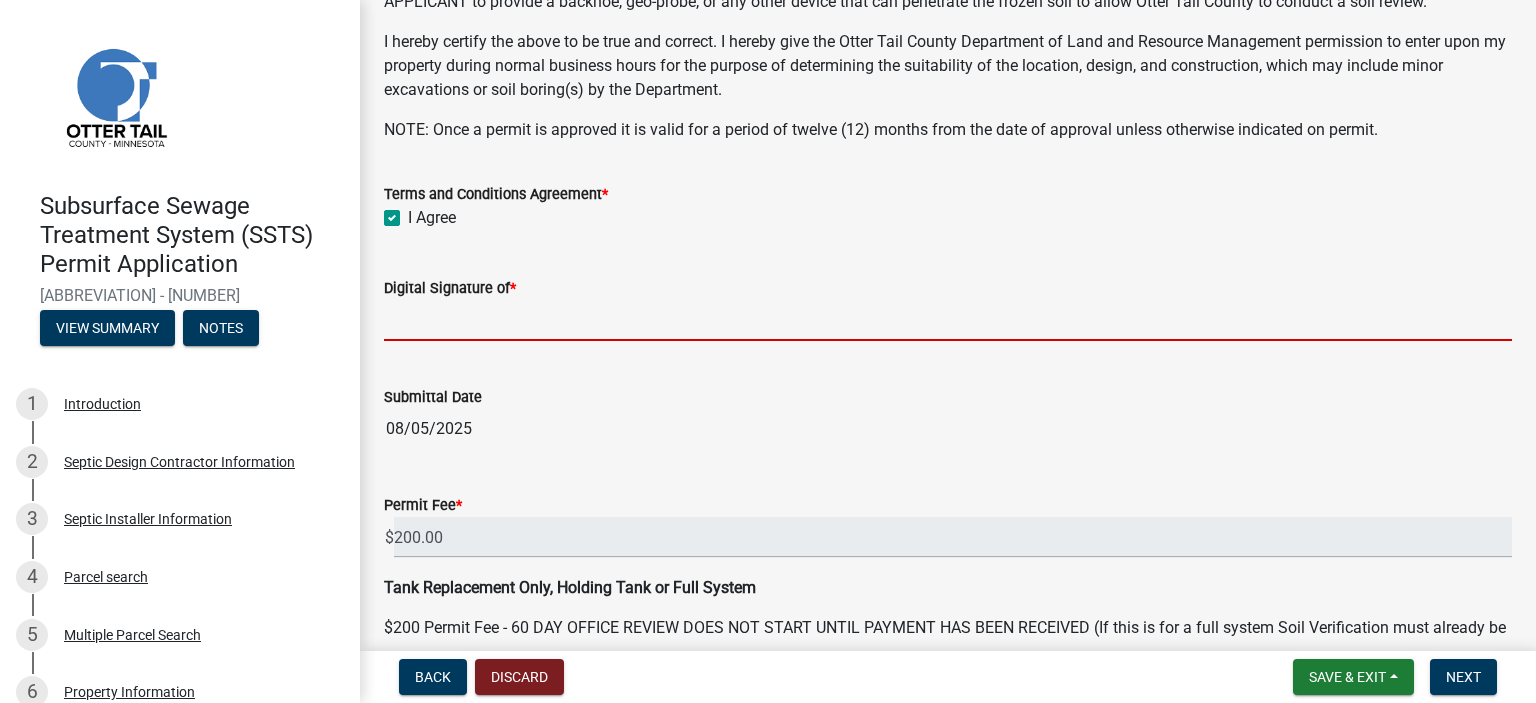 click on "Digital Signature of  *" at bounding box center (948, 320) 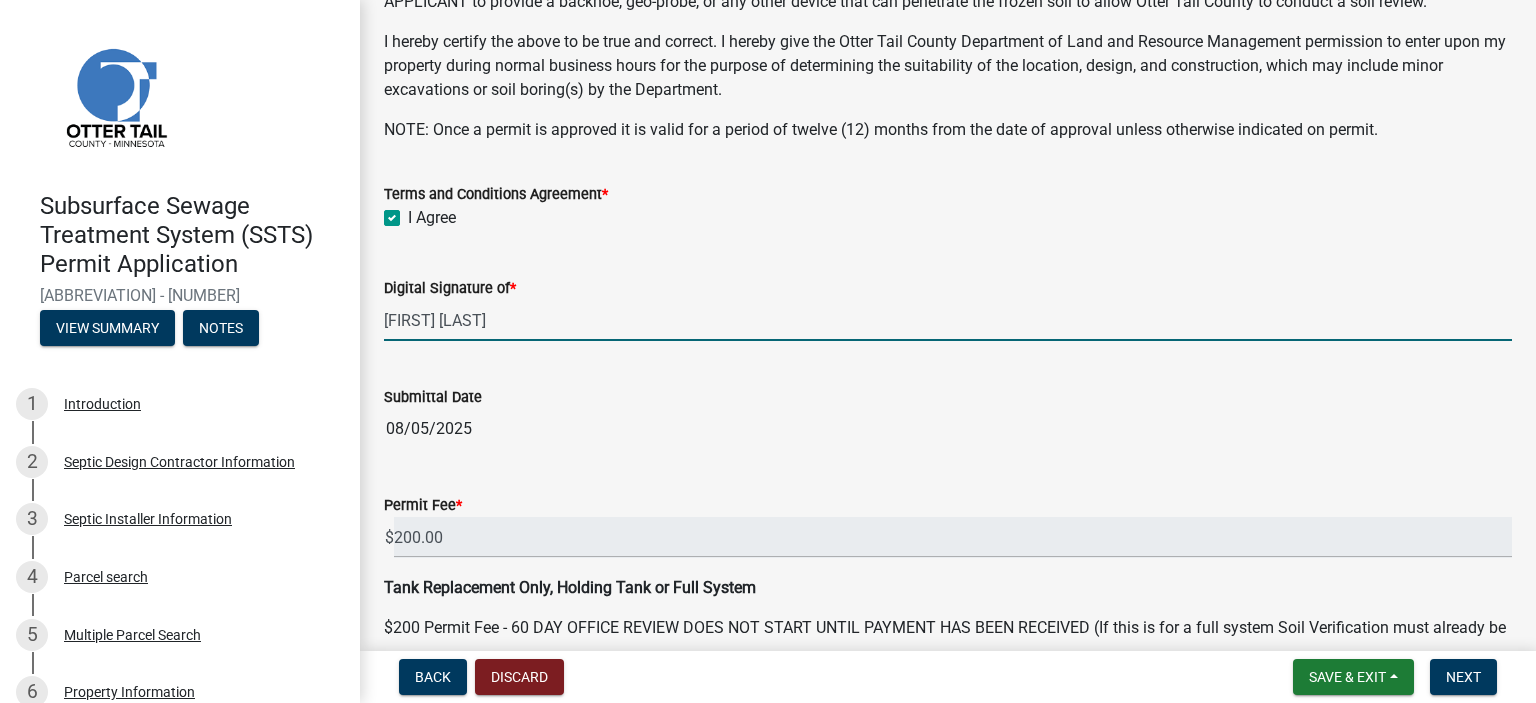 scroll, scrollTop: 700, scrollLeft: 0, axis: vertical 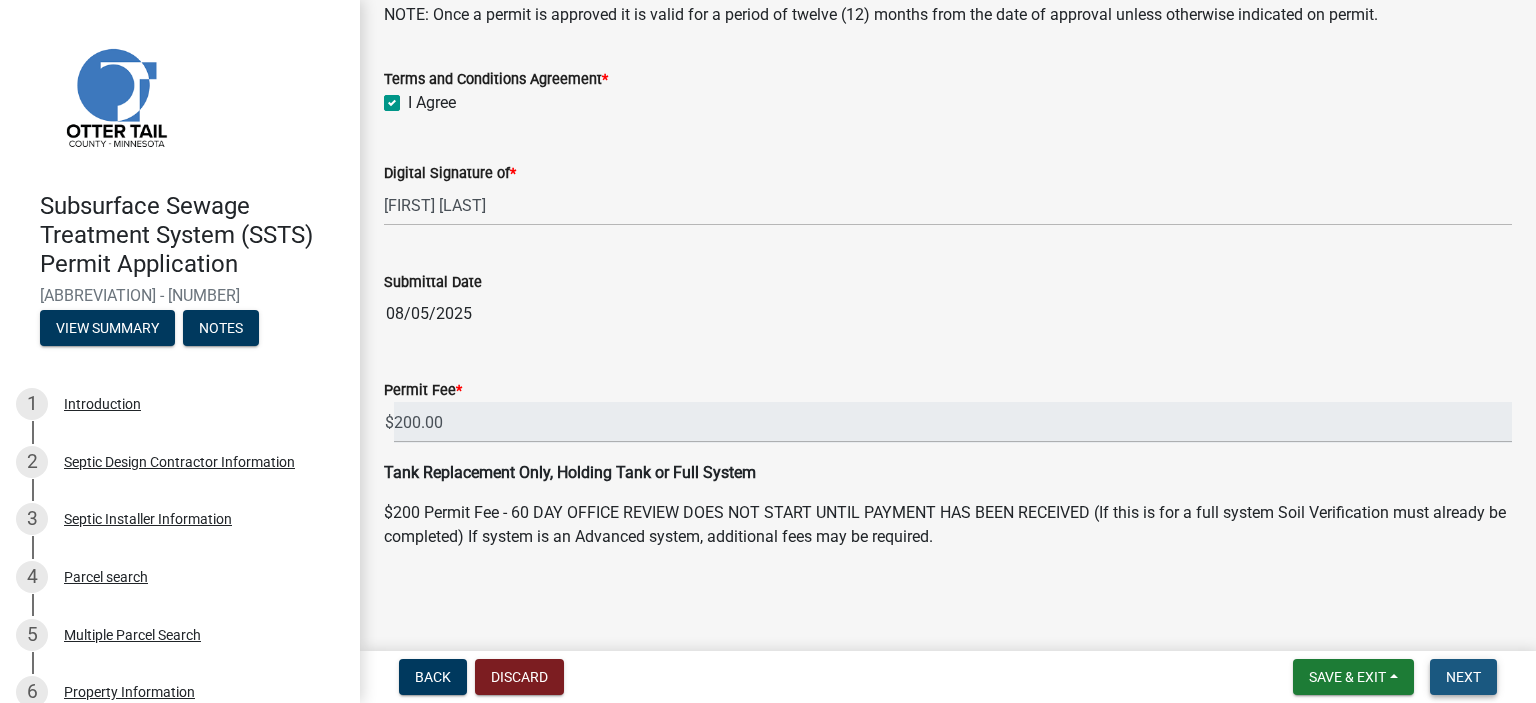 click on "Next" at bounding box center [1463, 677] 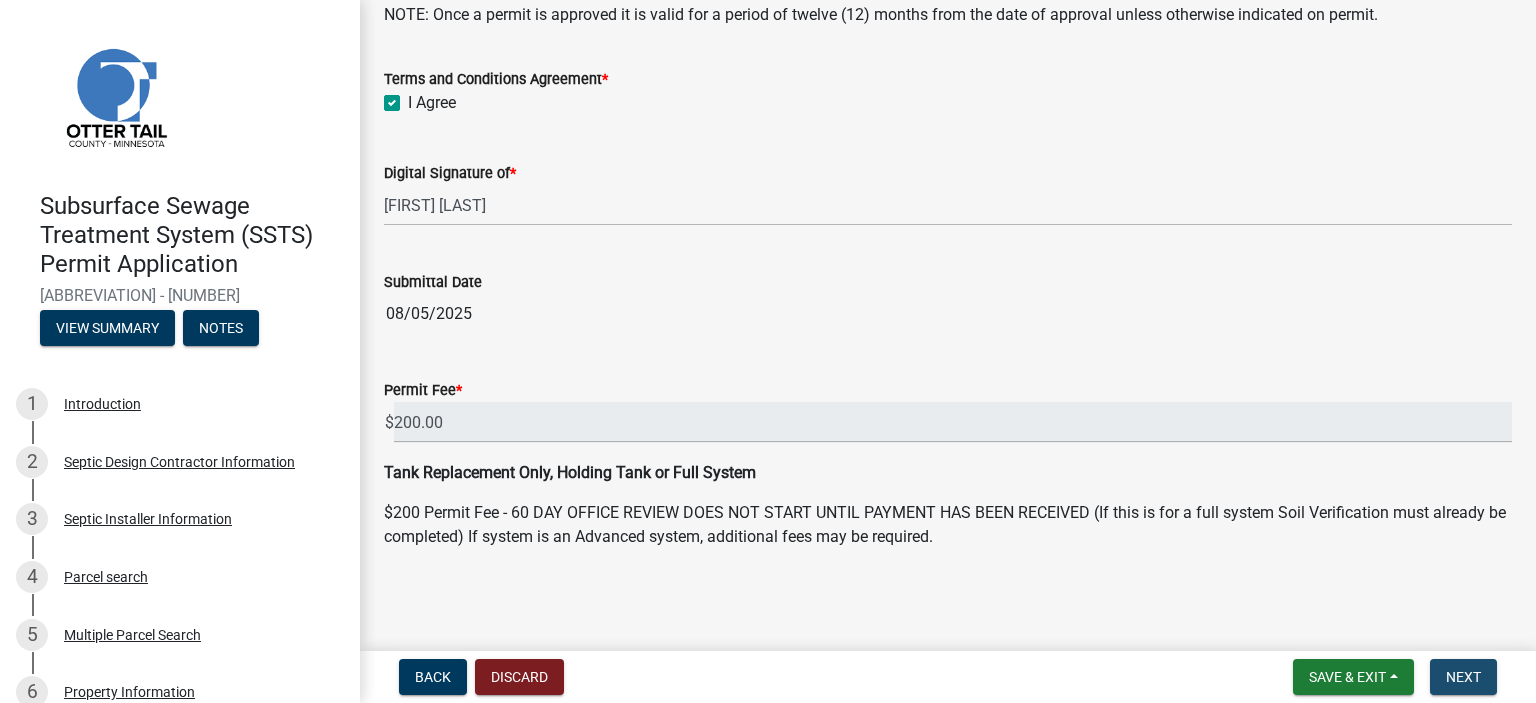 scroll, scrollTop: 0, scrollLeft: 0, axis: both 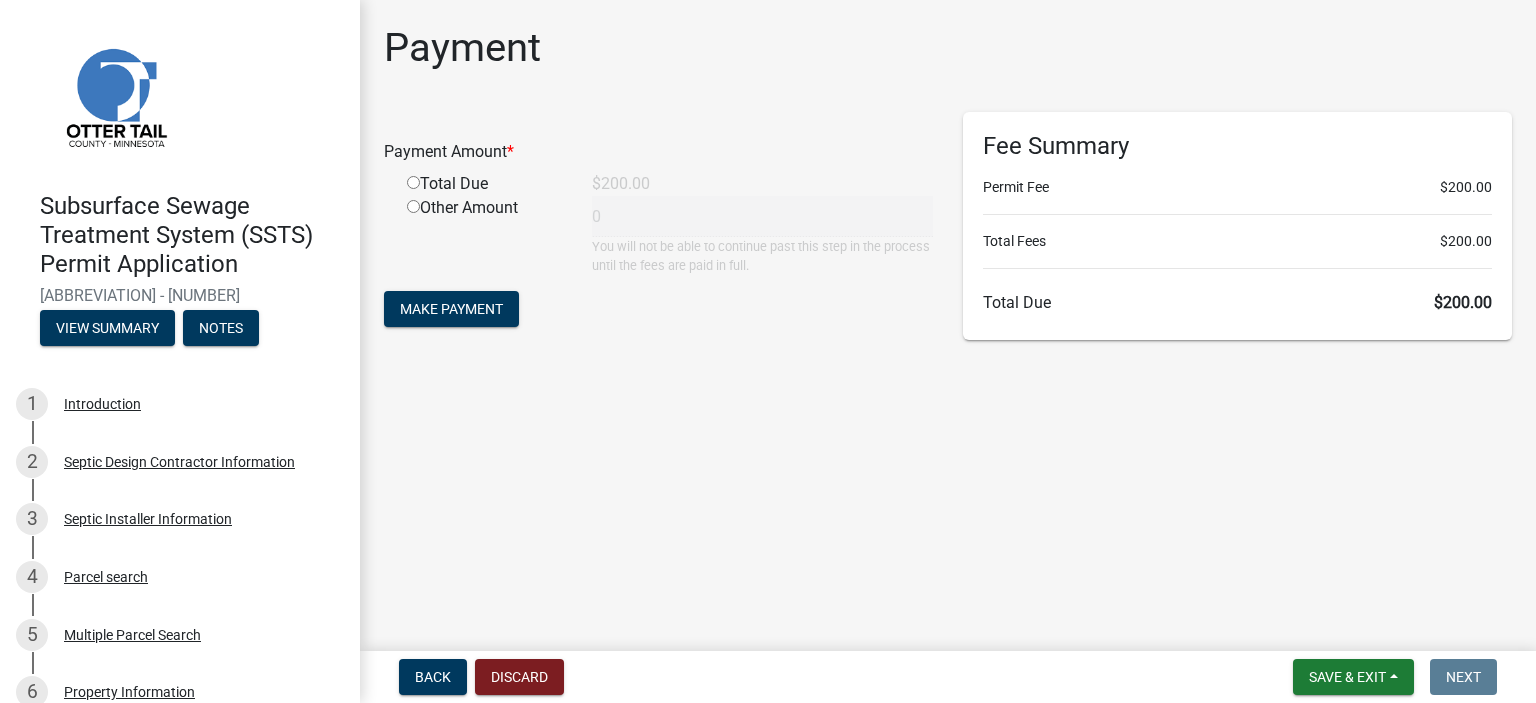 click 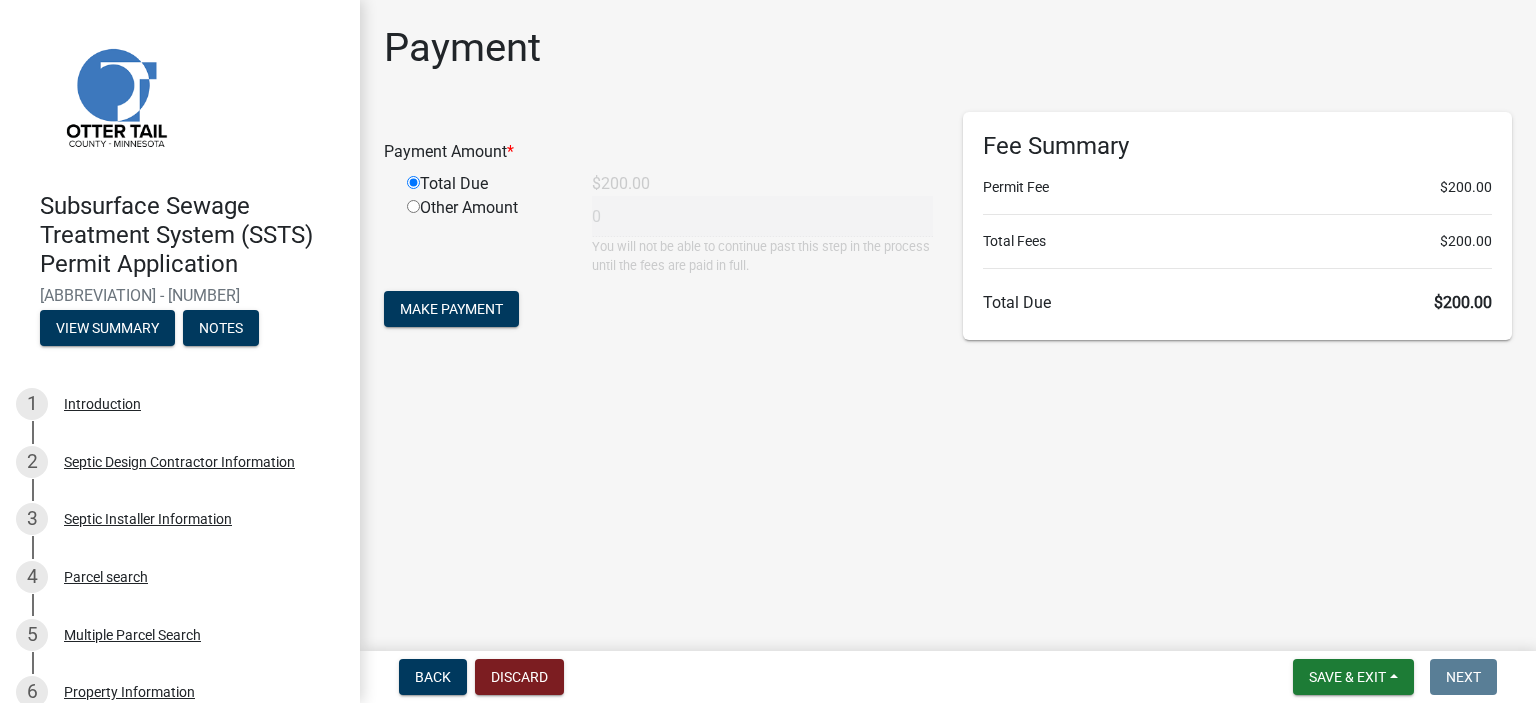 type on "200" 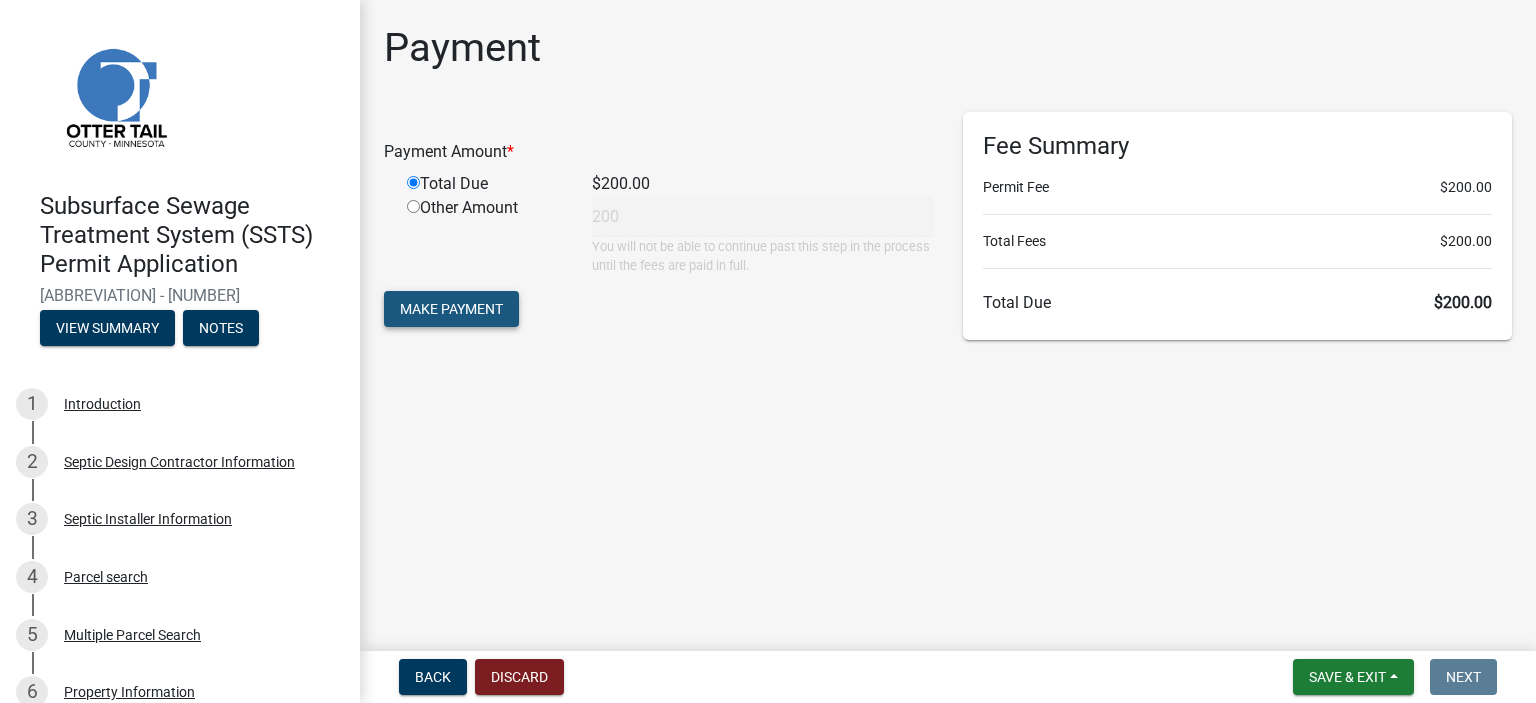 click on "Make Payment" 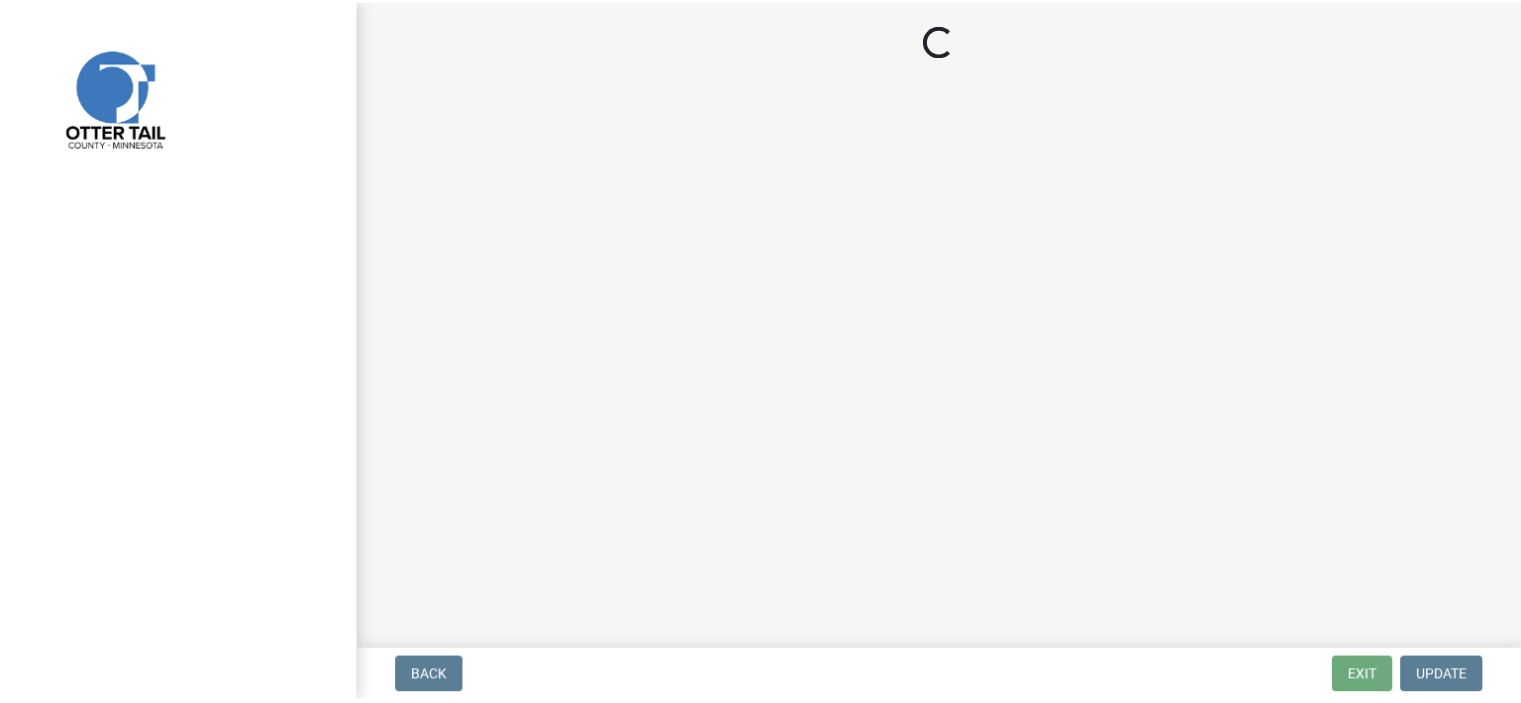 scroll, scrollTop: 0, scrollLeft: 0, axis: both 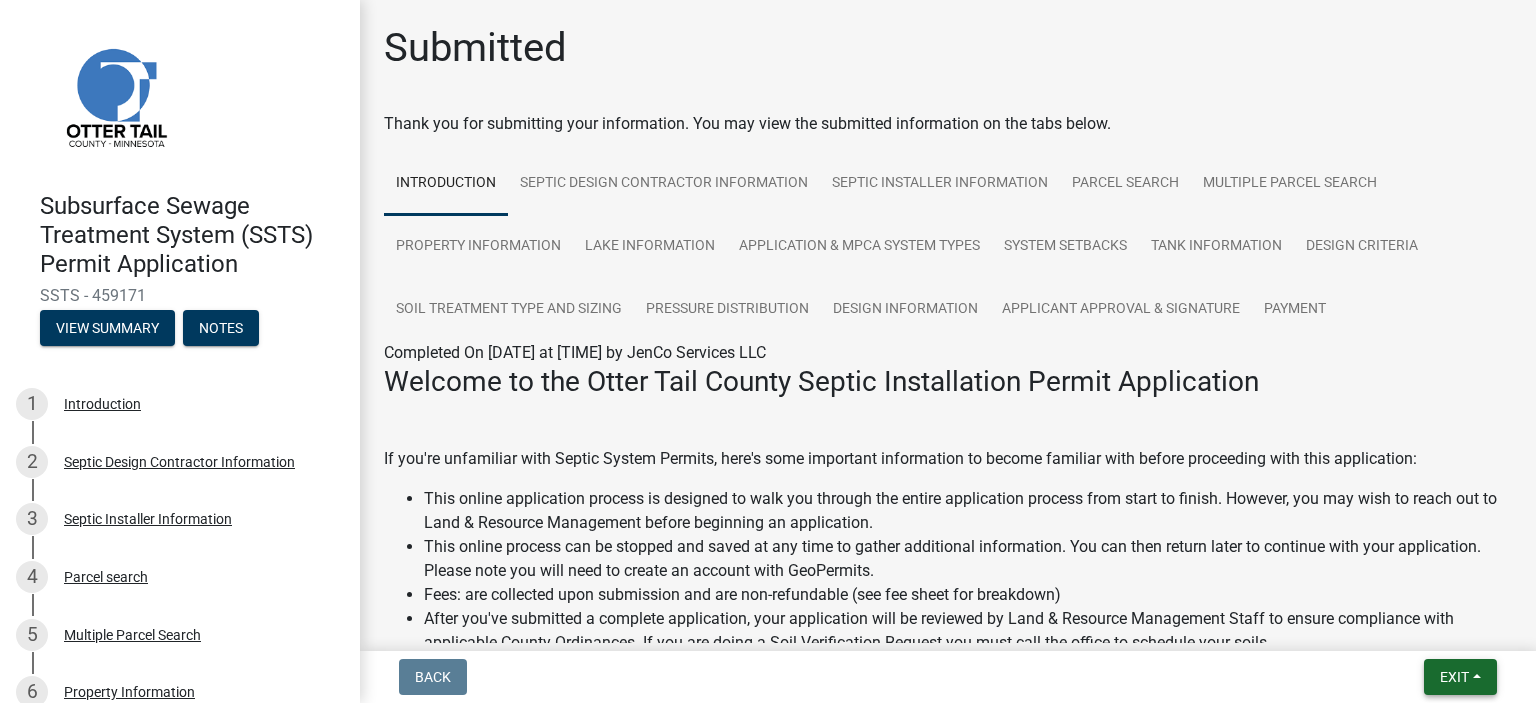 click on "Exit" at bounding box center [1460, 677] 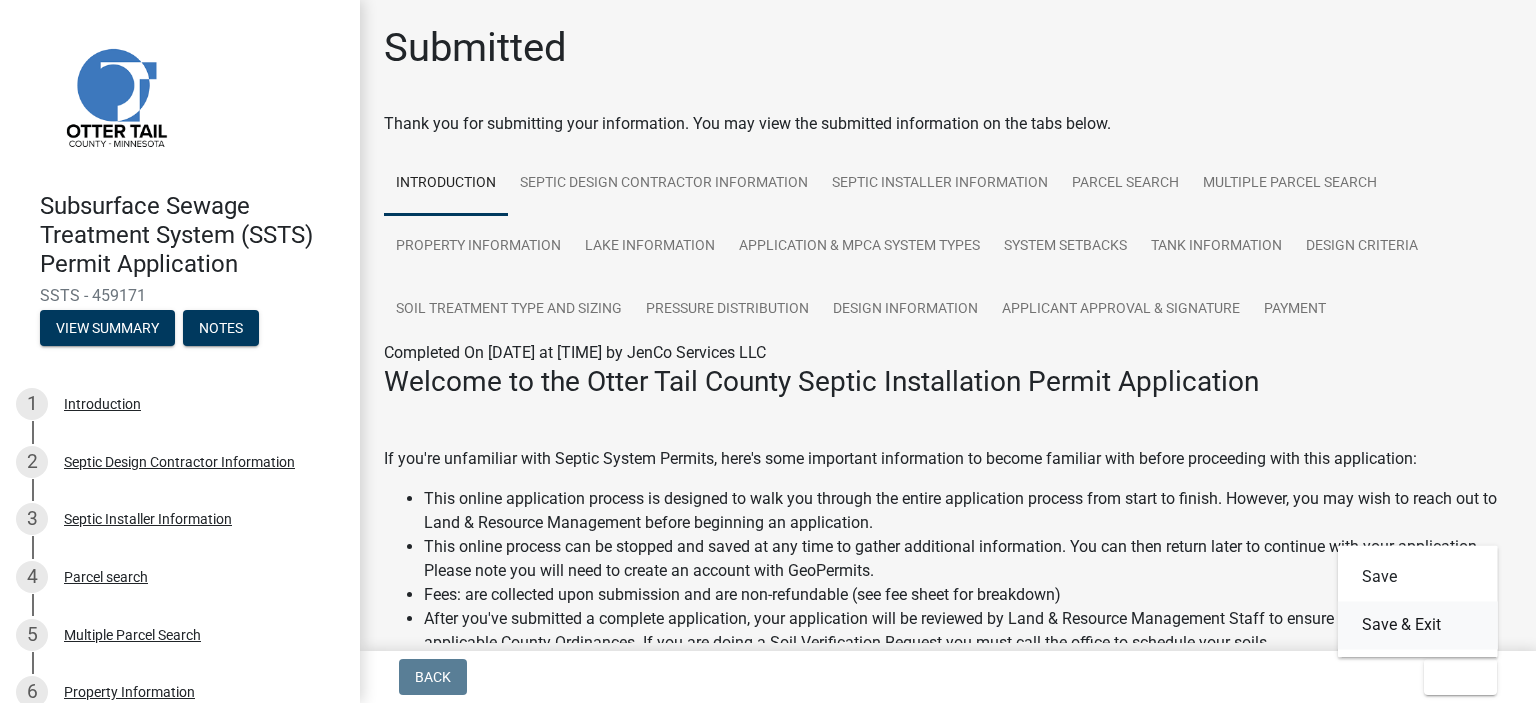 click on "Save & Exit" at bounding box center (1418, 625) 